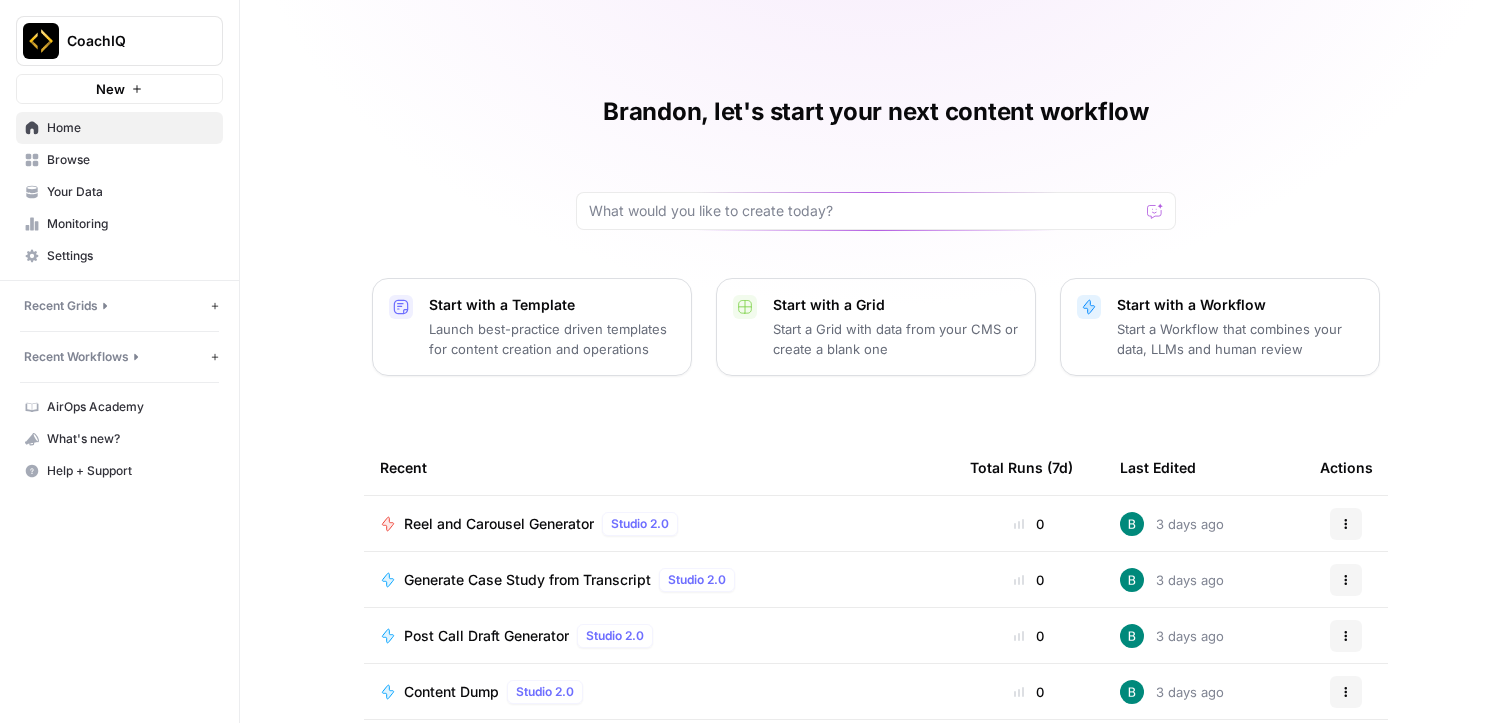 scroll, scrollTop: 0, scrollLeft: 0, axis: both 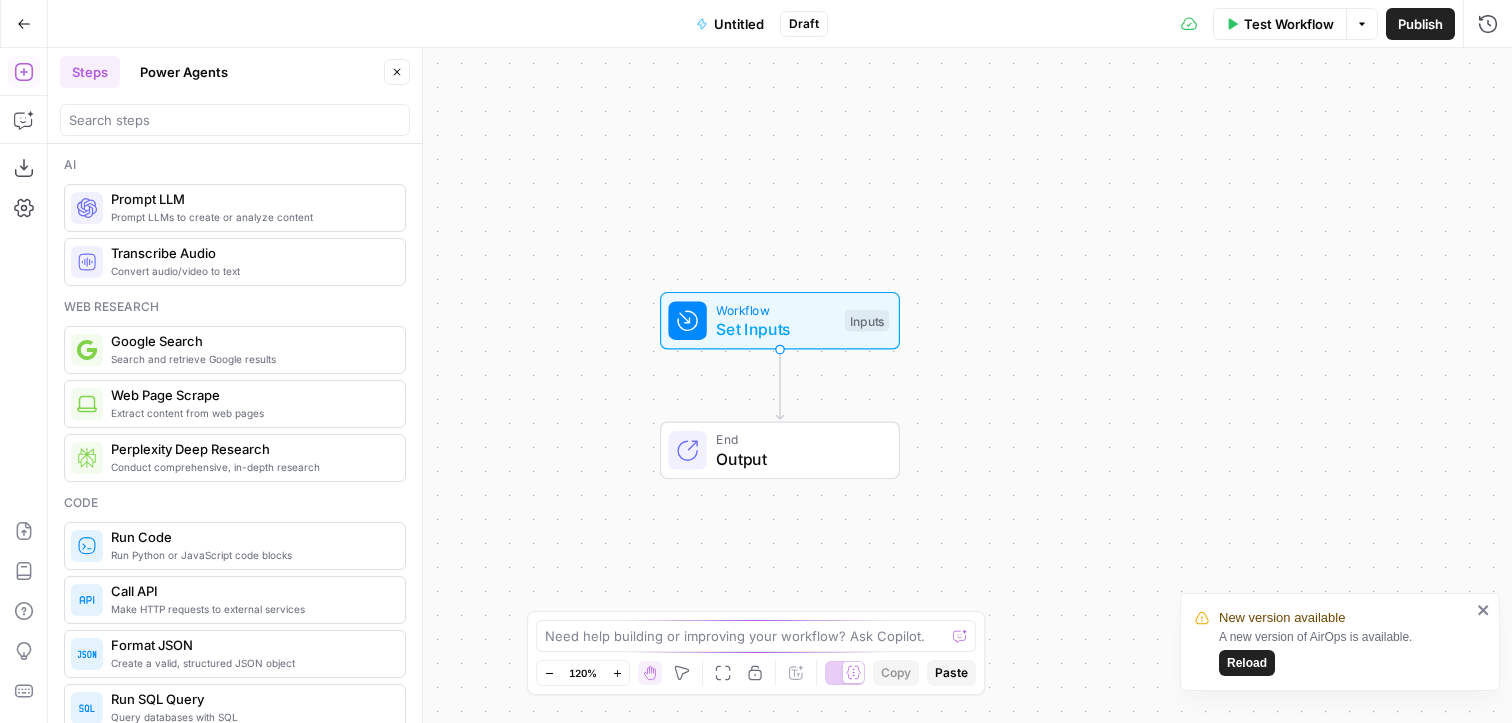 click on "Untitled" at bounding box center (730, 24) 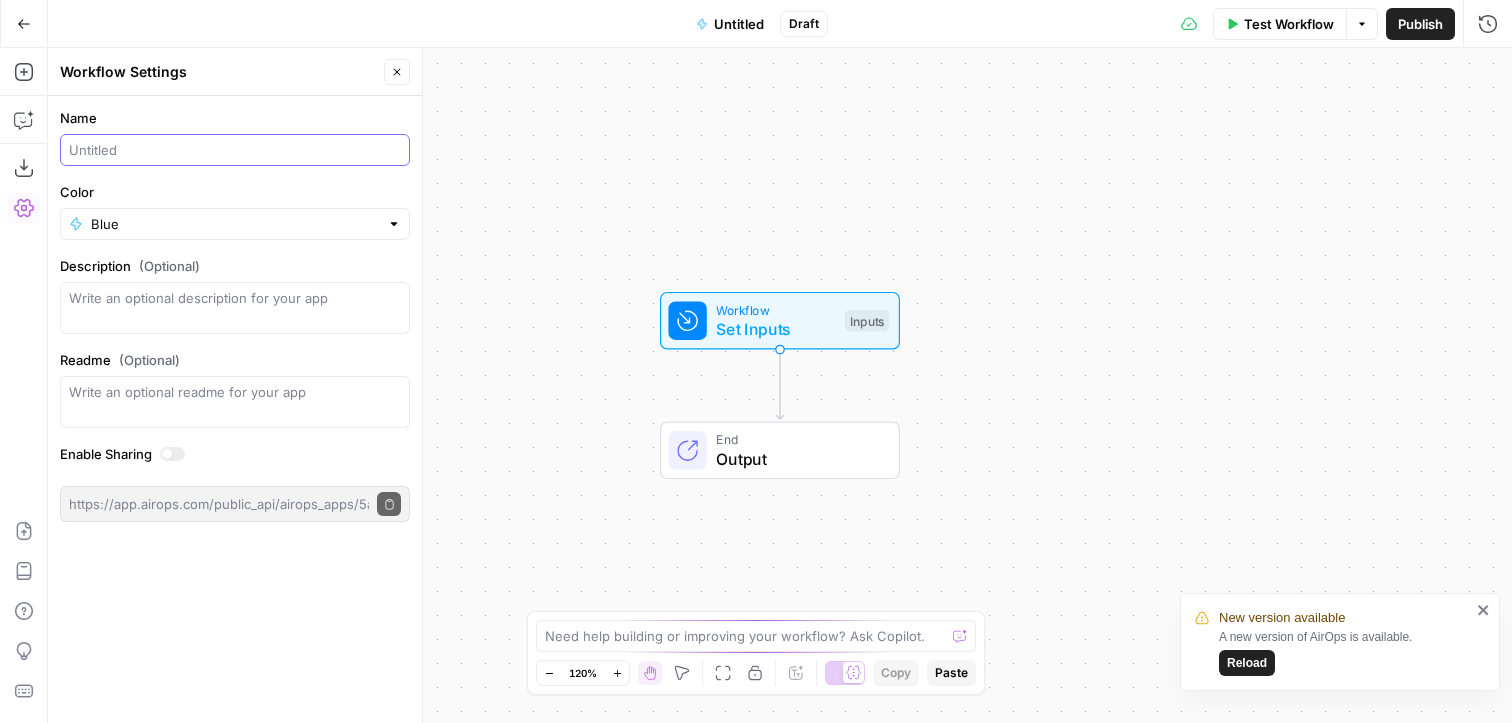 click on "Name" at bounding box center [235, 150] 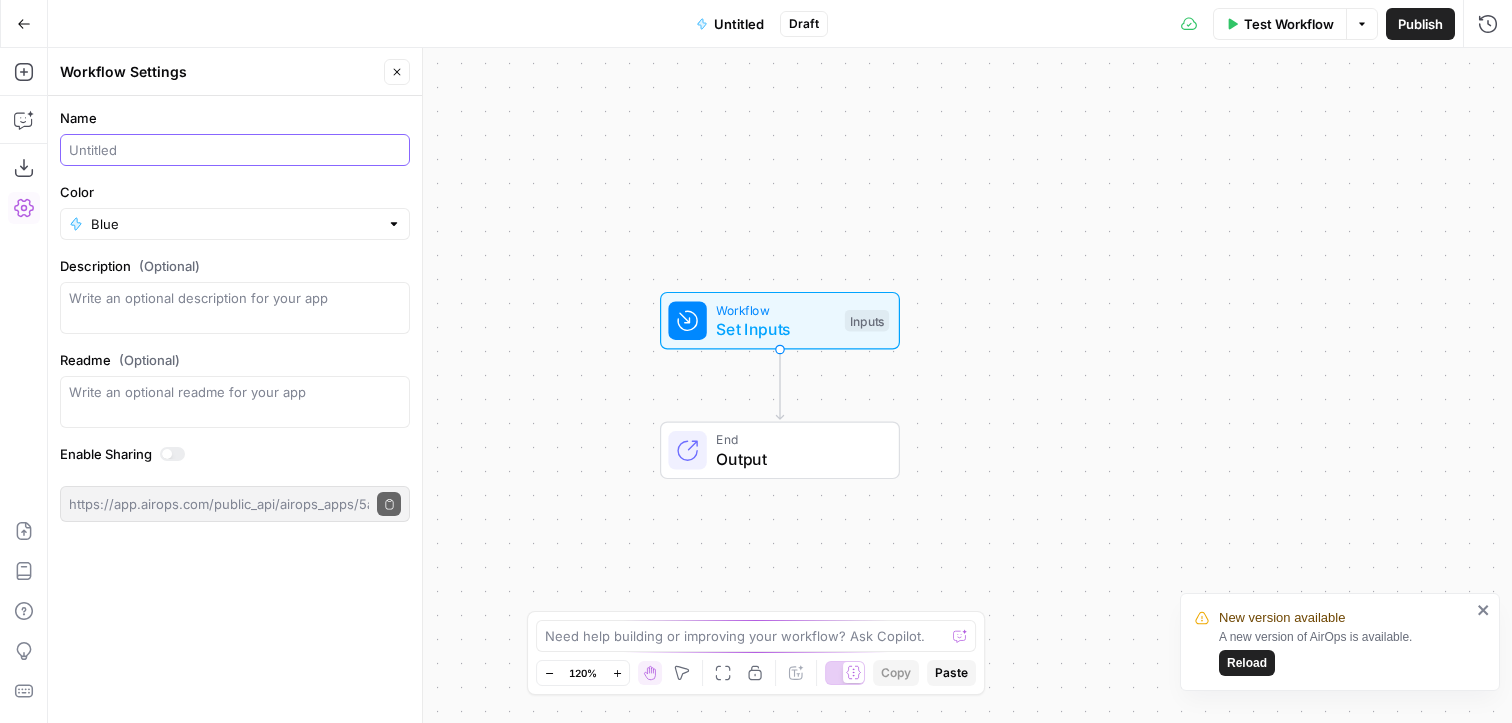 paste on "You are an expert newsletter copywriter for [BRAND], a platform that helps private sports coaches and gym owners grow with systems.  Based on the input below, create a monthly email newsletter with:  A warm intro line  4–5 short sections with bold titles  Each section max 3–5 sentences  Clean, skimmable markdown formatting  A strong CTA to Book a demo call  Here’s the monthly dump: {{ monthly_content }}" 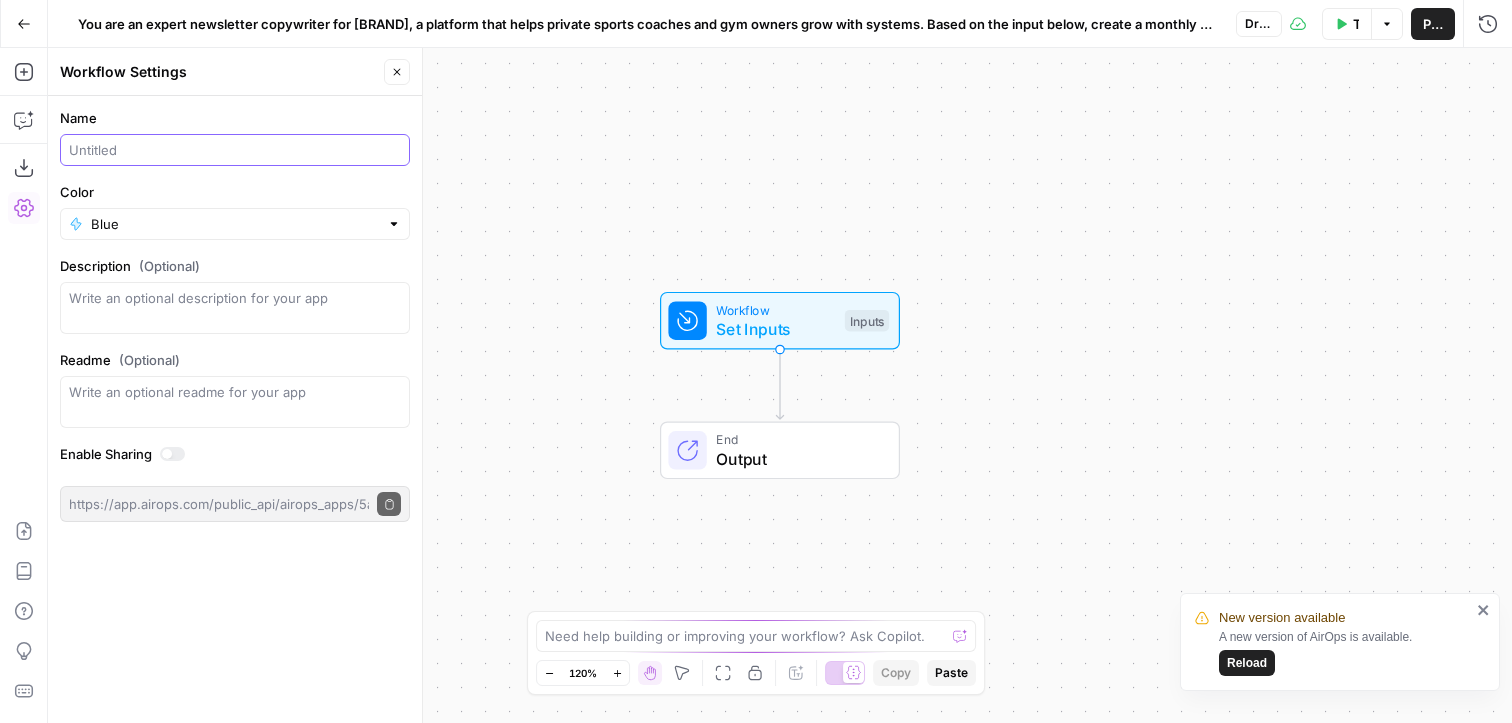 scroll, scrollTop: 0, scrollLeft: 0, axis: both 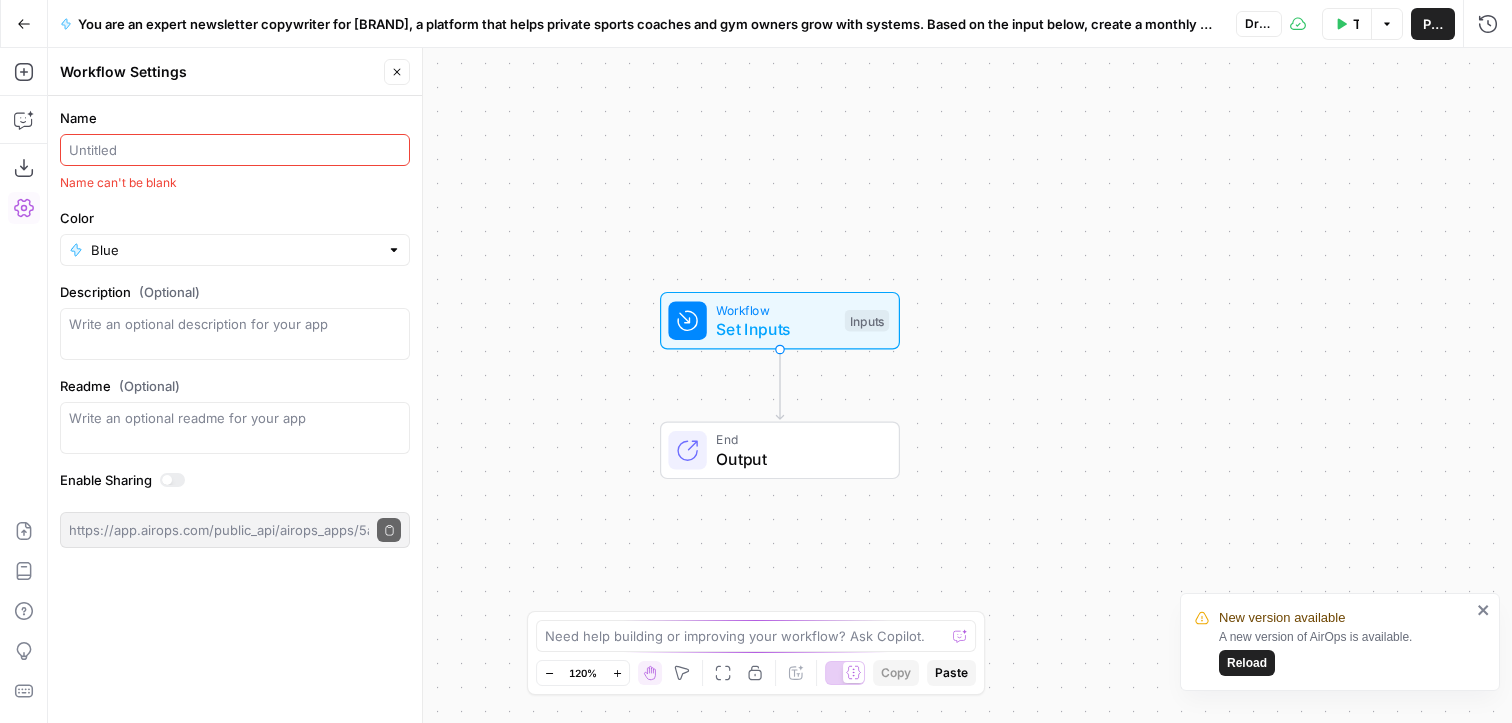 paste on "CoachIQ Newsletter Builder" 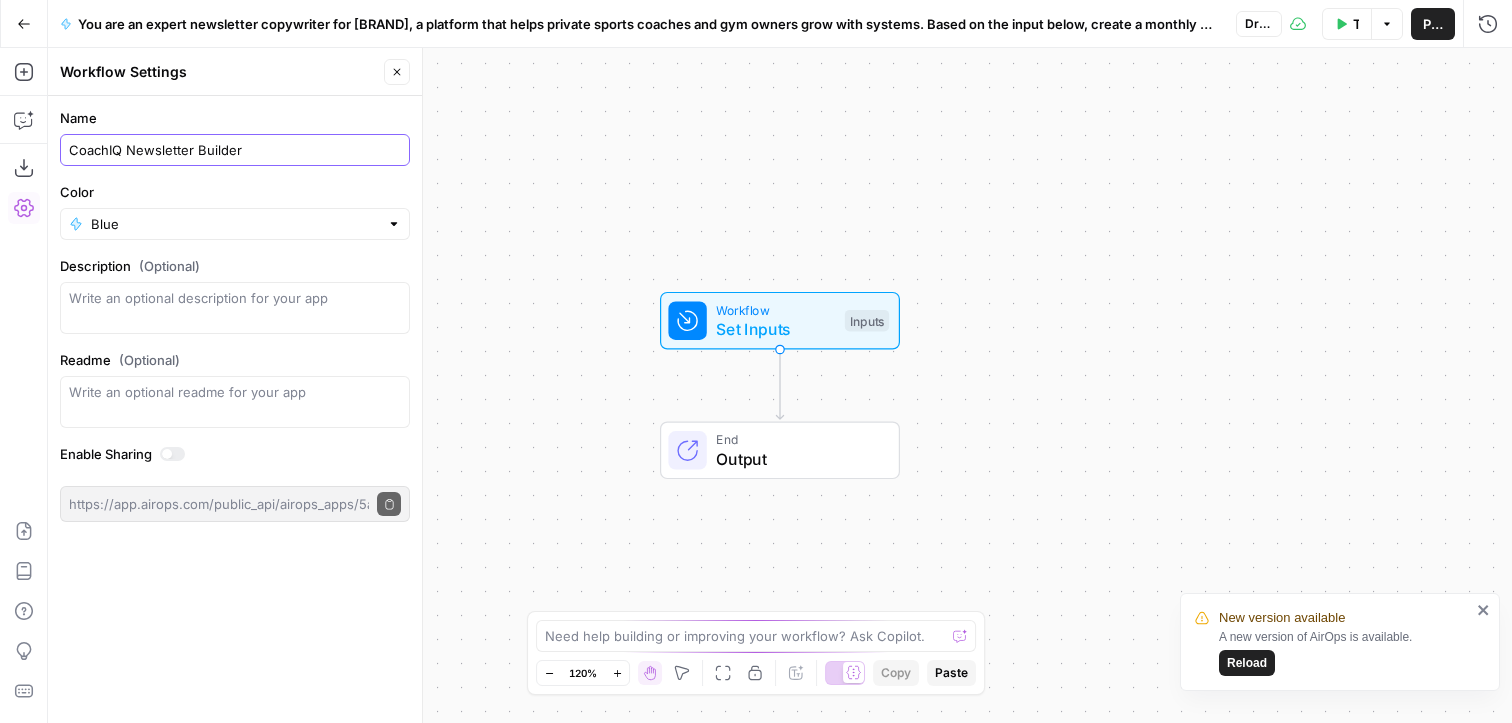 type on "CoachIQ Newsletter Builder" 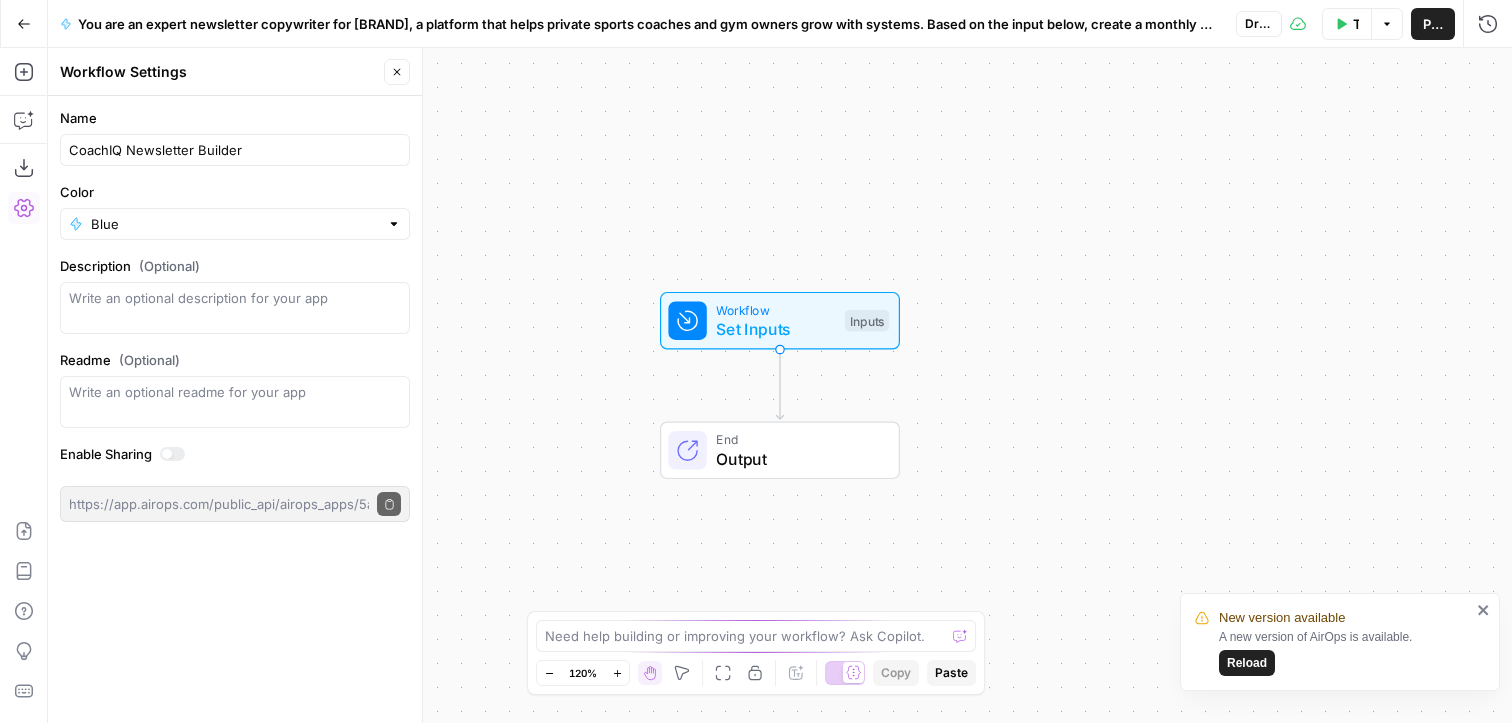 click on "Blue" at bounding box center [235, 224] 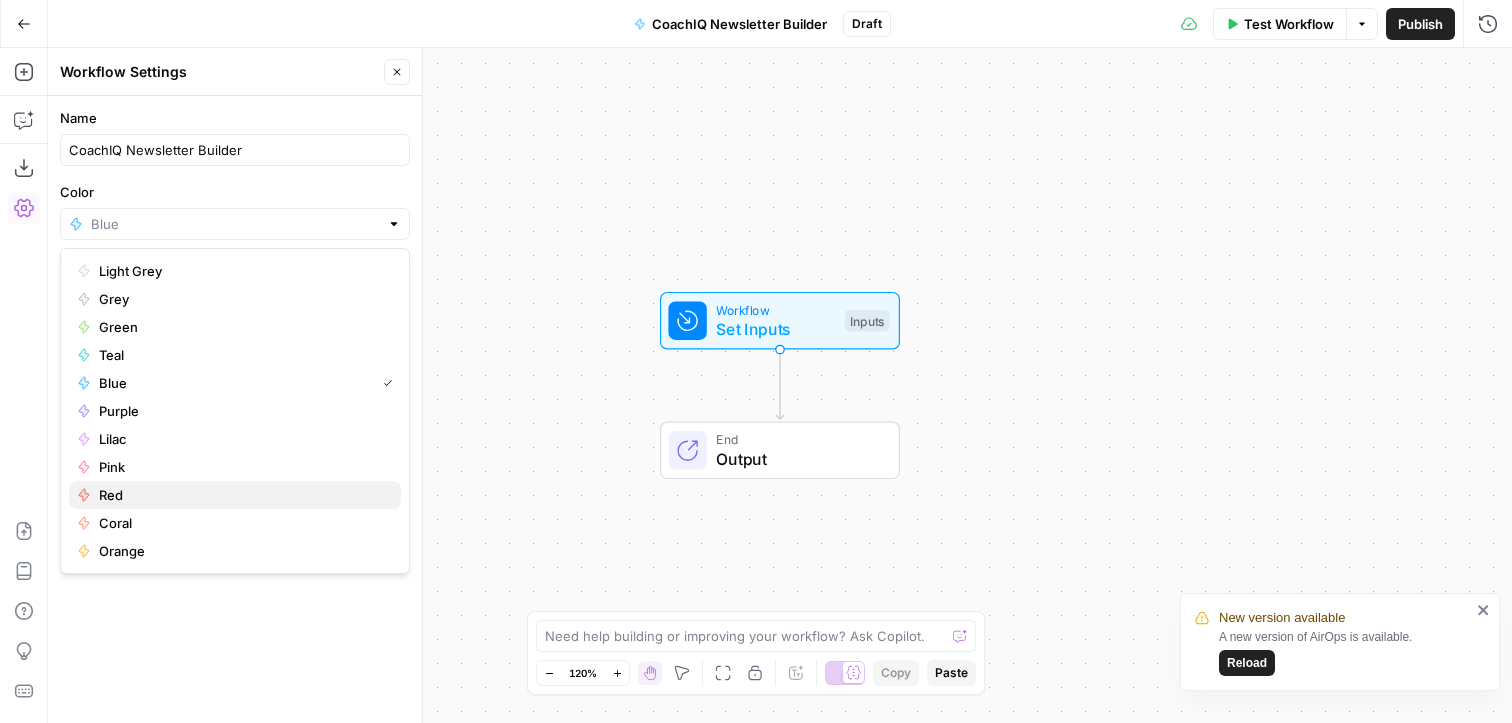 click on "Red" at bounding box center (242, 495) 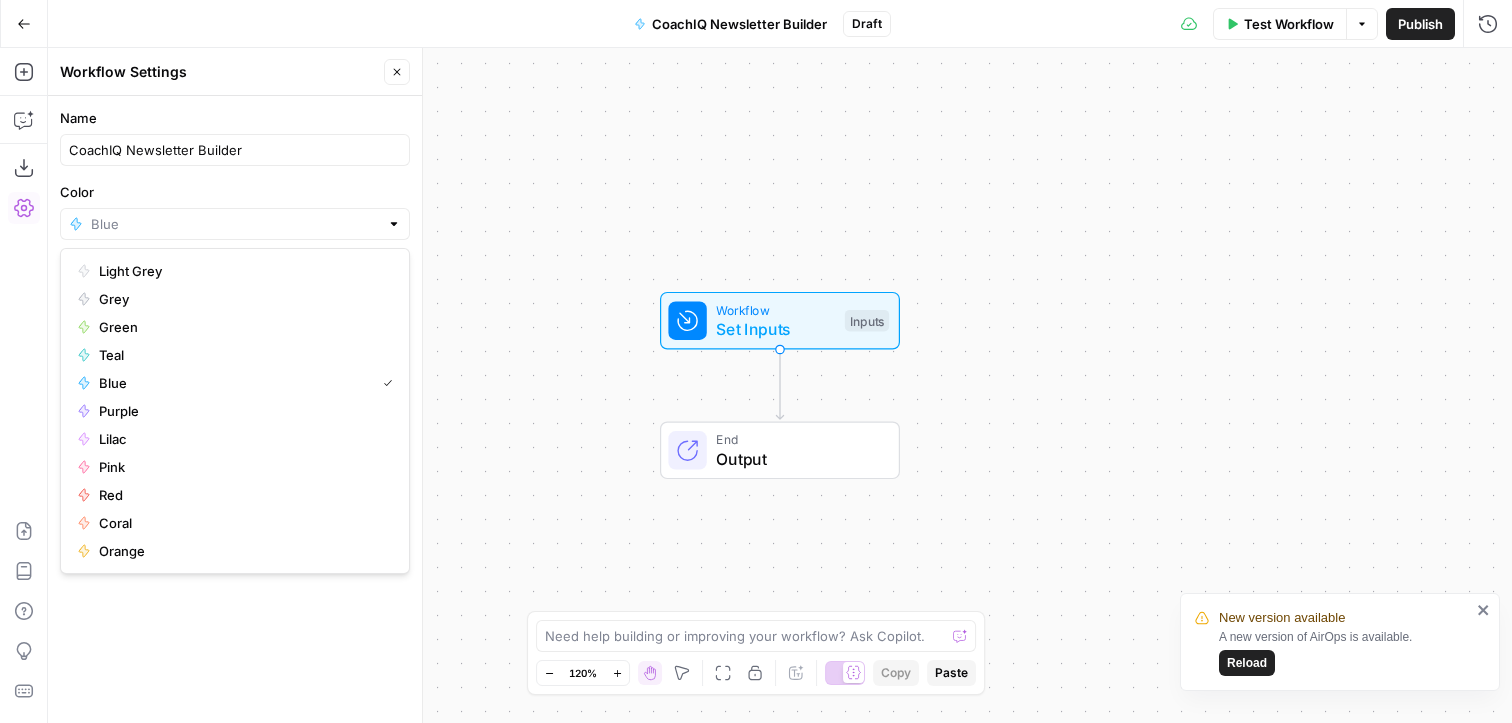type on "Red" 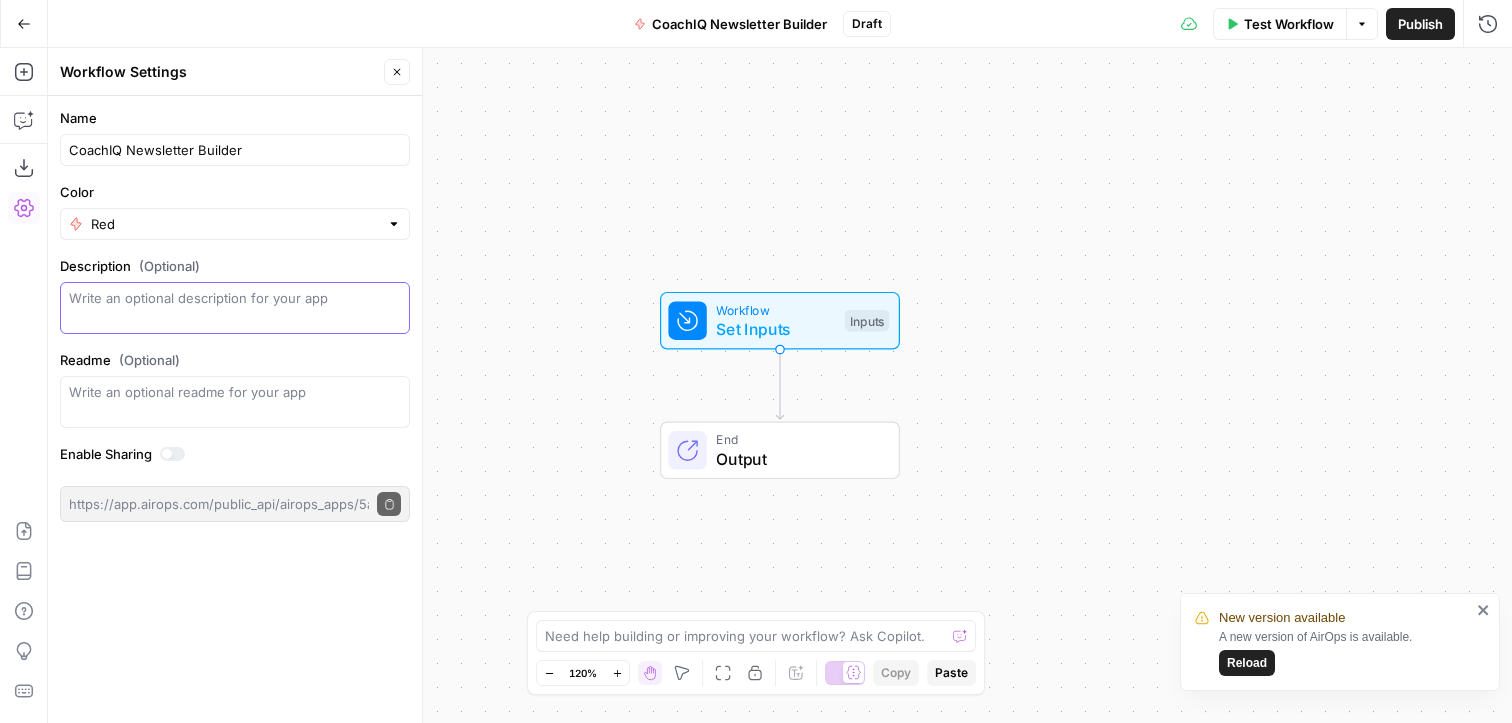 click on "Description   (Optional)" at bounding box center [235, 308] 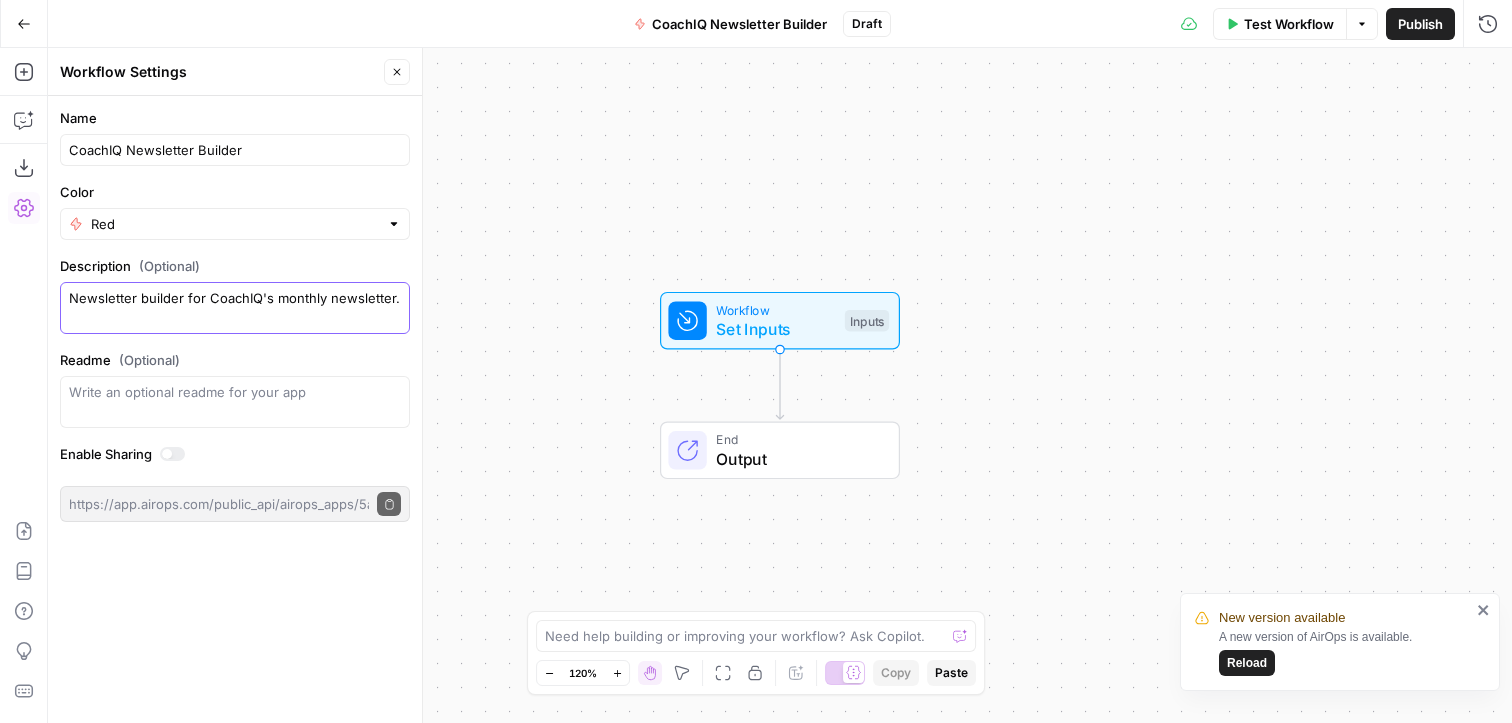type on "Newsletter builder for CoachIQ's monthly newsletter." 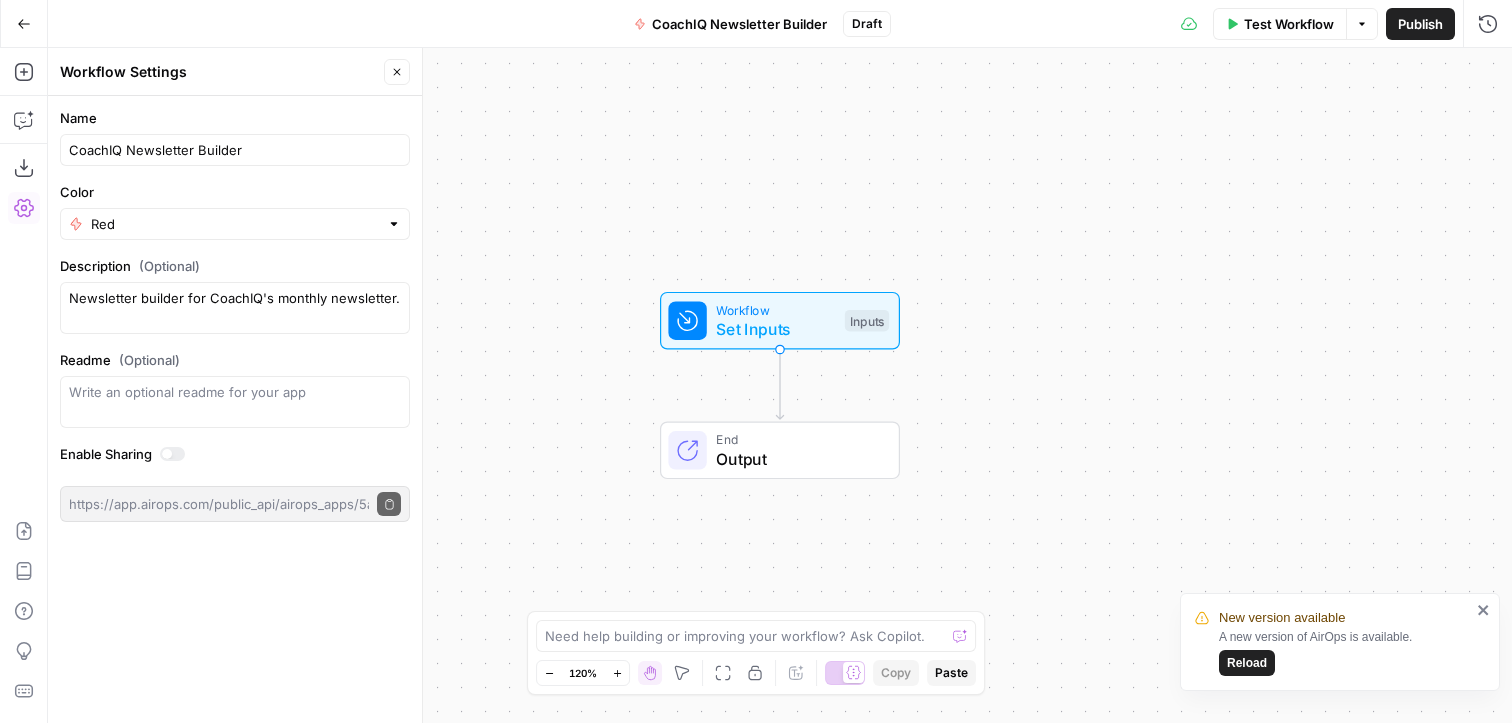 click on "Output" at bounding box center (797, 459) 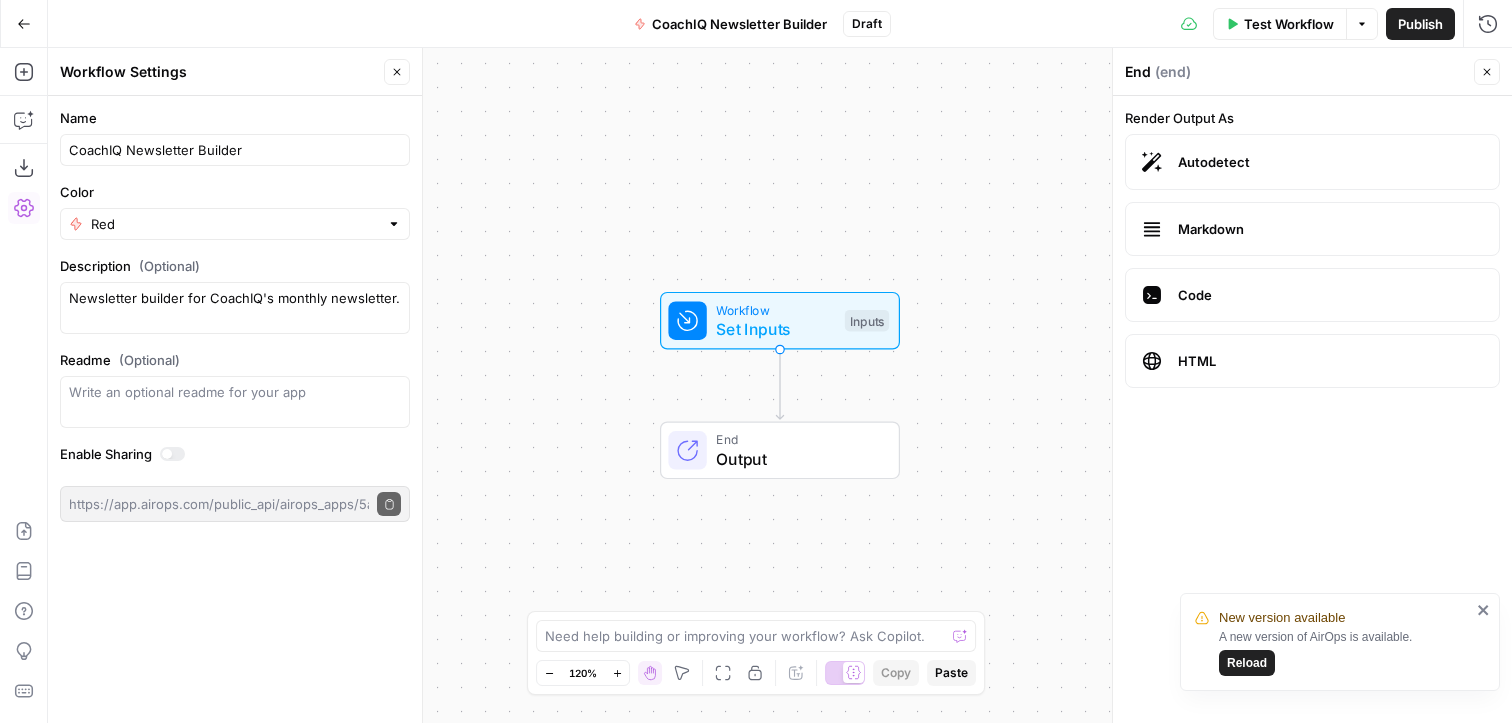 click on "Workflow Set Inputs Inputs Test Step" at bounding box center (780, 321) 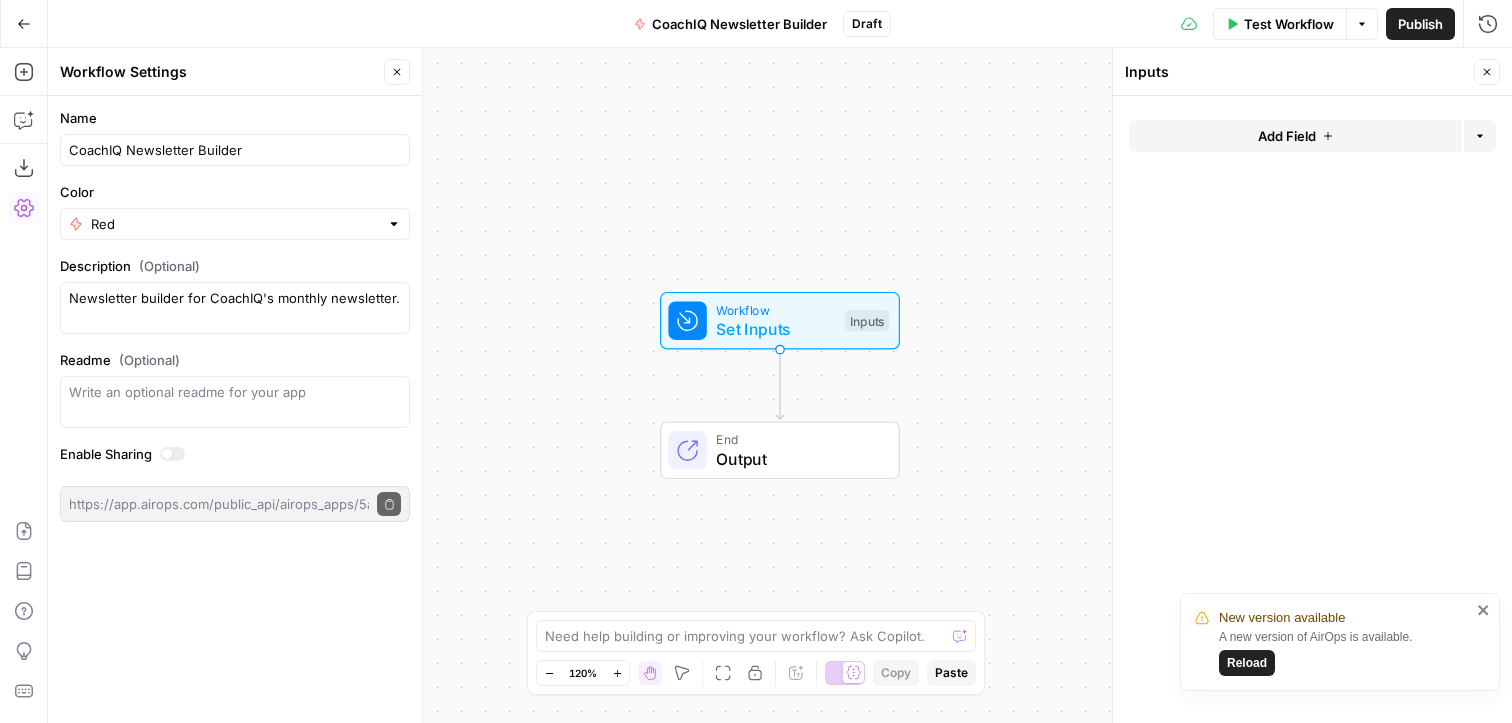click on "Close" at bounding box center [397, 72] 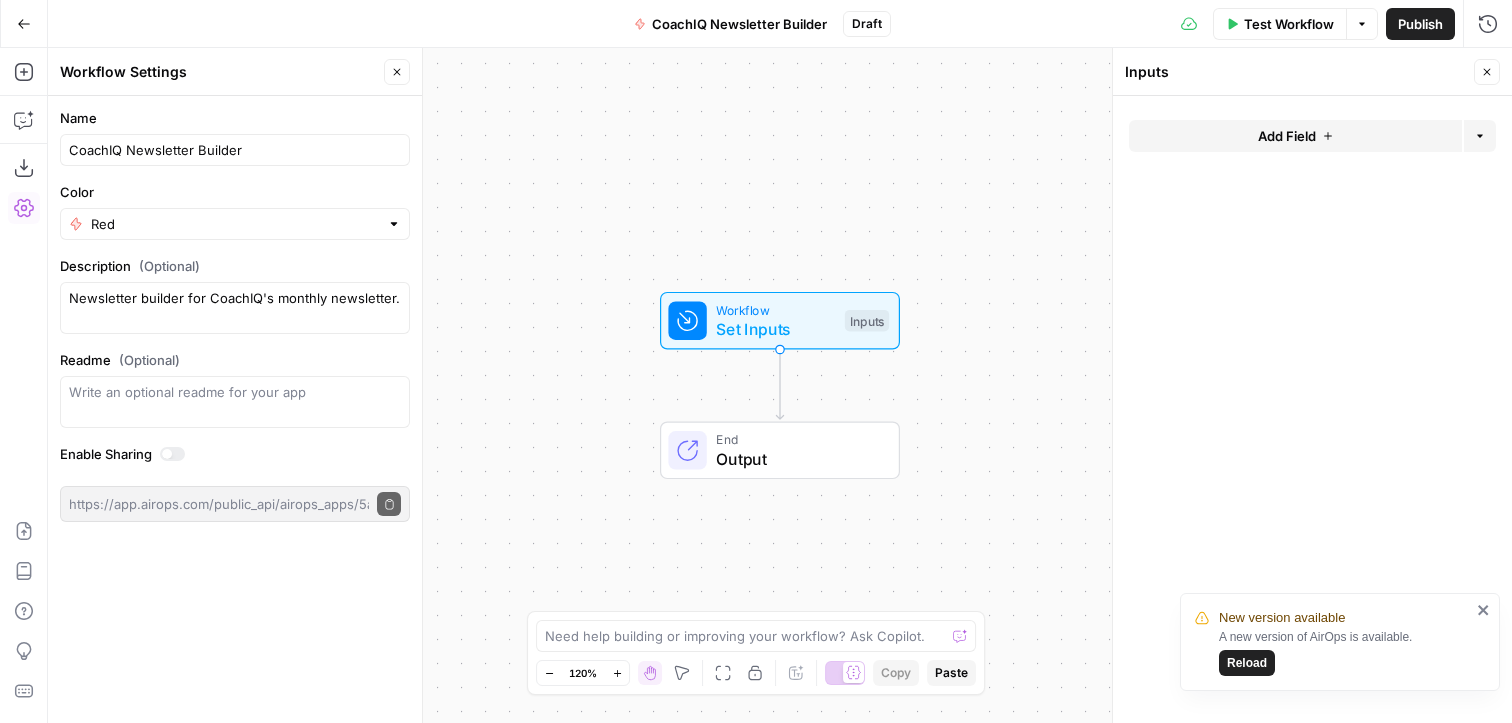 drag, startPoint x: 154, startPoint y: 200, endPoint x: 701, endPoint y: 332, distance: 562.70154 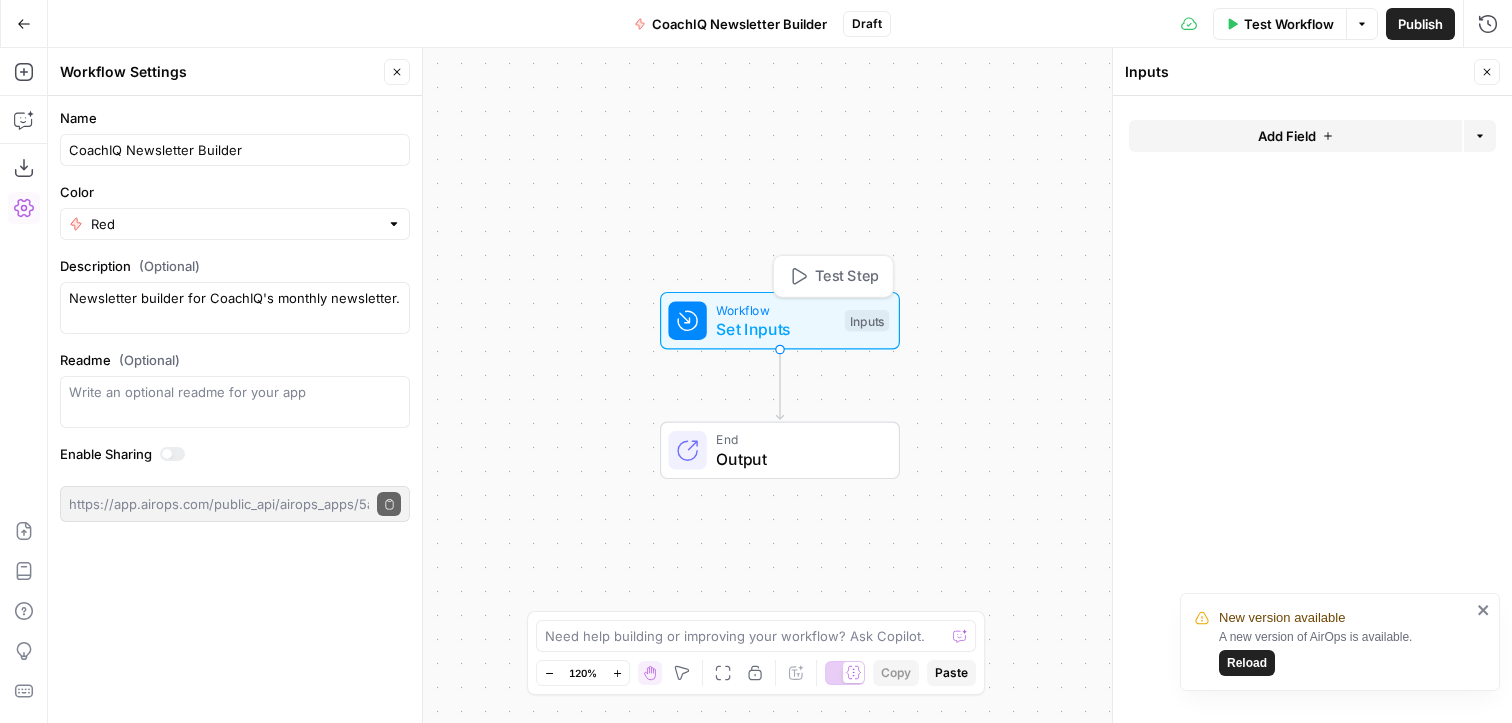 click on "Workflow Set Inputs Inputs Test Step End Output" at bounding box center (780, 385) 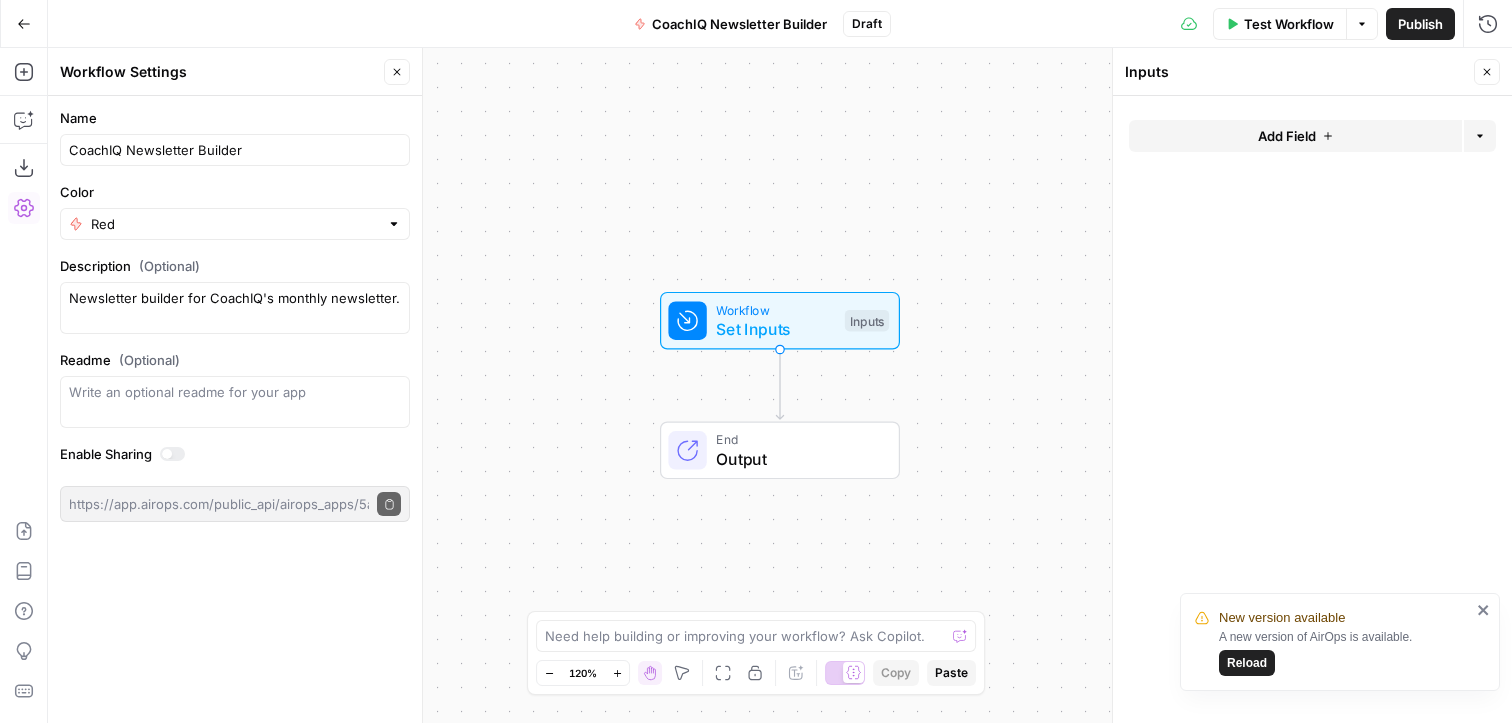 click on "Workflow Settings Close" at bounding box center (235, 72) 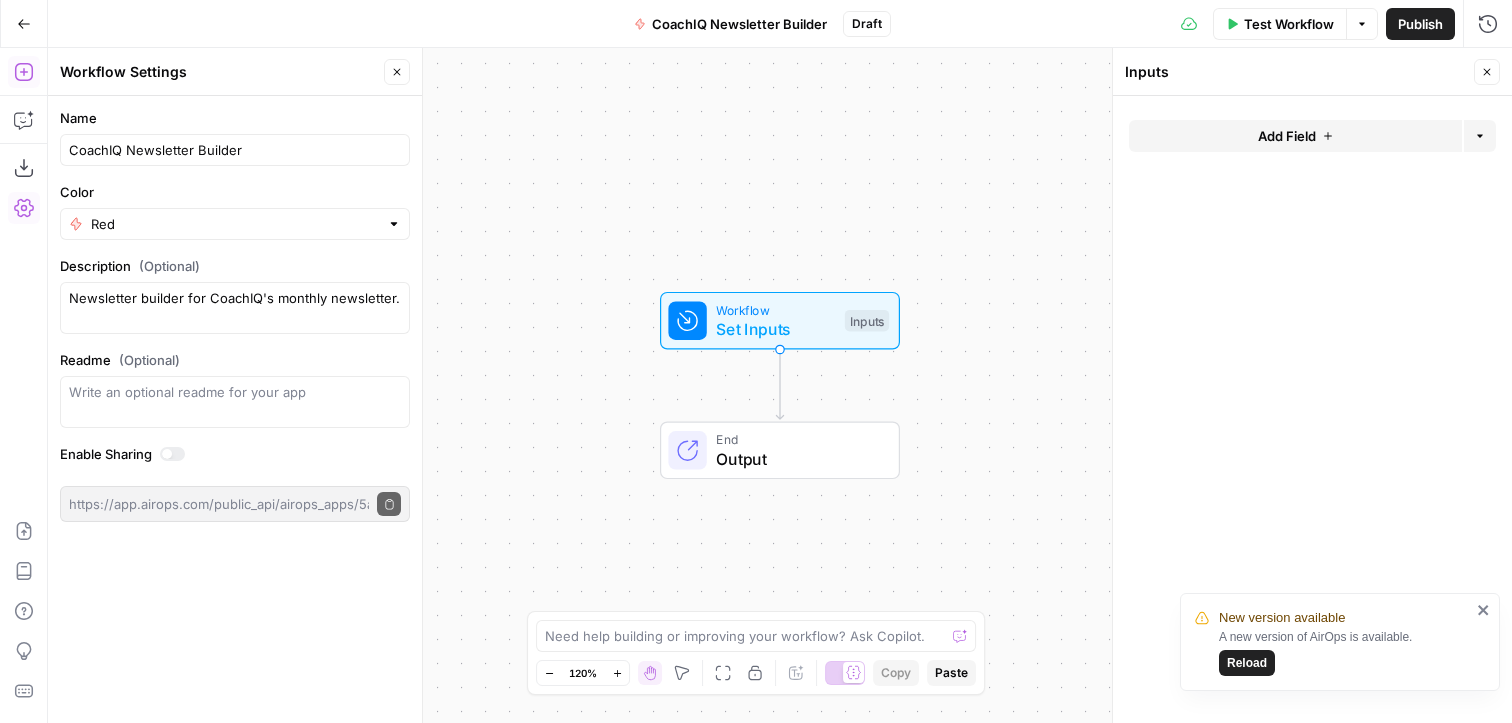 click 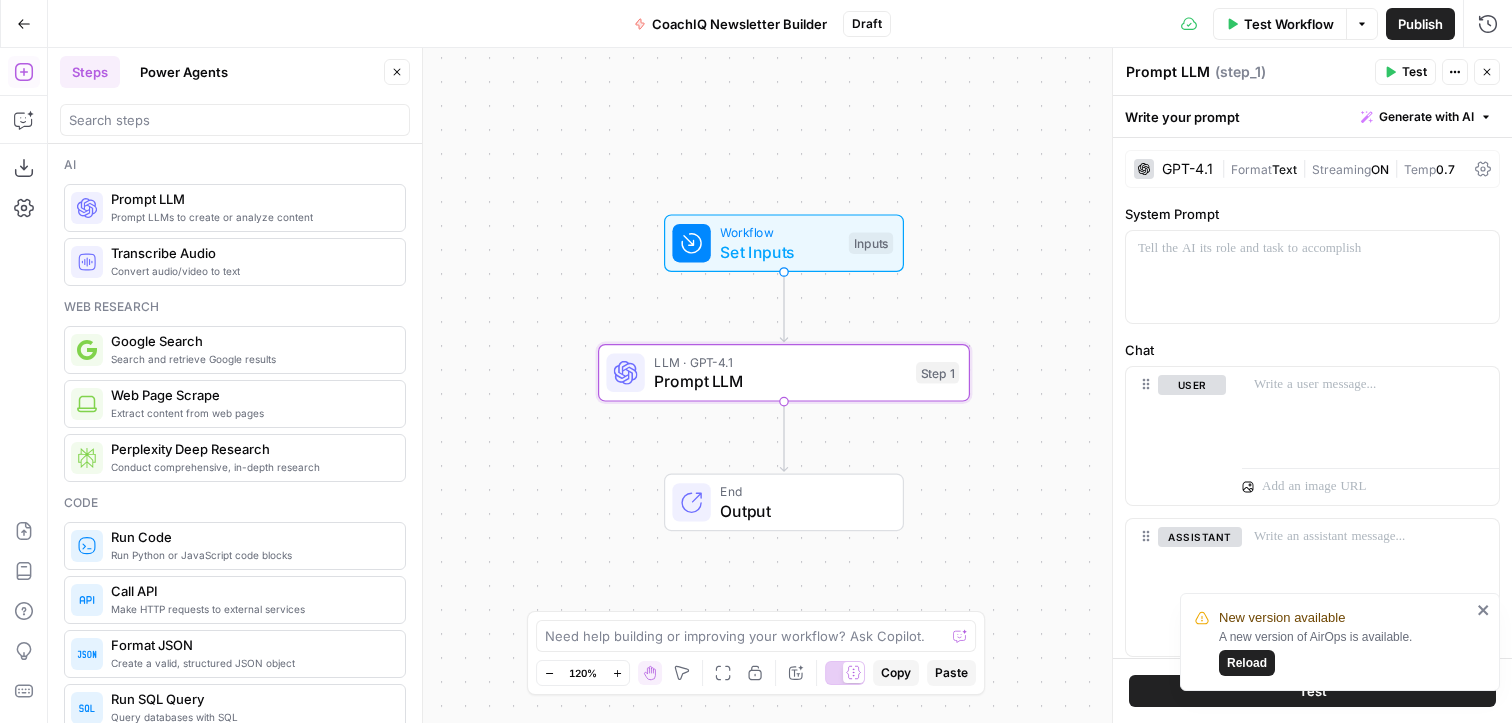 click on "GPT-4.1" at bounding box center [1187, 169] 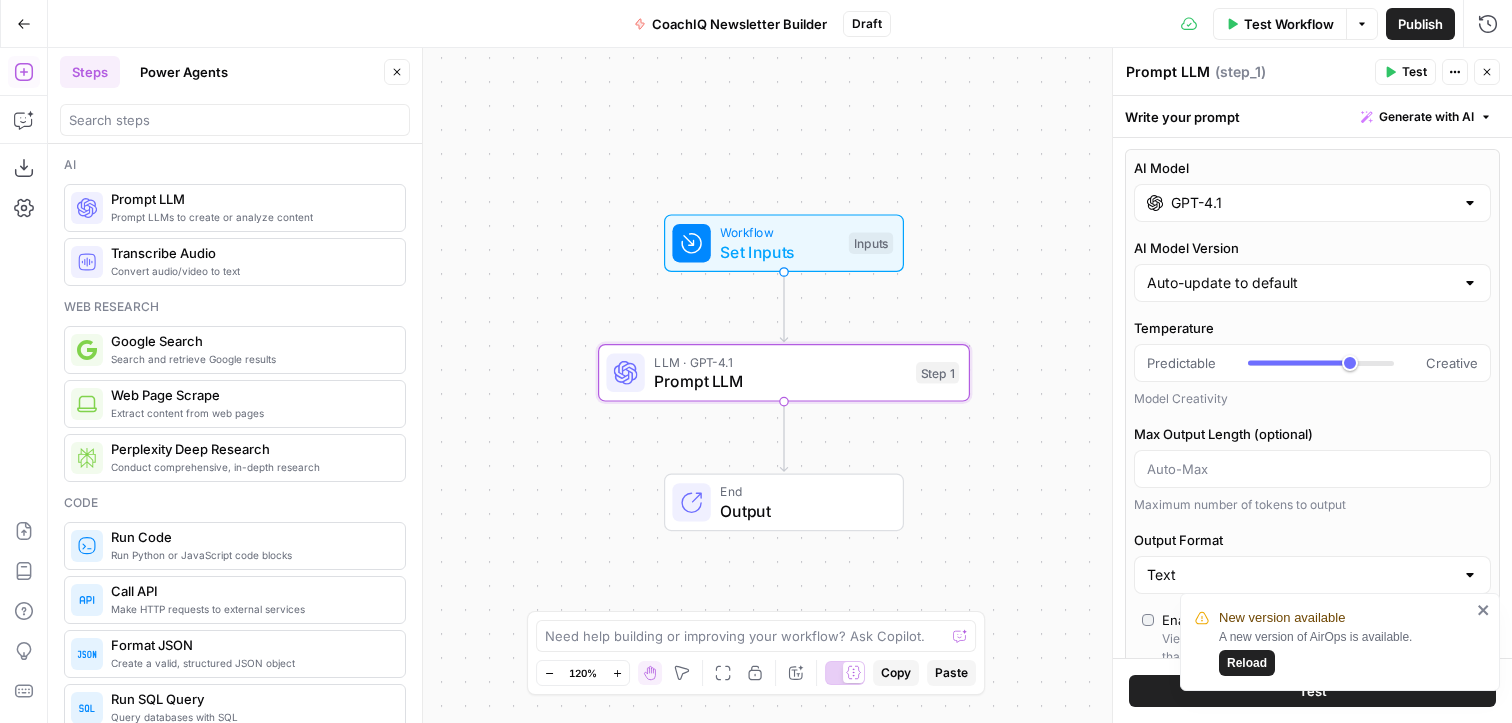 scroll, scrollTop: 0, scrollLeft: 0, axis: both 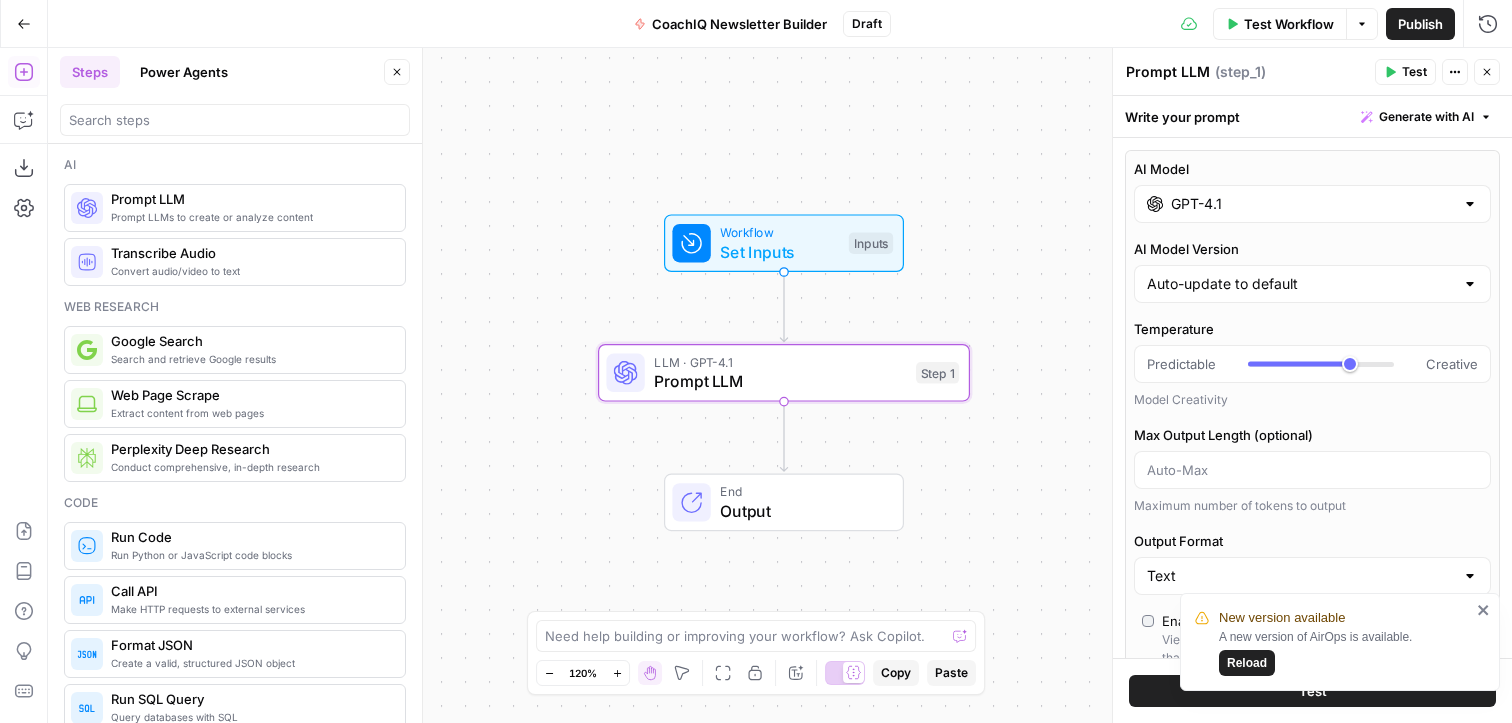 click on "AI Model GPT-4.1 AI Model Version Auto-update to default Temperature Predictable Creative Model Creativity Max Output Length (optional) Maximum number of tokens to output Output Format Text Enable Streaming View outputs as they are generated in real-time, rather than waiting for the entire execution to finish. Request Consistent Results The model aims to return consistent outputs when the same inputs are used repeatedly. When the step fails: Terminate Workflow Continue Close" at bounding box center (1312, 497) 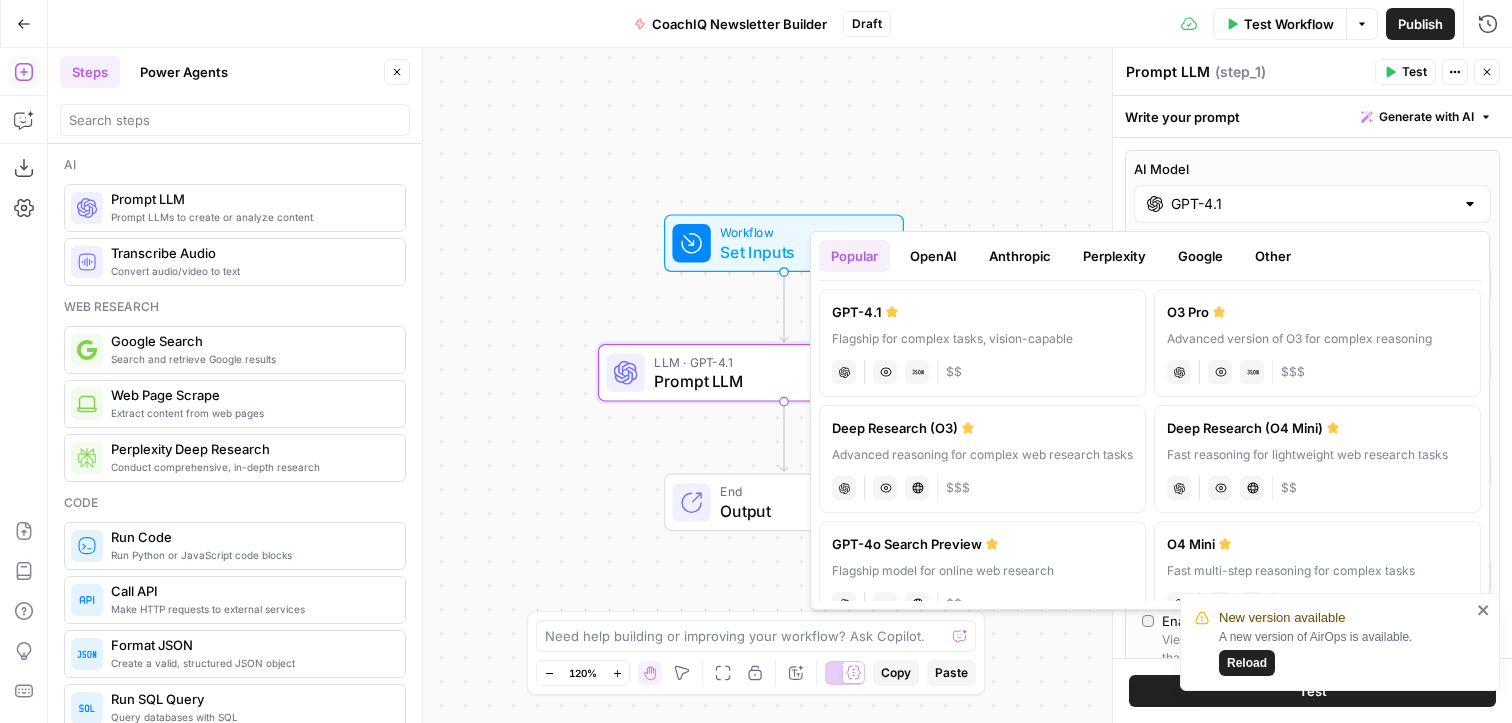 click on "Anthropic" at bounding box center (1020, 256) 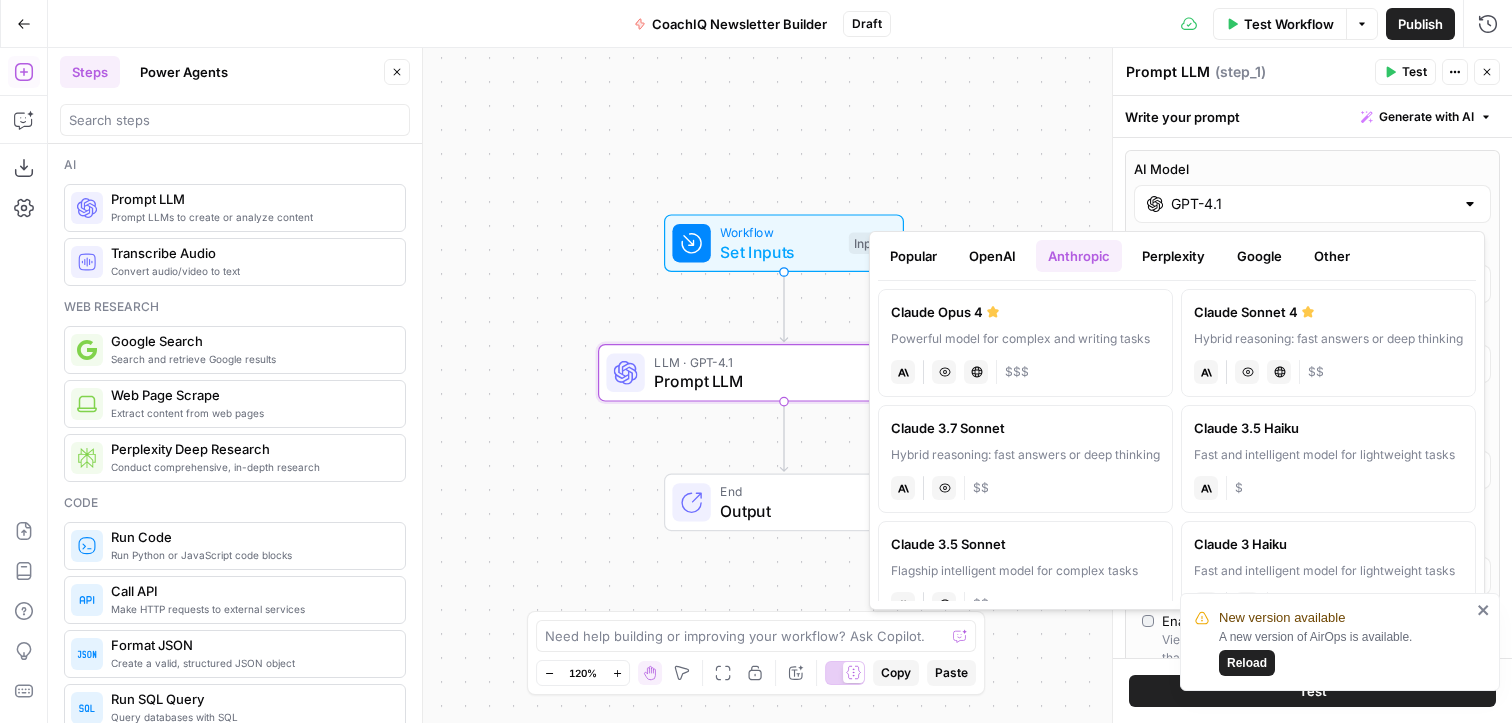 click on "Claude Opus 4 Powerful model for complex and writing tasks anthropic Vision Capabilities Live Web Research $$$" at bounding box center (1025, 343) 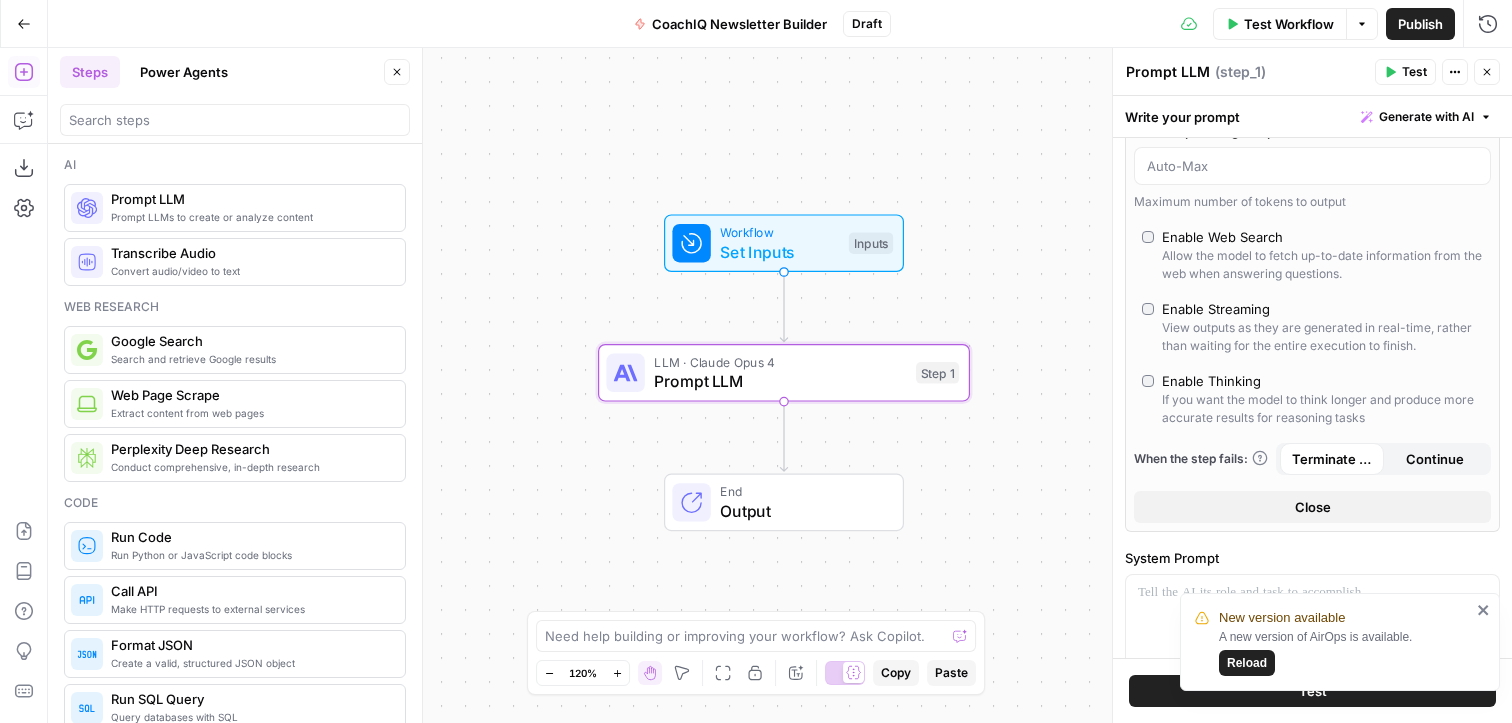 scroll, scrollTop: 257, scrollLeft: 0, axis: vertical 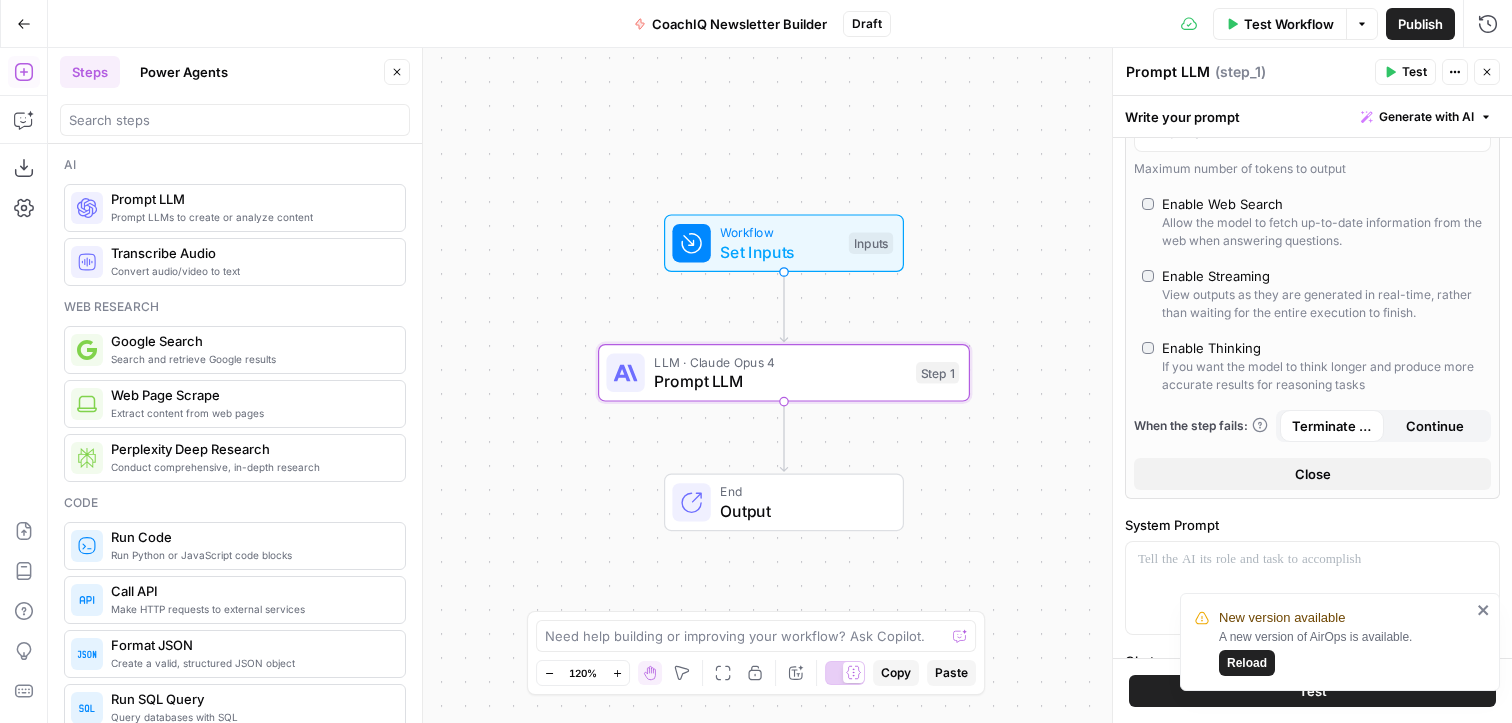 click on "Allow the model to fetch up-to-date information from the web when answering questions." at bounding box center [1322, 232] 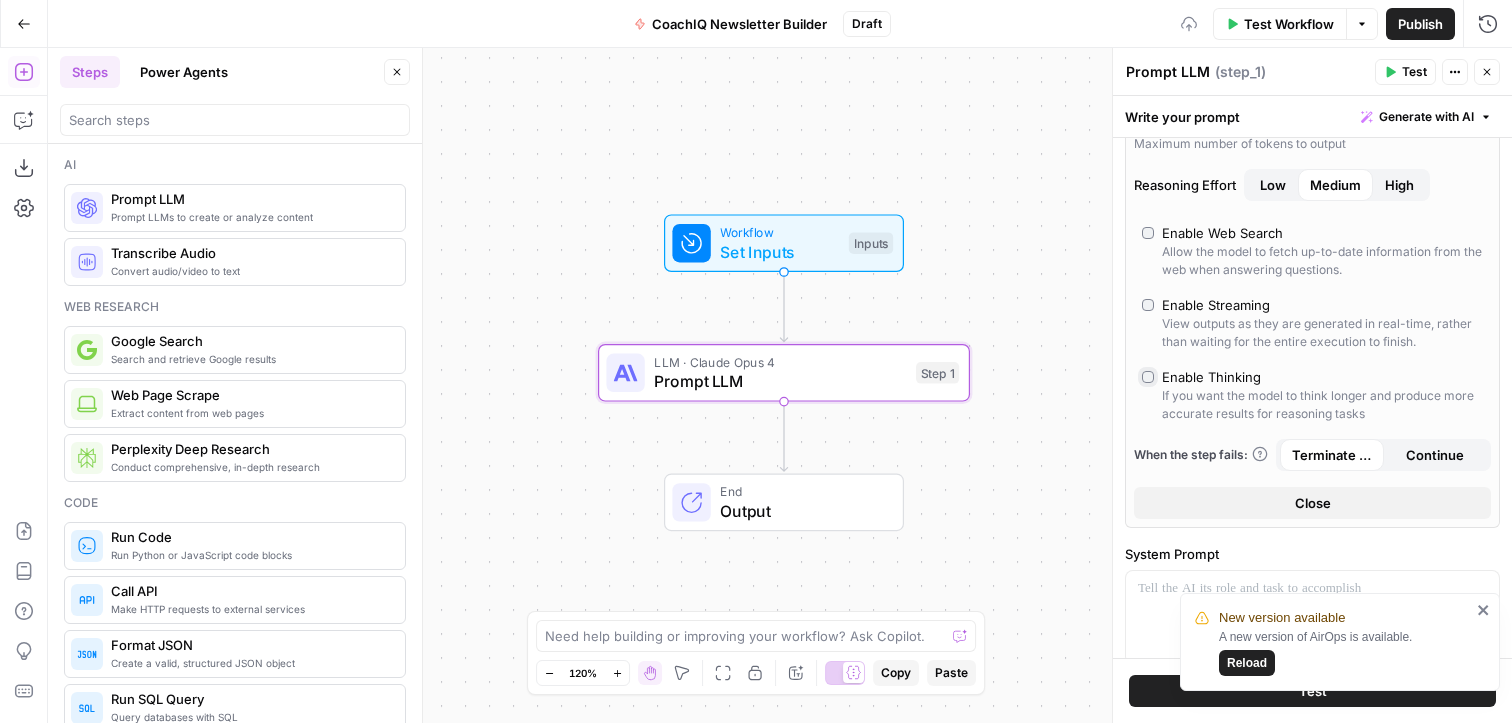 scroll, scrollTop: 239, scrollLeft: 0, axis: vertical 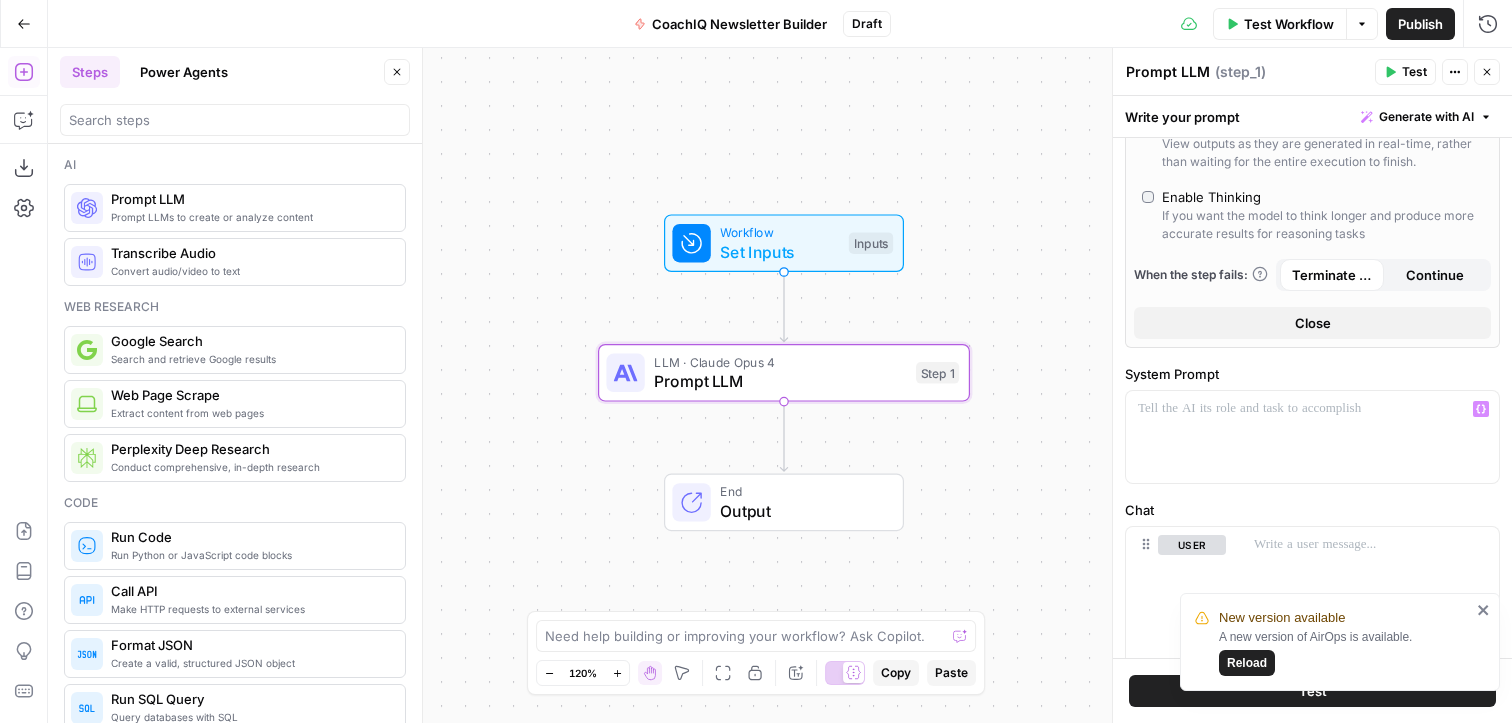 click on "If you want the model to think longer and produce more accurate results for reasoning tasks" at bounding box center (1322, 225) 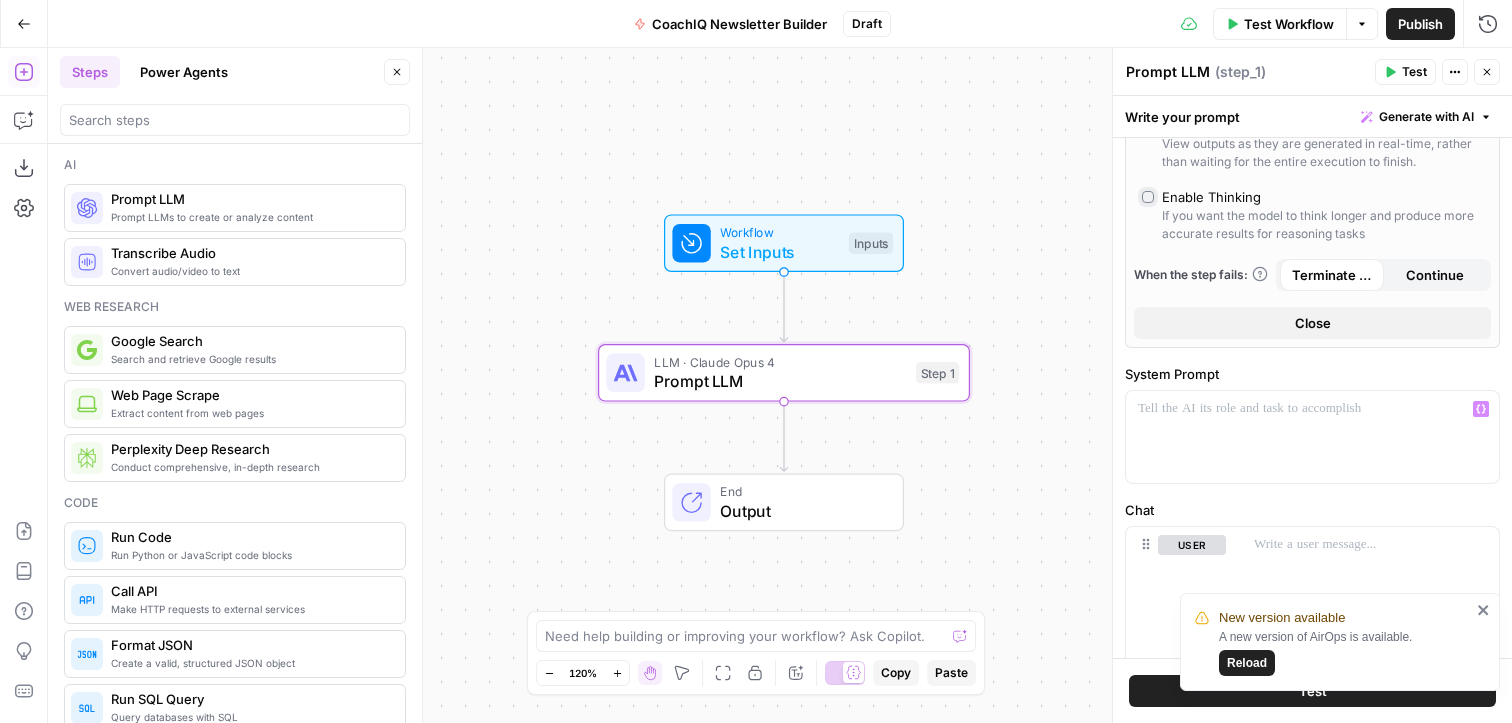 type on "***" 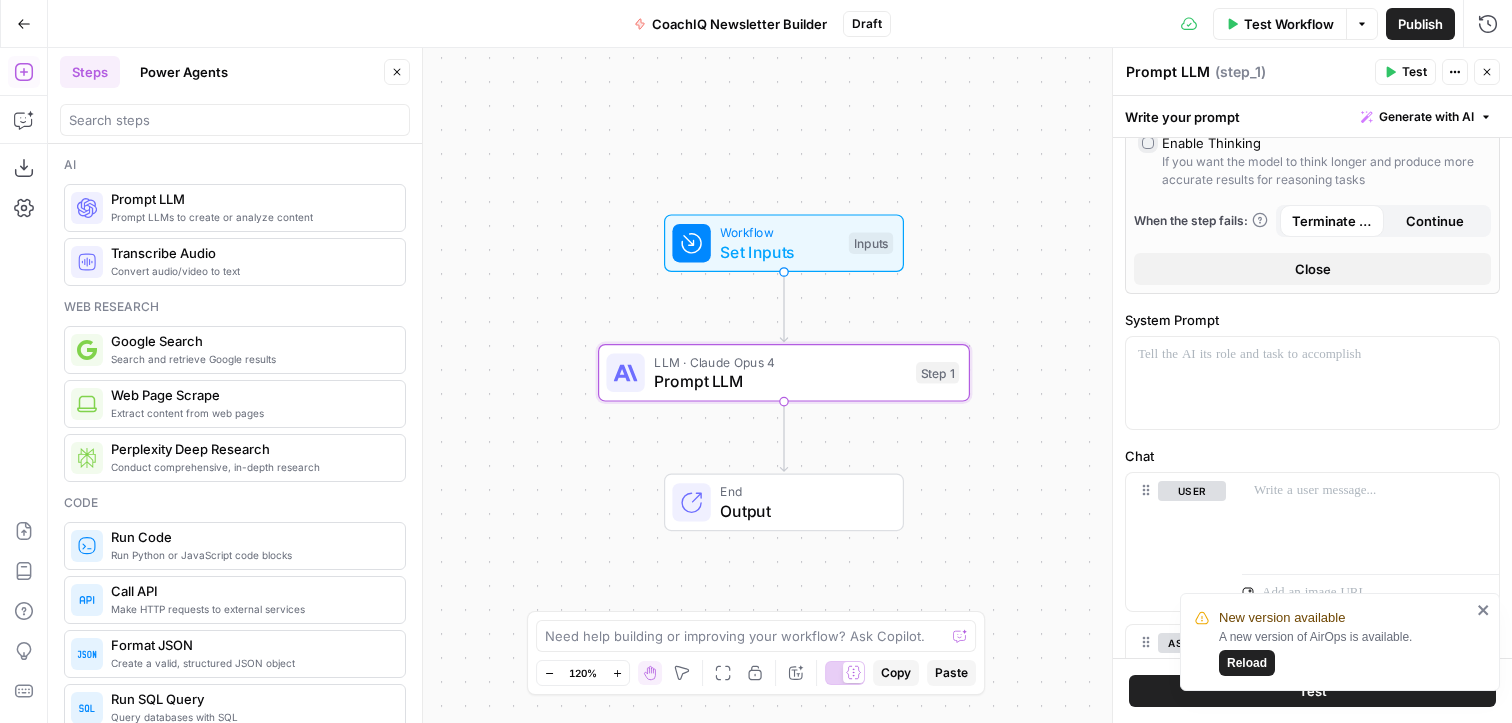 scroll, scrollTop: 408, scrollLeft: 0, axis: vertical 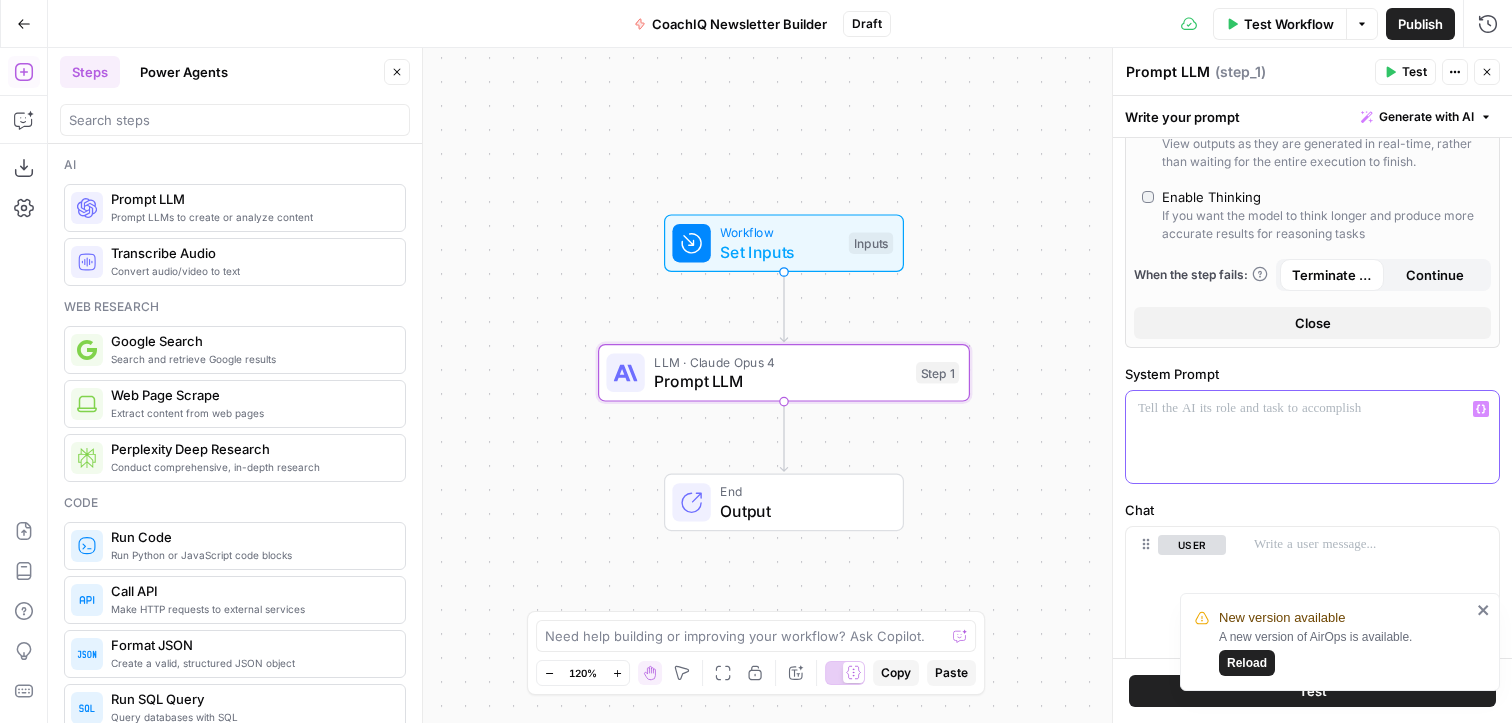 click at bounding box center [1312, 437] 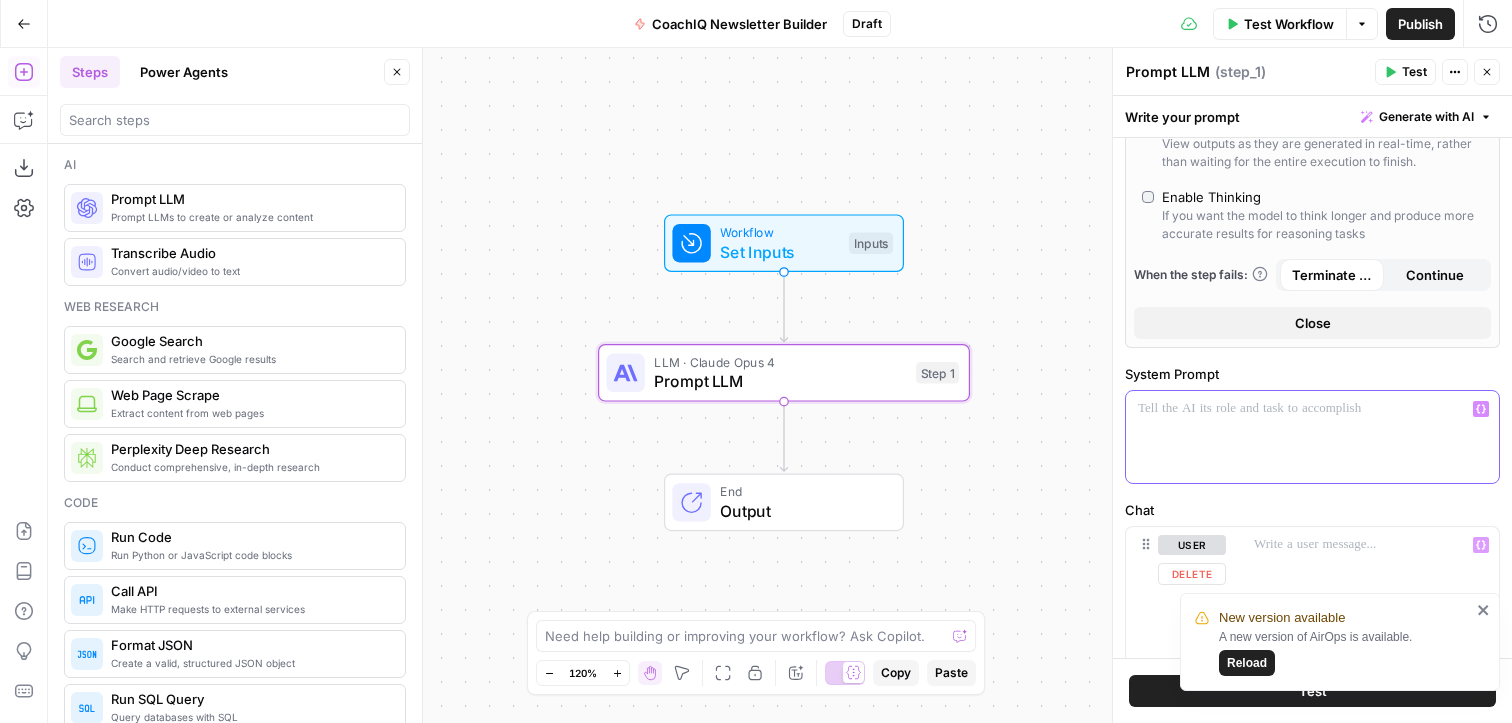 click at bounding box center [1312, 437] 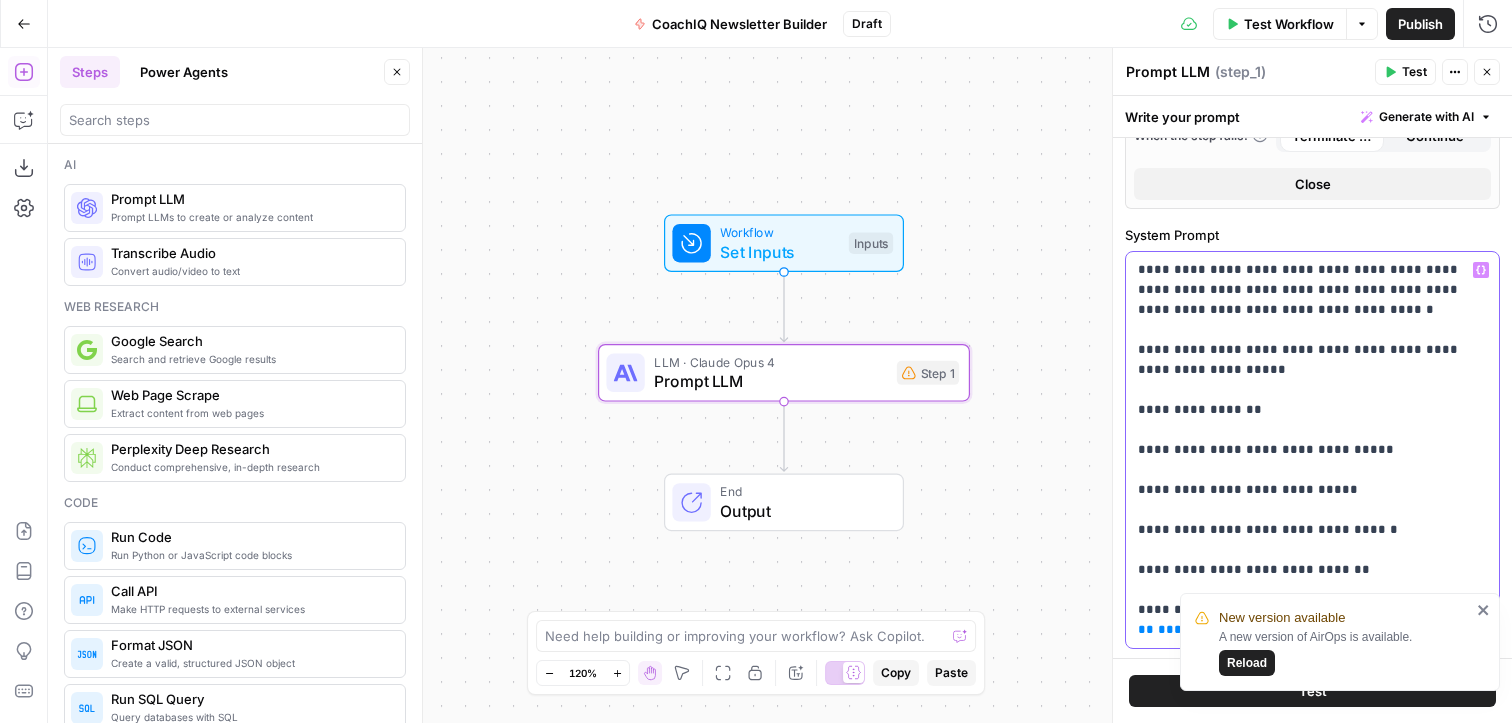 scroll, scrollTop: 560, scrollLeft: 0, axis: vertical 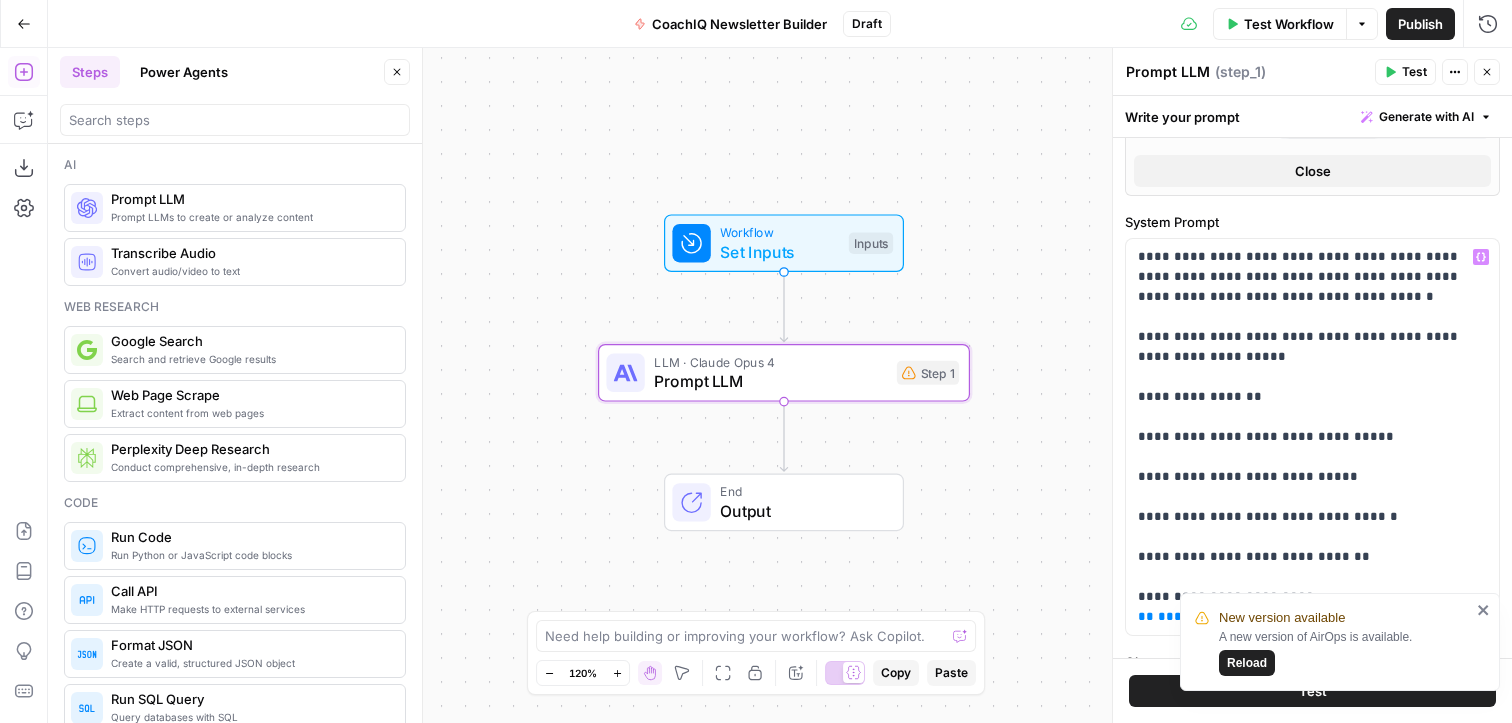 click on "Reload" at bounding box center (1247, 663) 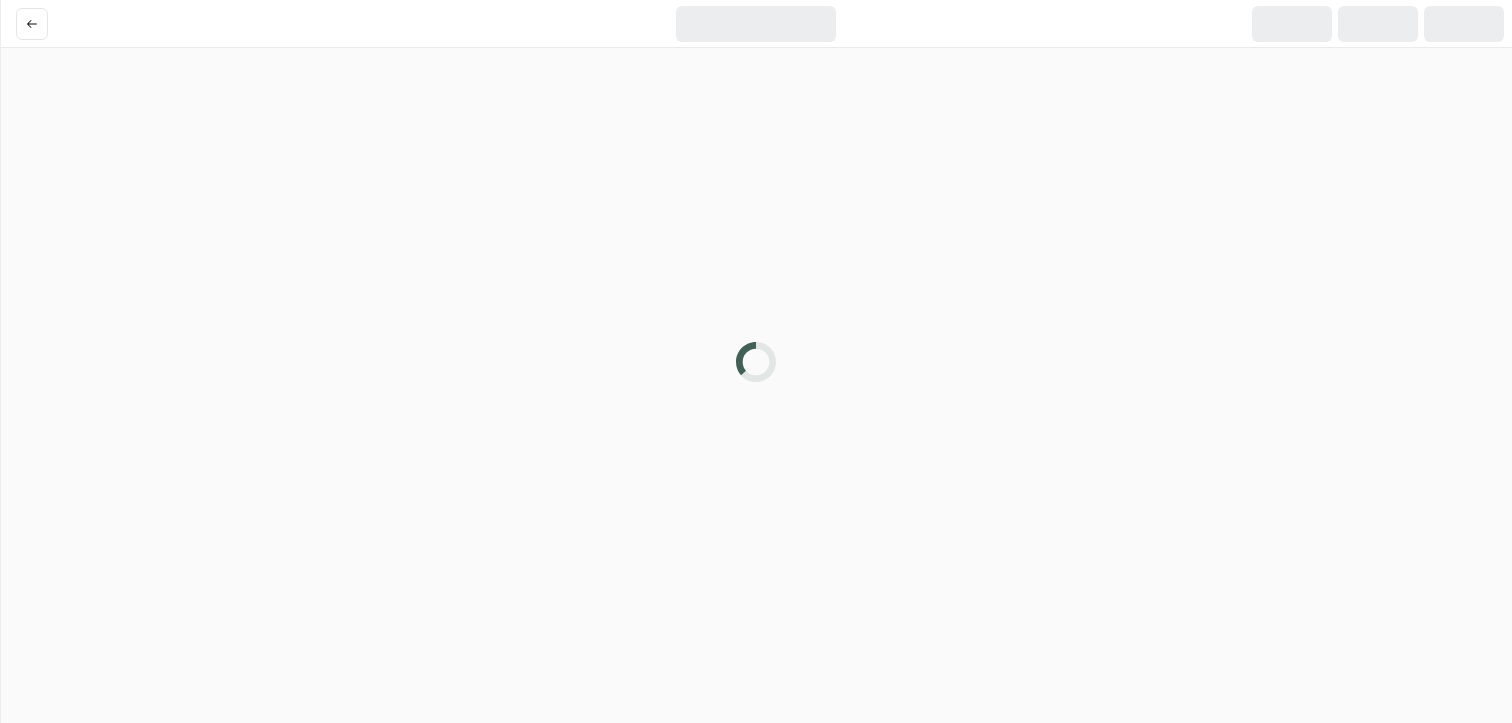 scroll, scrollTop: 0, scrollLeft: 0, axis: both 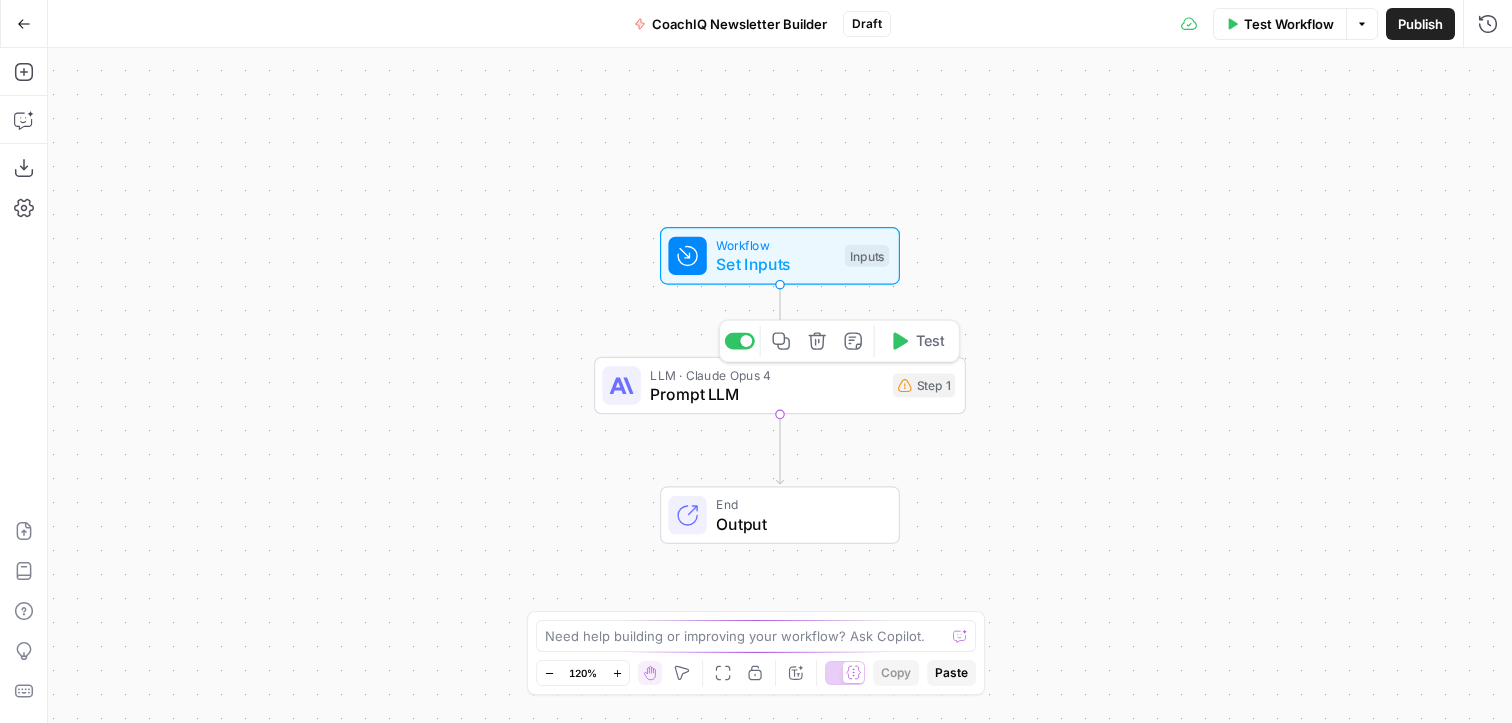 click on "Prompt LLM" at bounding box center (766, 394) 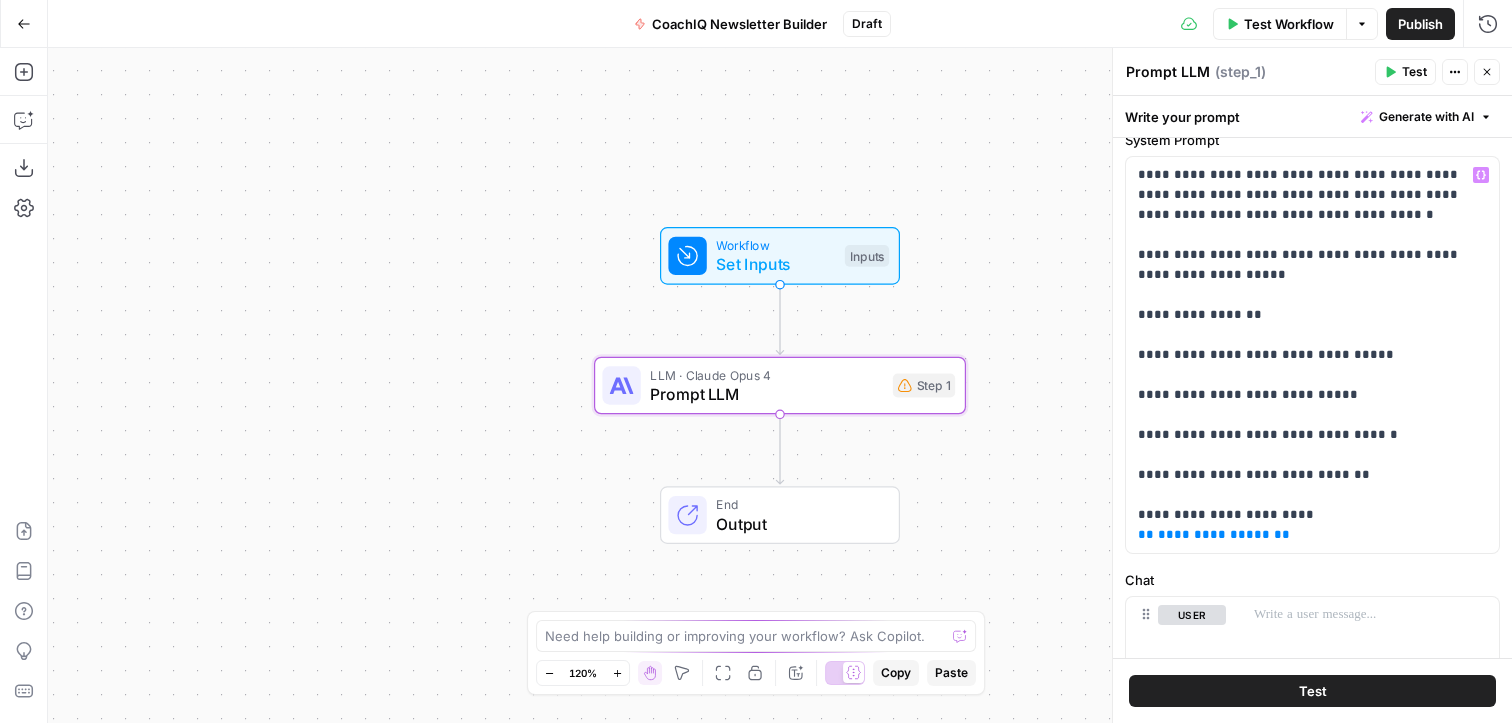 scroll, scrollTop: 0, scrollLeft: 0, axis: both 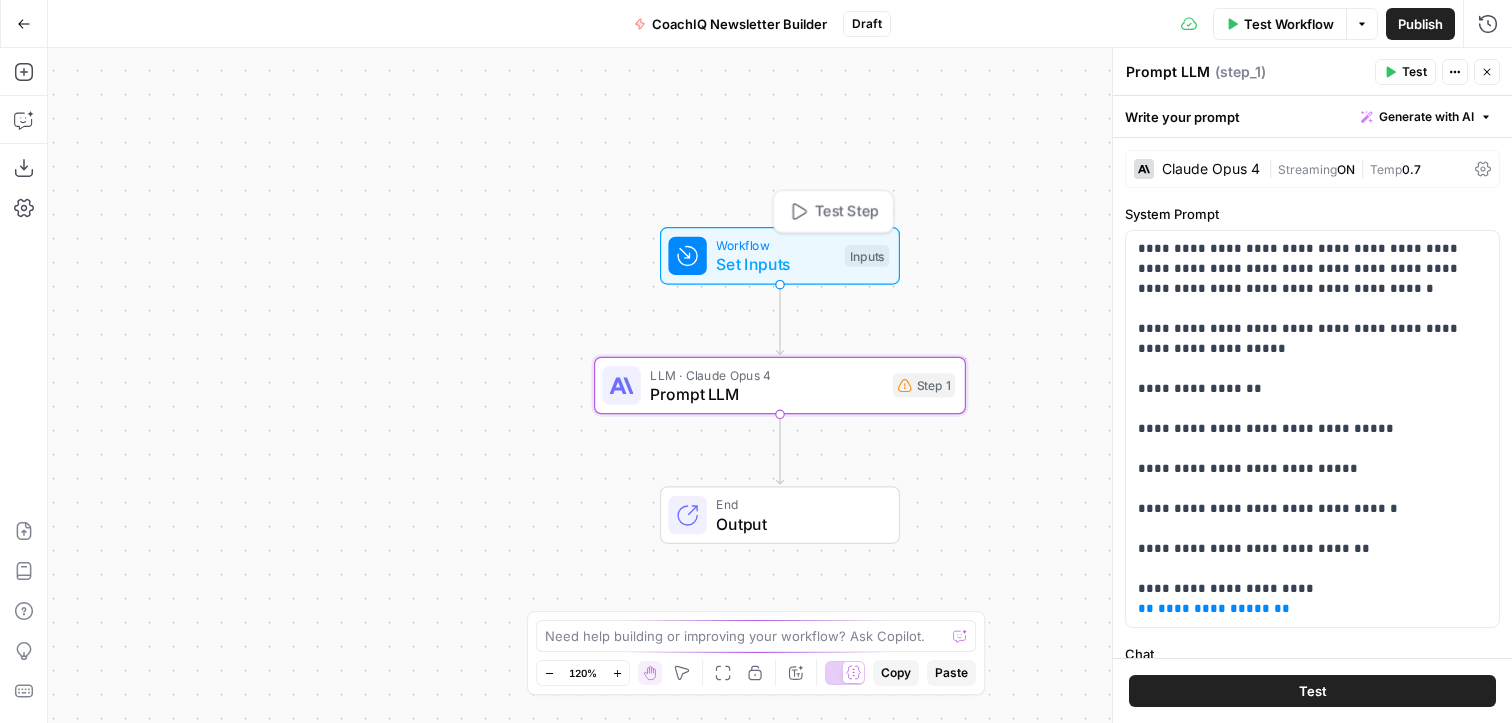 click on "Set Inputs" at bounding box center (775, 264) 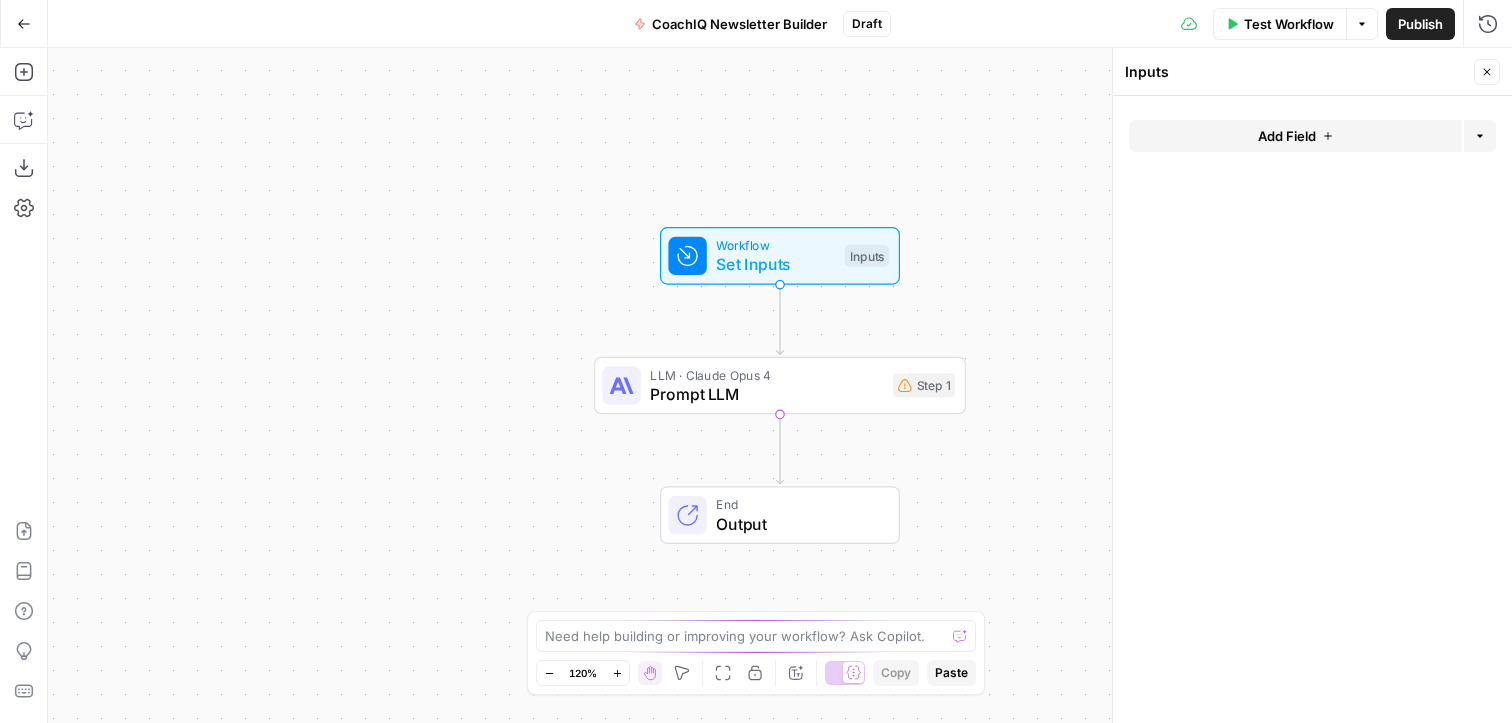 click on "Add Field" at bounding box center (1295, 136) 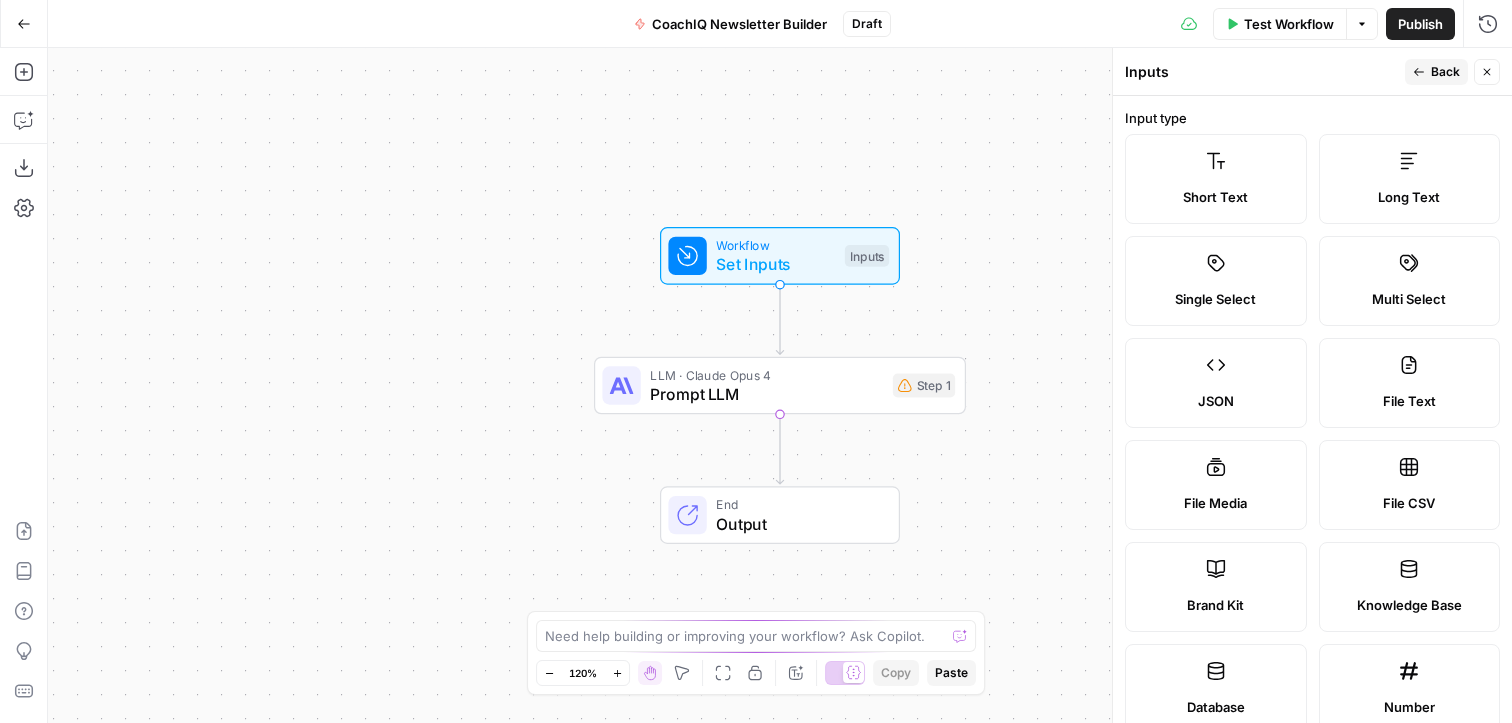 click on "Long Text" at bounding box center [1409, 197] 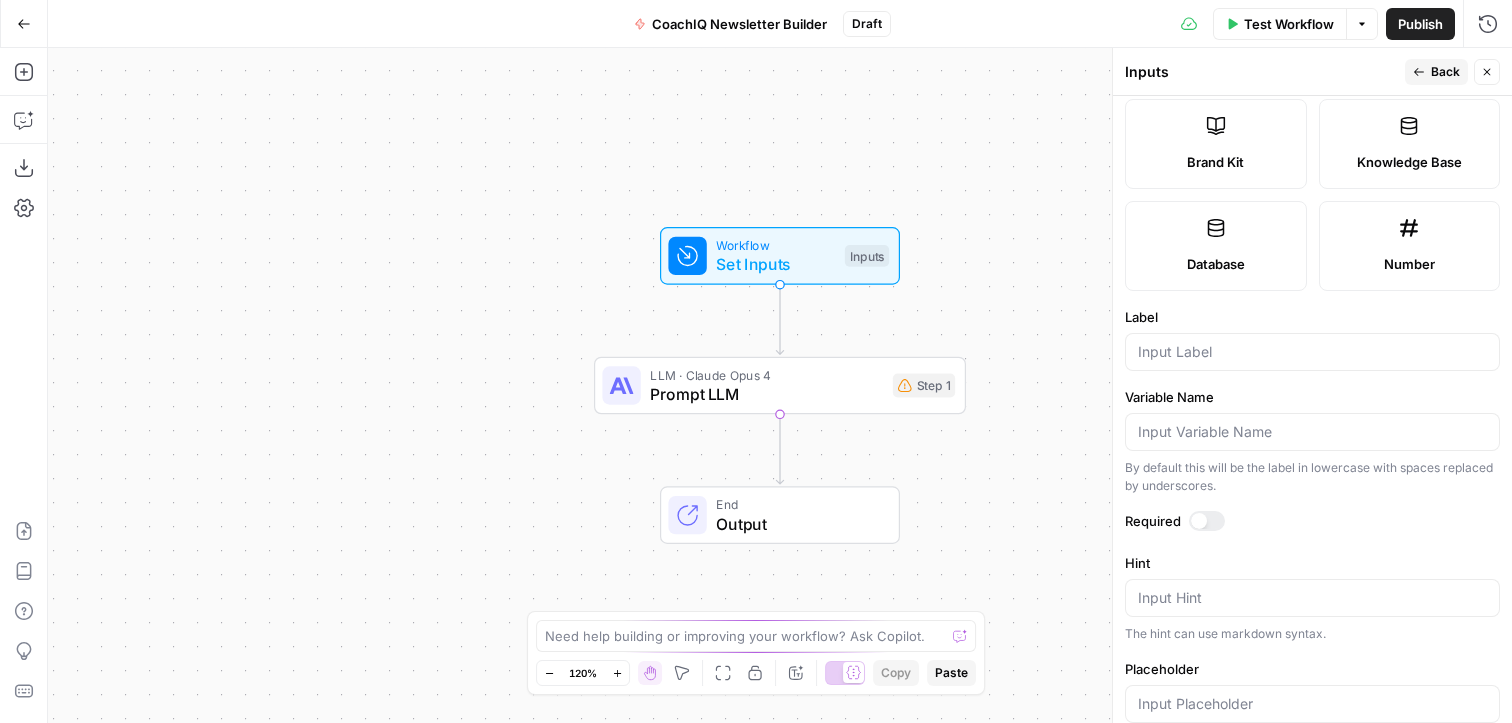 scroll, scrollTop: 628, scrollLeft: 0, axis: vertical 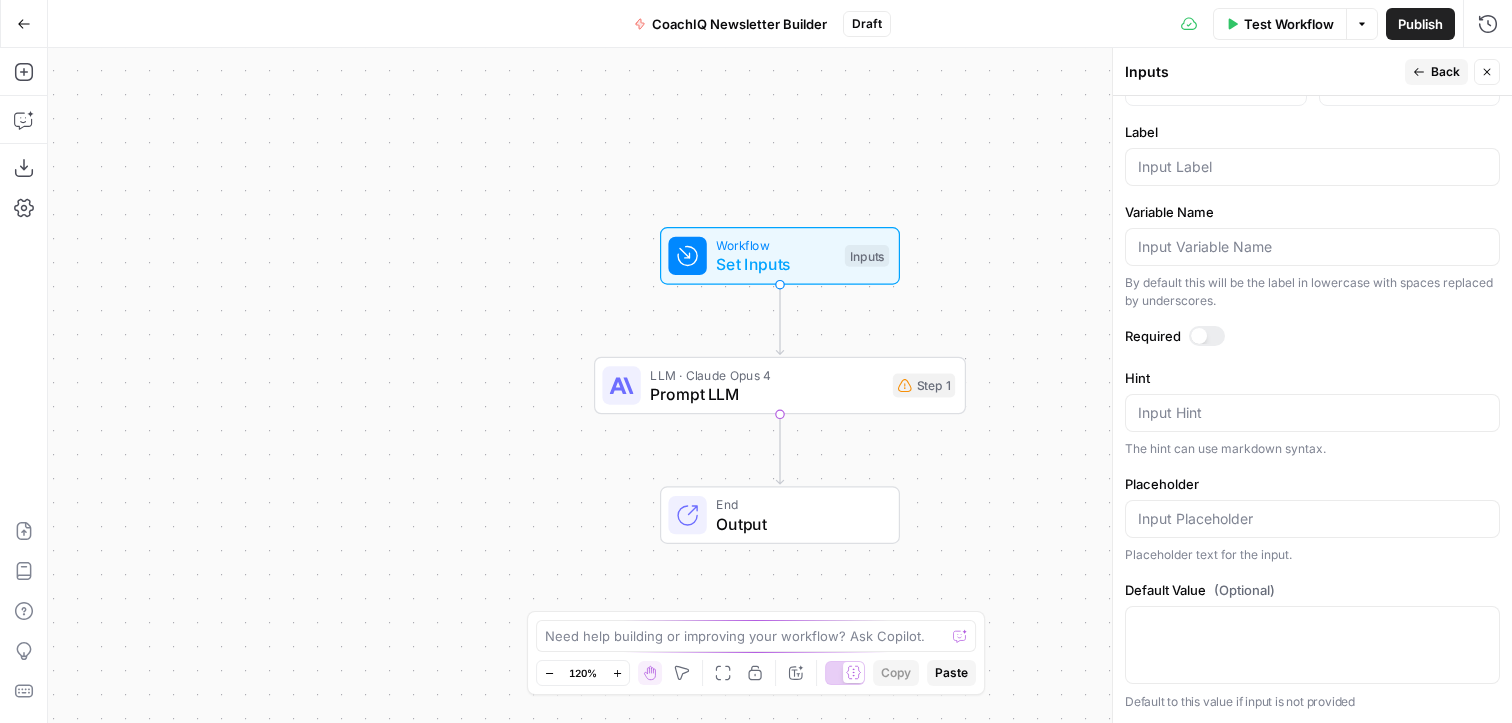 click at bounding box center (1312, 167) 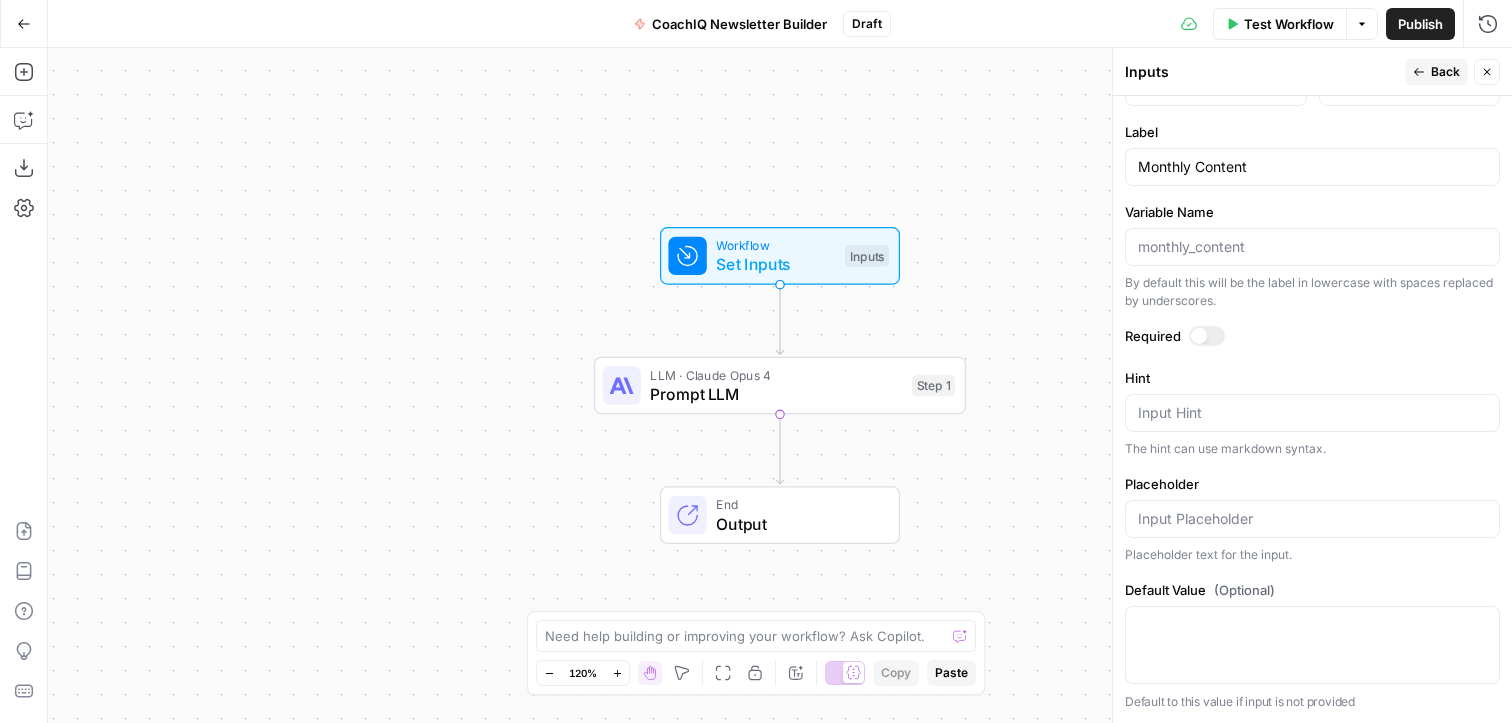 click on "Monthly Content" at bounding box center (1312, 167) 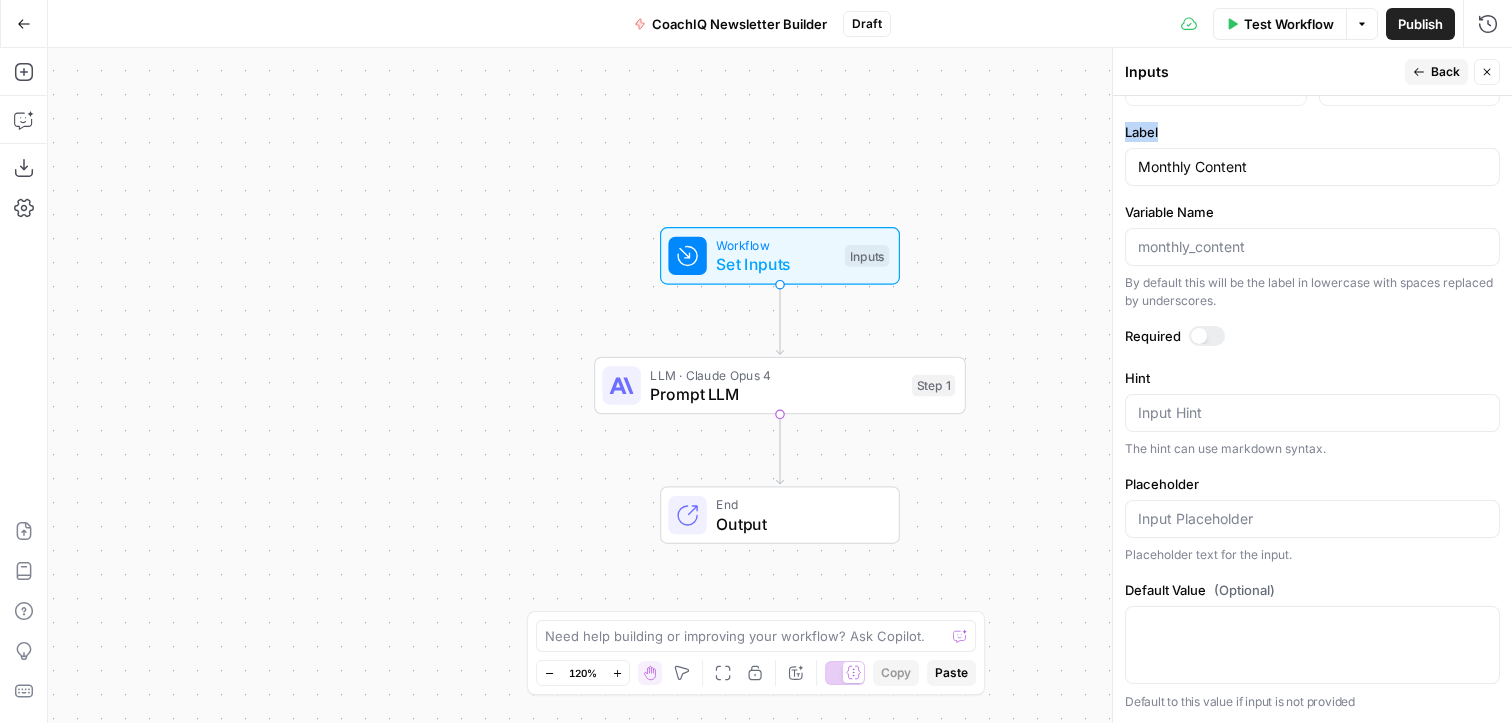 click on "Monthly Content" at bounding box center (1312, 167) 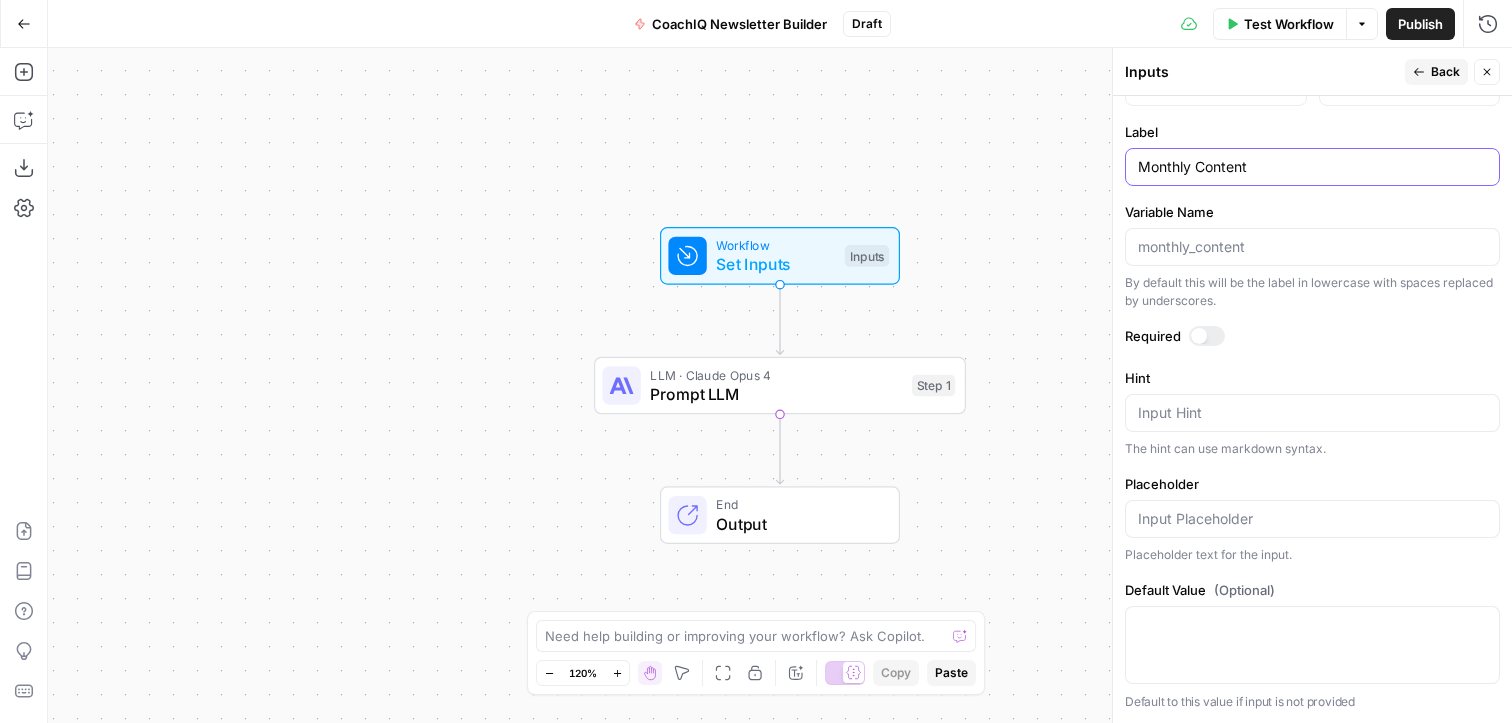 click on "Monthly Content" at bounding box center [1312, 167] 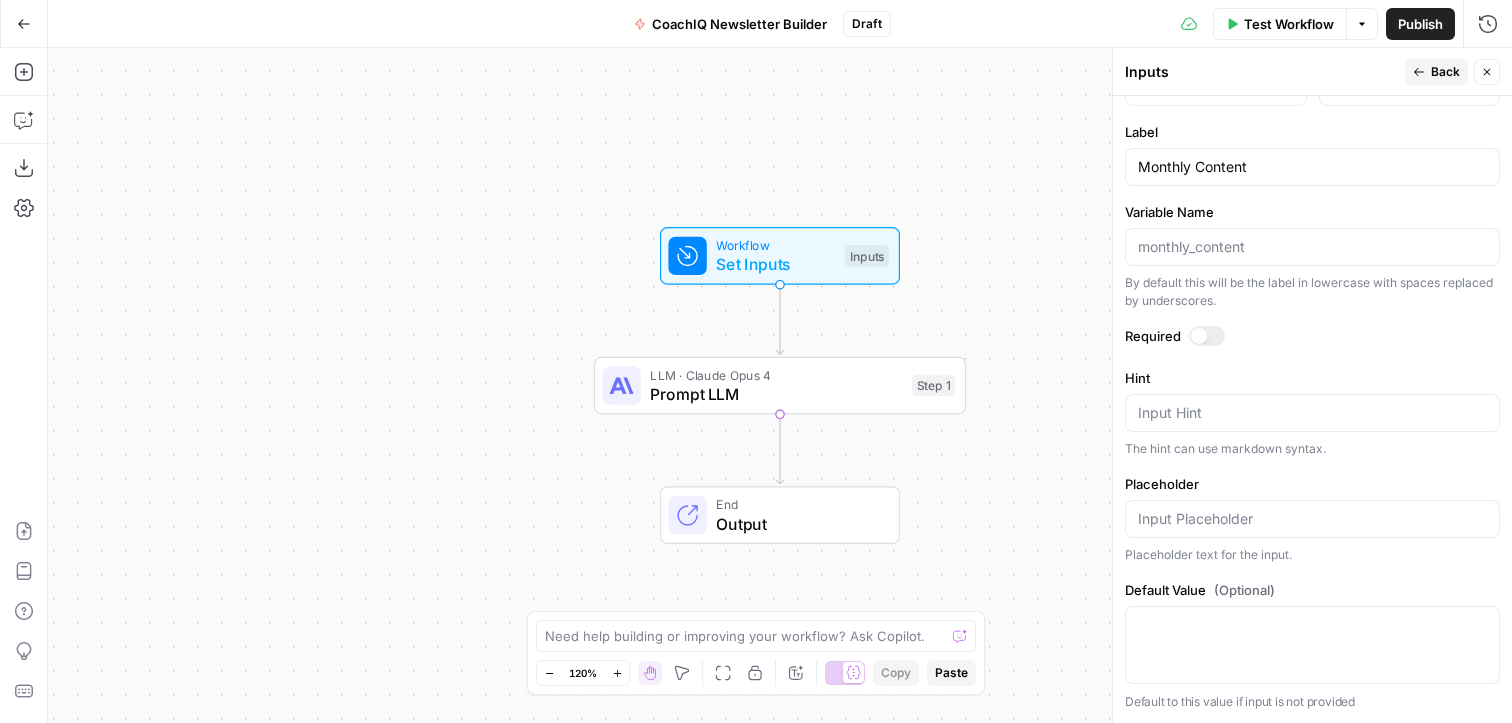 click on "Monthly Content" at bounding box center (1312, 167) 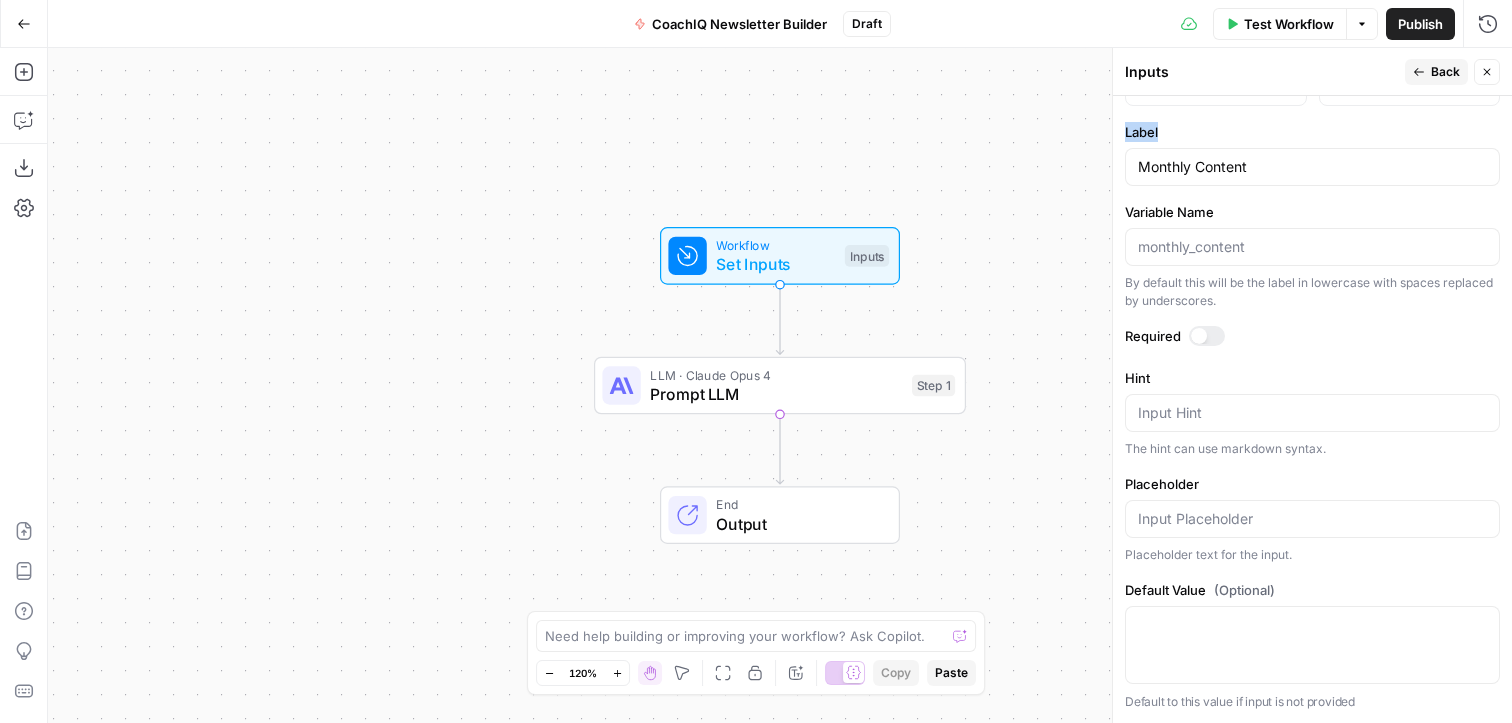 click on "Monthly Content" at bounding box center [1312, 167] 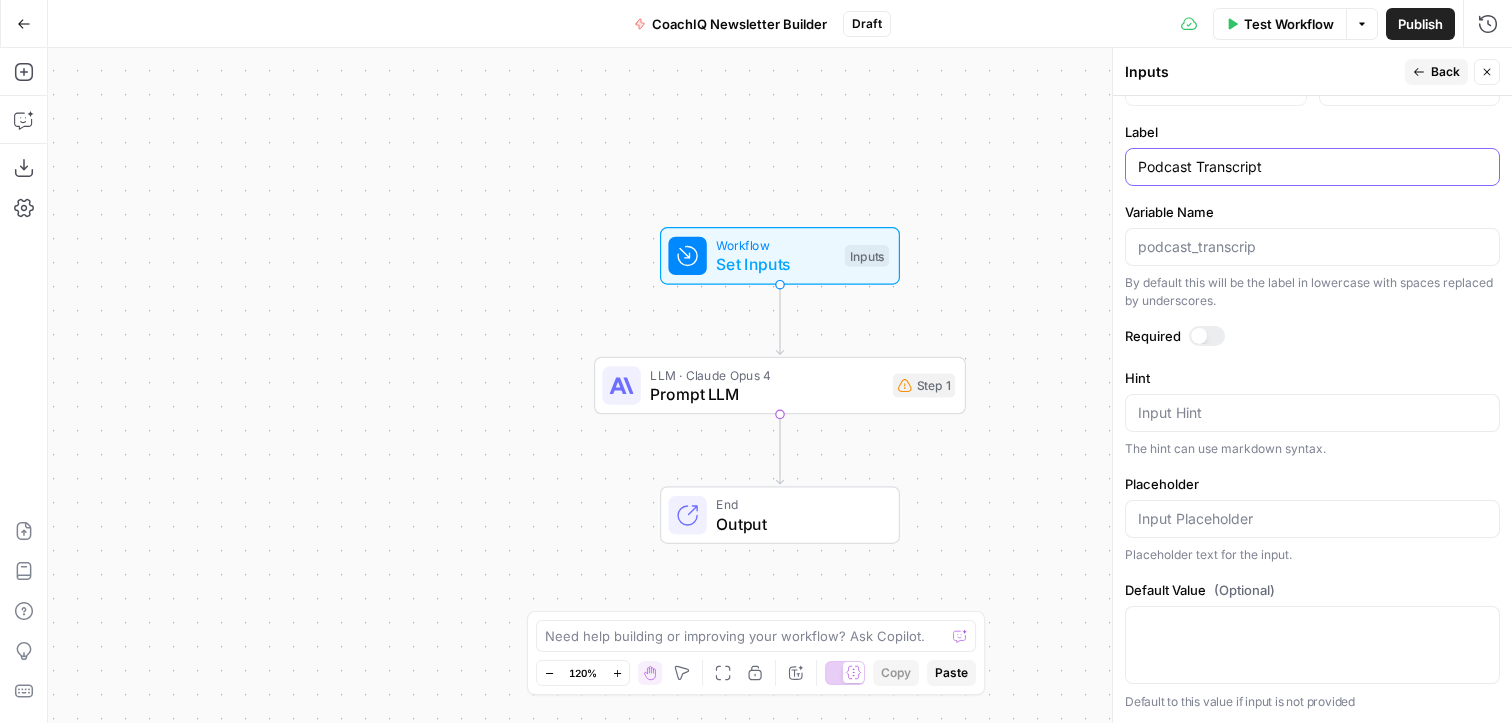 type on "Podcast Transcript" 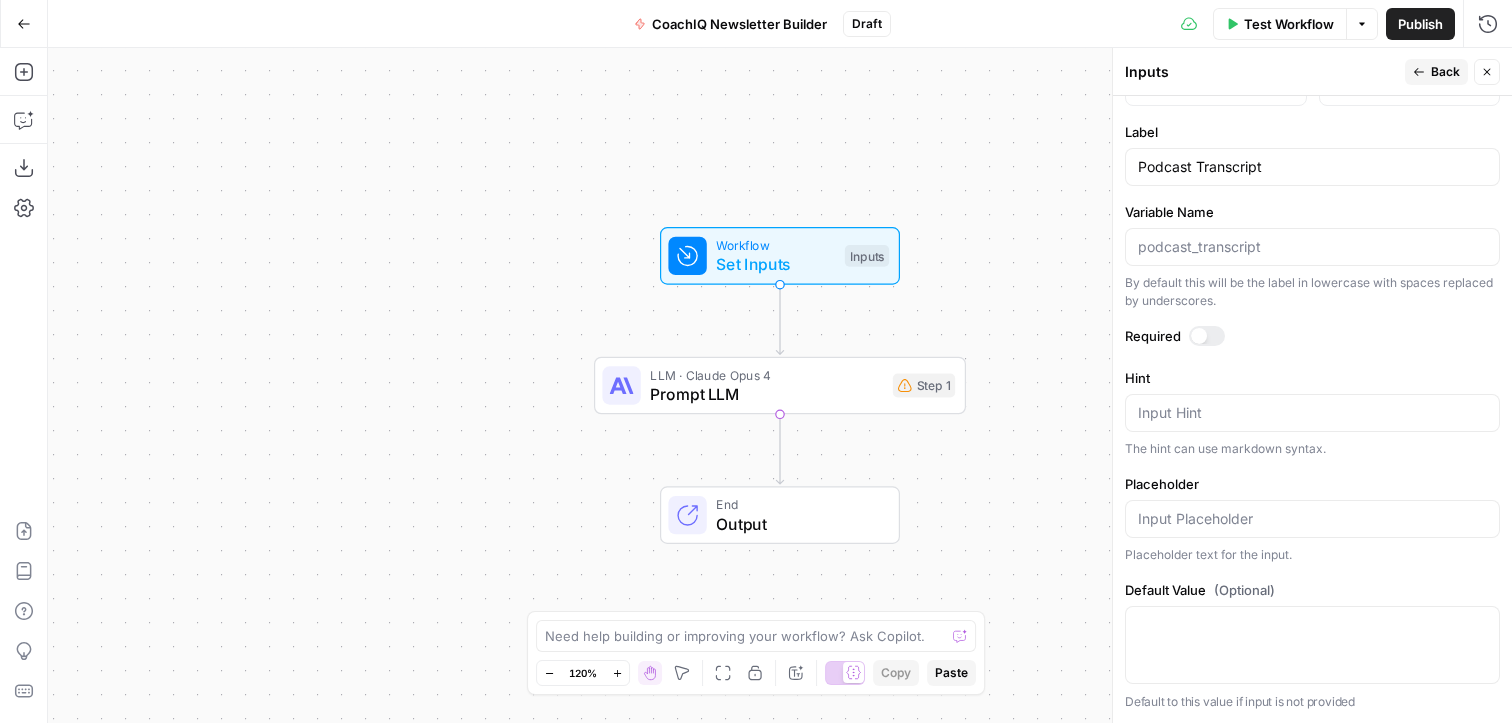 click at bounding box center (1207, 336) 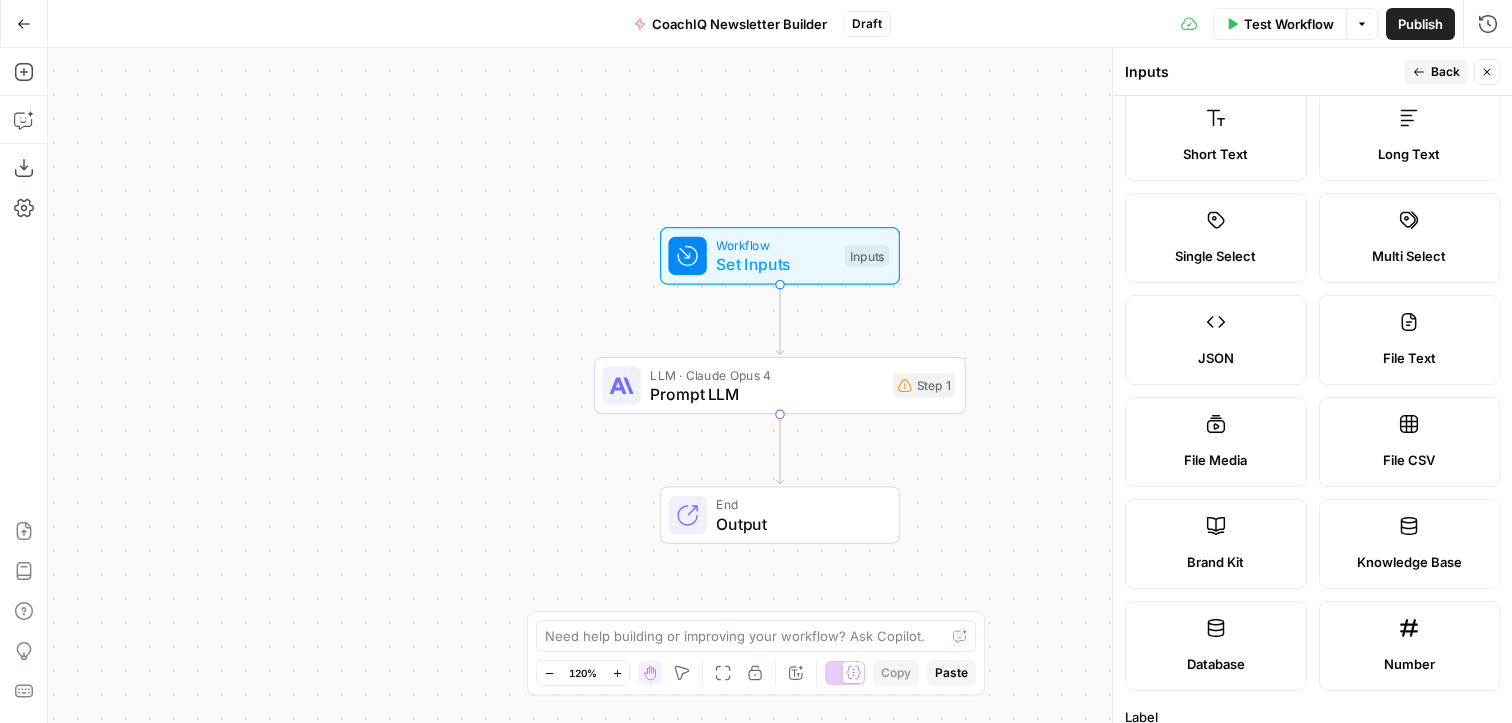 scroll, scrollTop: 0, scrollLeft: 0, axis: both 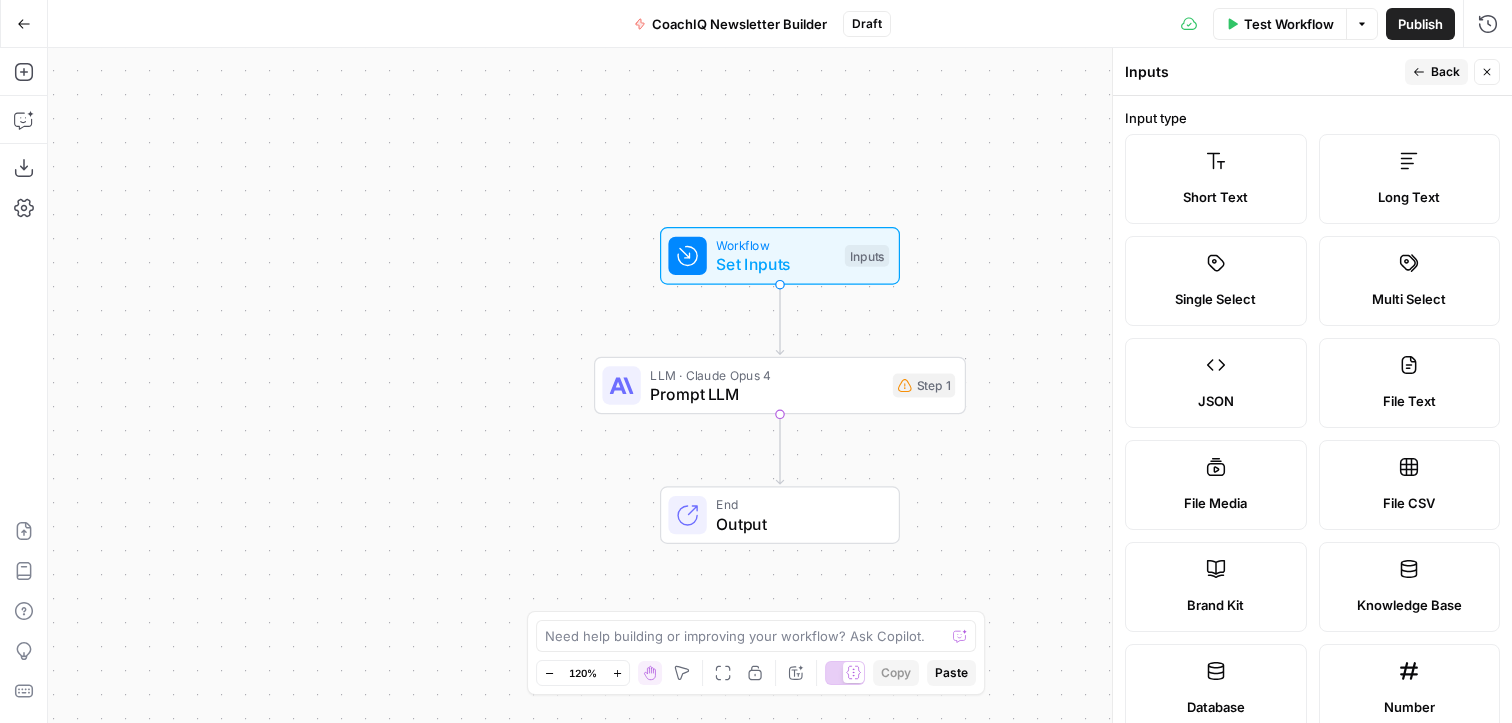 click on "Back" at bounding box center (1445, 72) 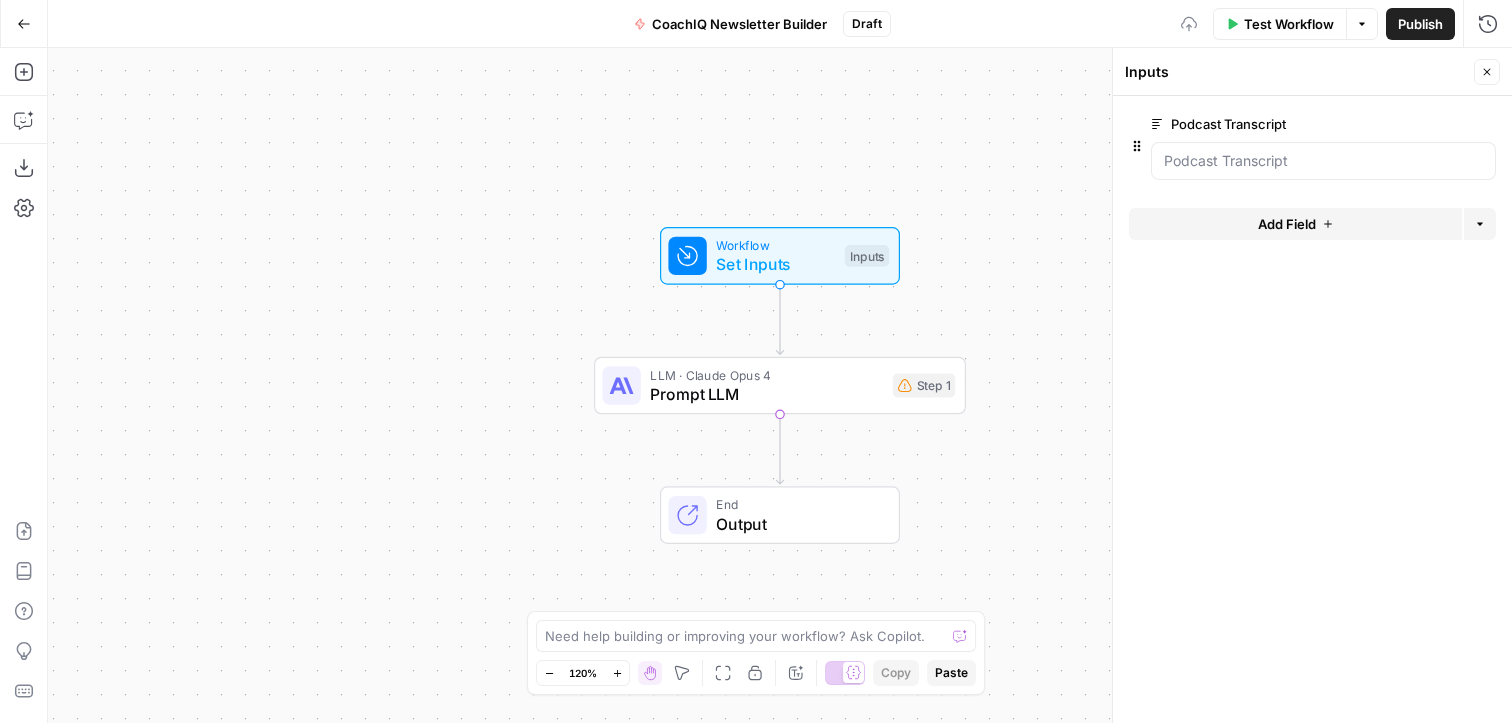click on "Add Field" at bounding box center [1295, 224] 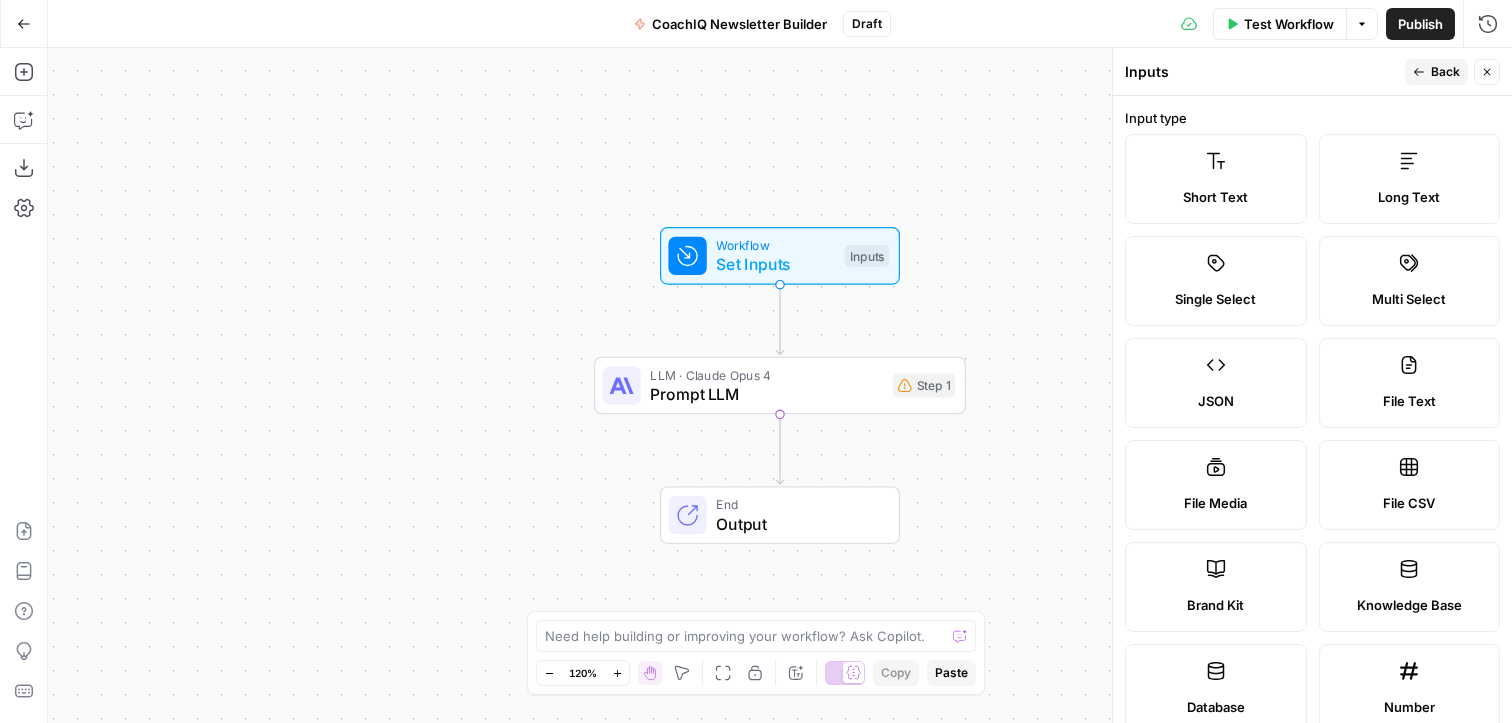 click on "Long Text" at bounding box center [1410, 179] 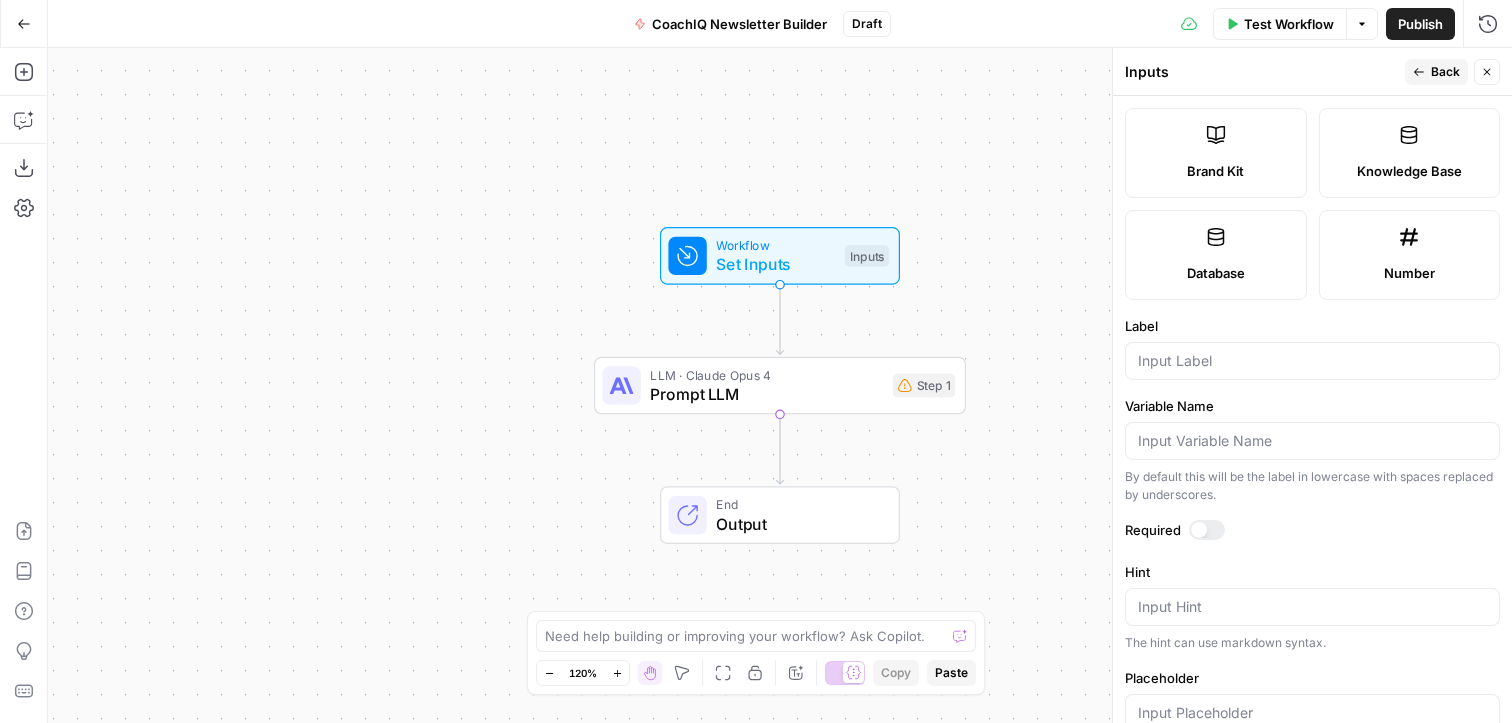 scroll, scrollTop: 628, scrollLeft: 0, axis: vertical 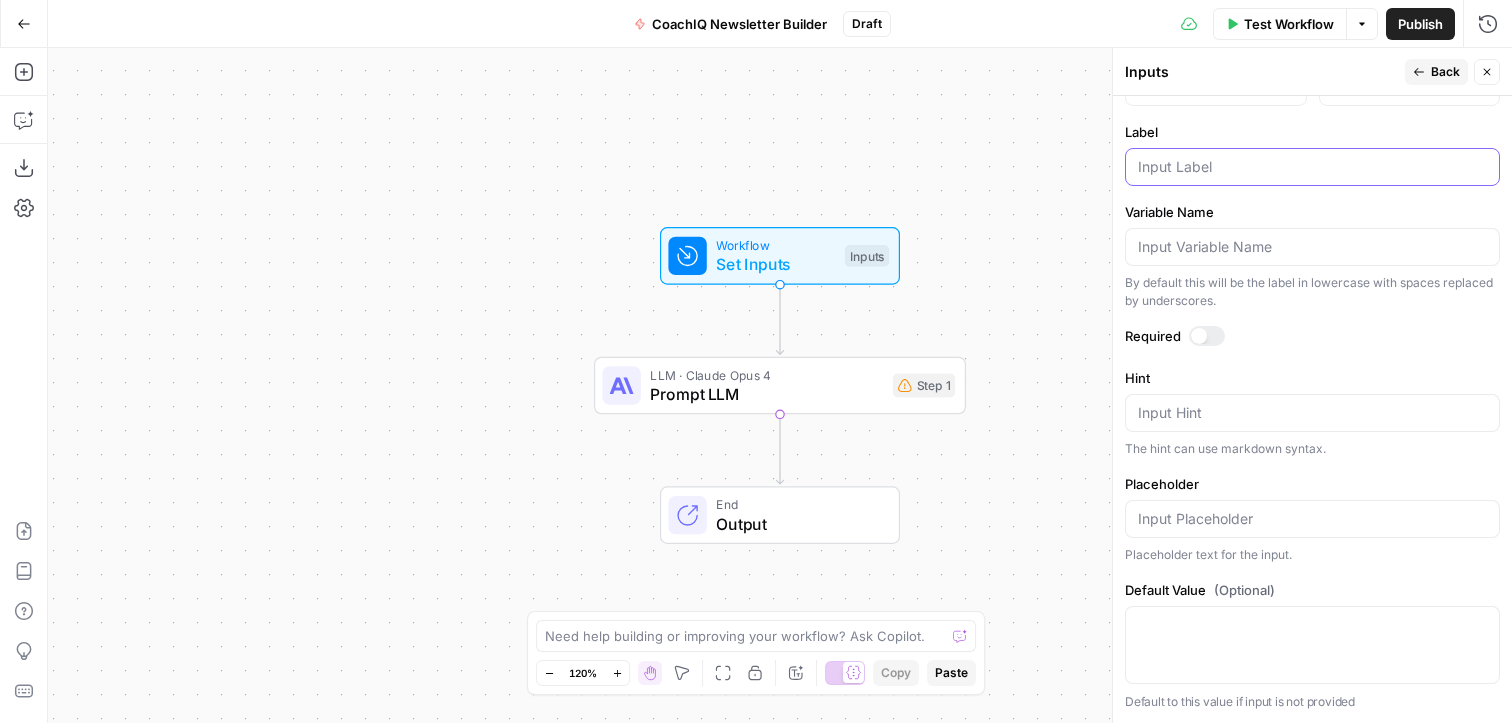 click on "Label" at bounding box center [1312, 167] 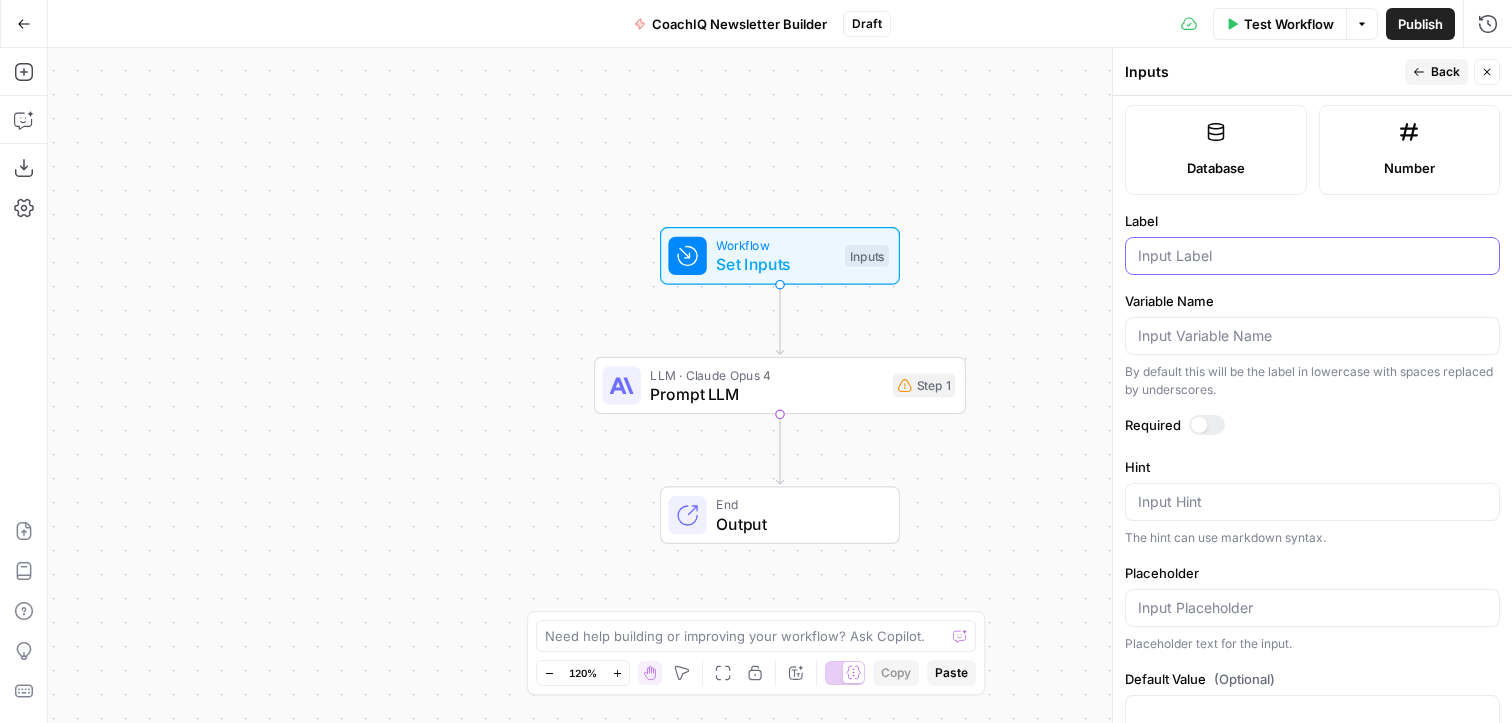 scroll, scrollTop: 479, scrollLeft: 0, axis: vertical 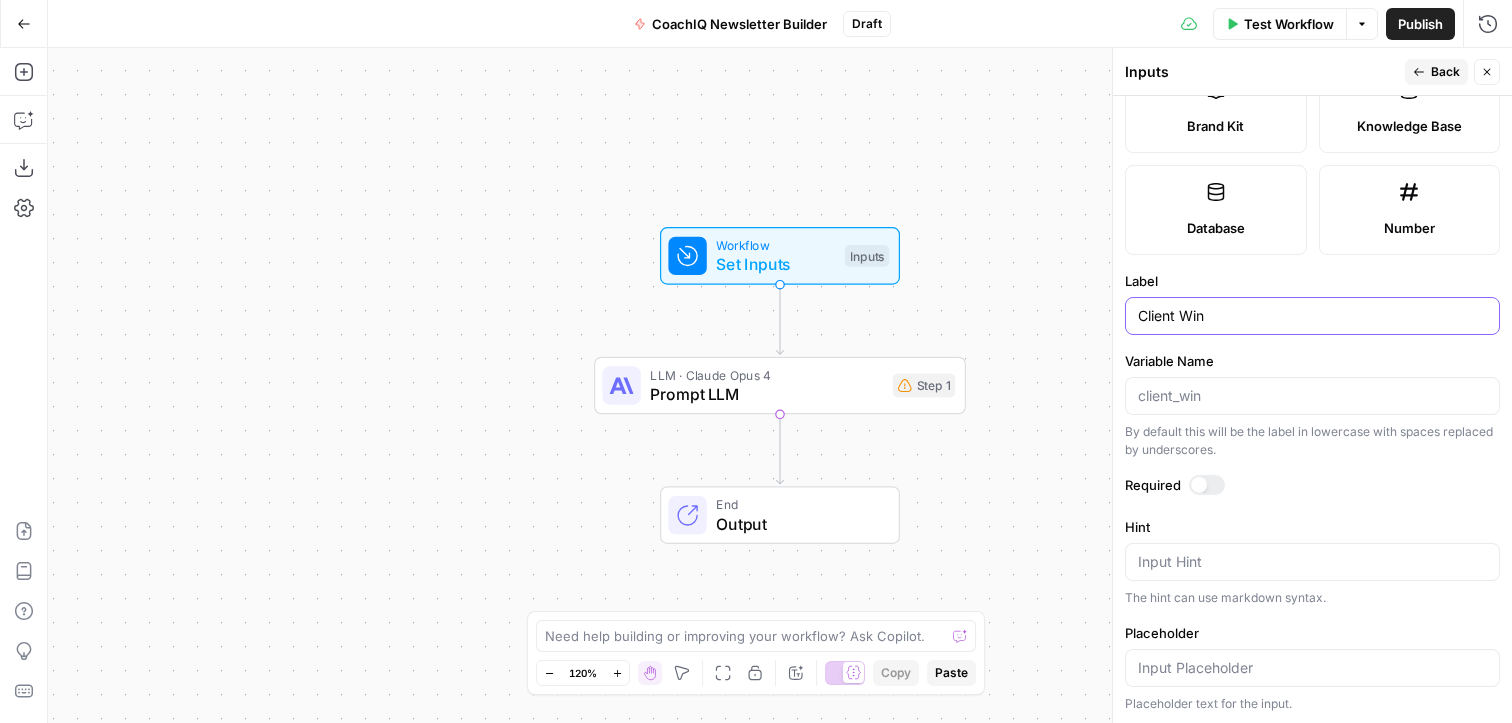 type on "Client Win" 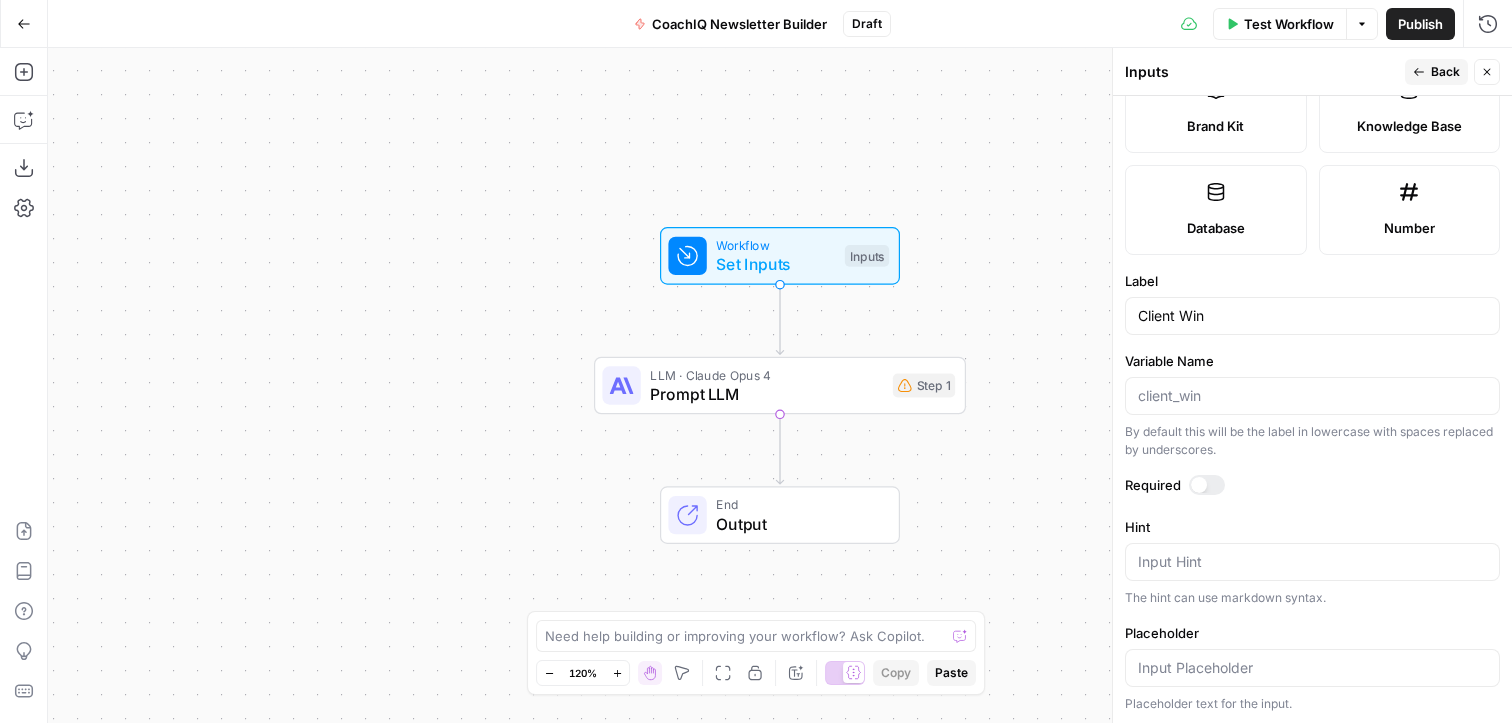 click on "Input type Short Text Long Text Single Select Multi Select JSON File Text File Media File CSV Brand Kit Knowledge Base Database Number Label Client Win Variable Name By default this will be the label in lowercase with spaces replaced by underscores. Required Hint Input Hint The hint can use markdown syntax. Placeholder Placeholder text for the input. Default Value   (Optional) Default to this value if input is not provided" at bounding box center (1312, 409) 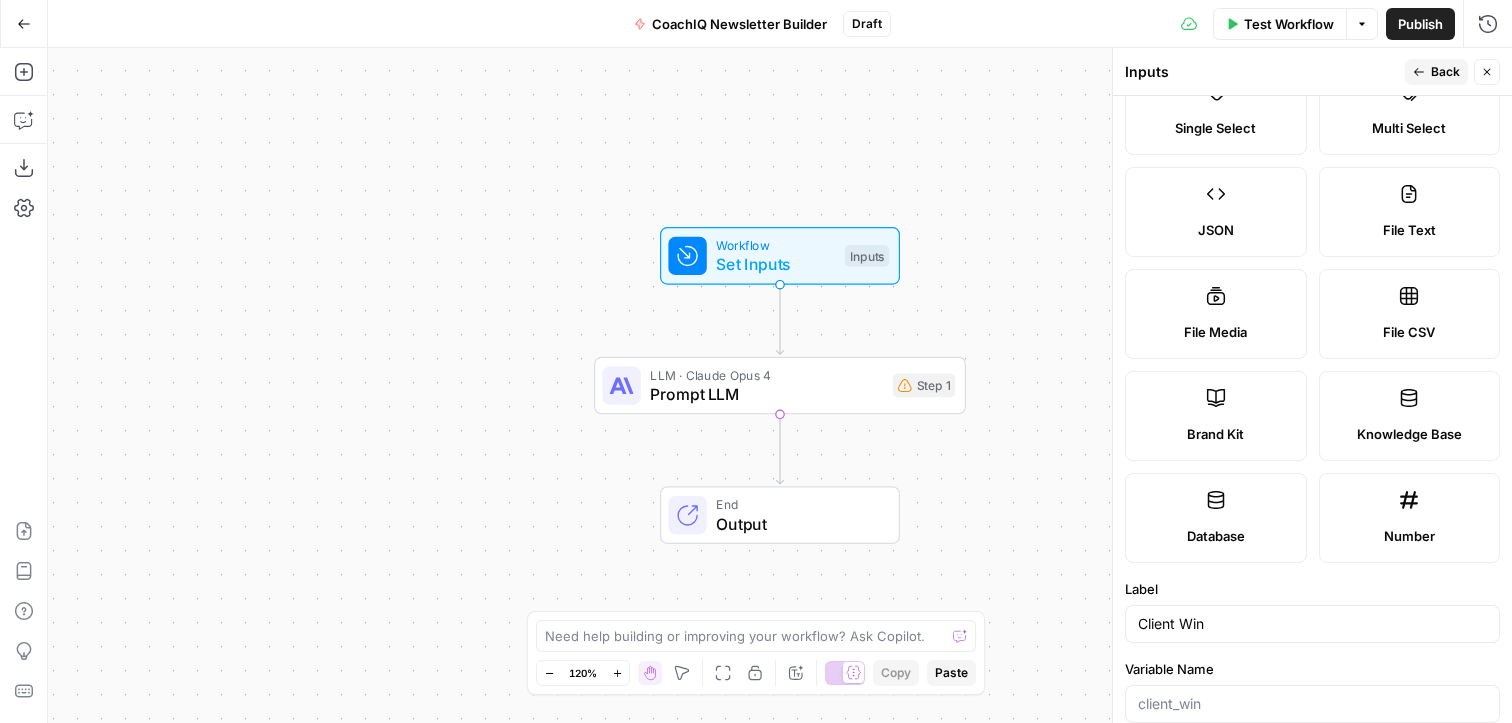 scroll, scrollTop: 4, scrollLeft: 0, axis: vertical 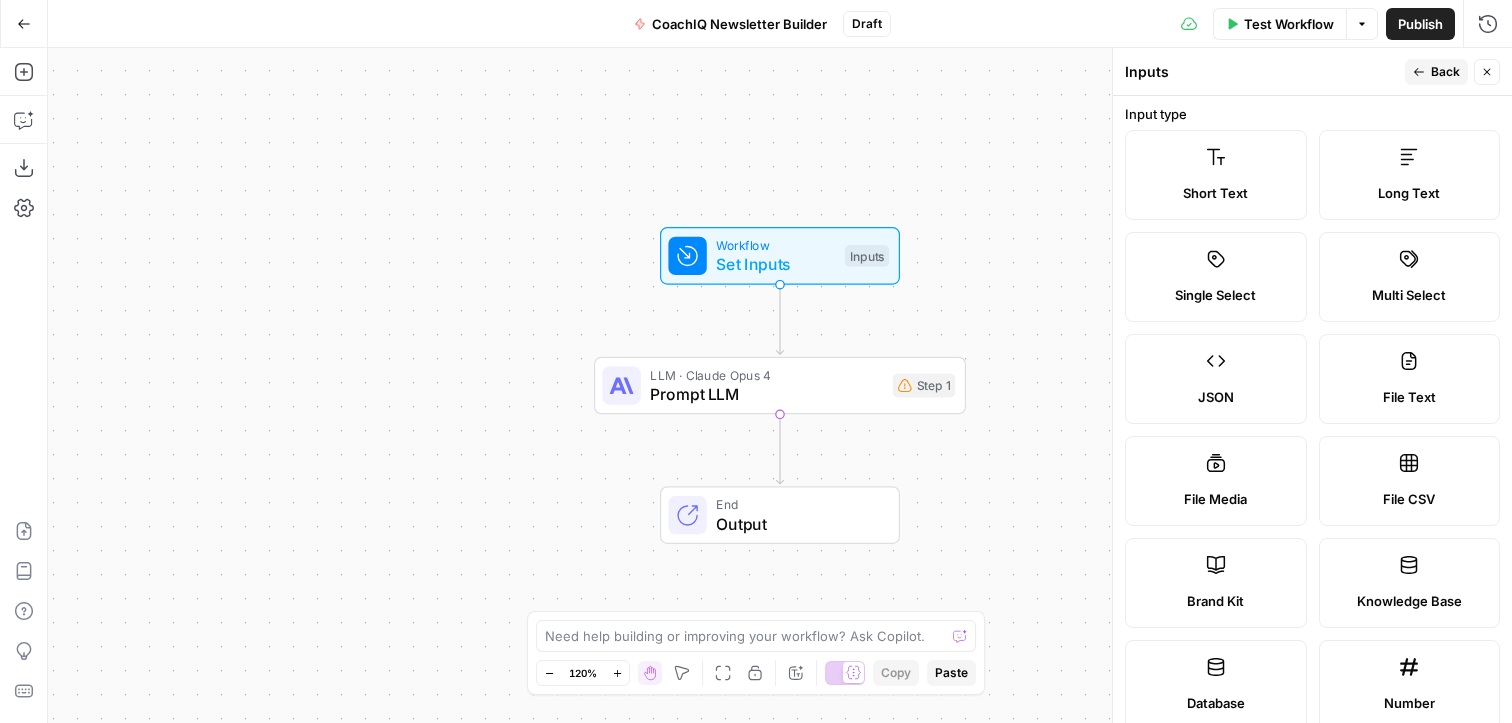 click 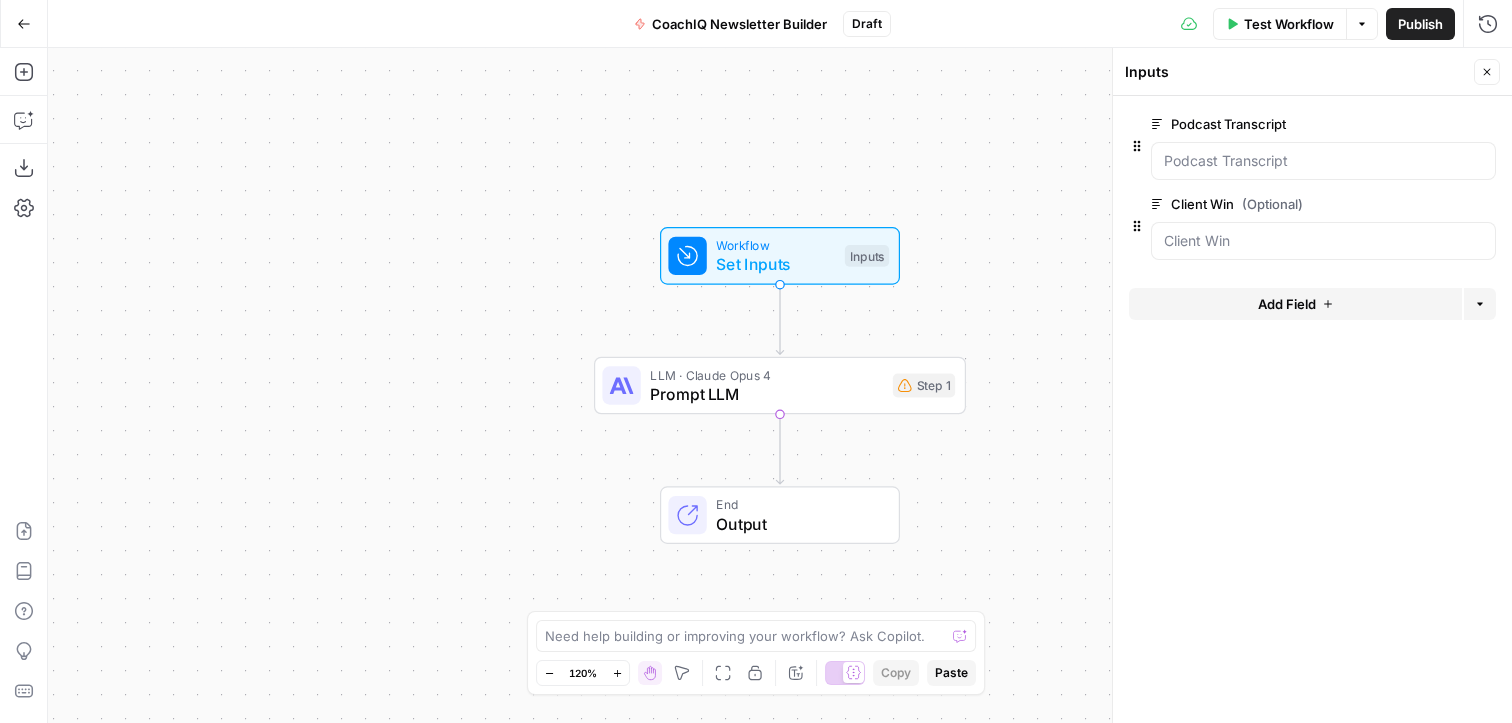 click on "Add Field" at bounding box center [1287, 304] 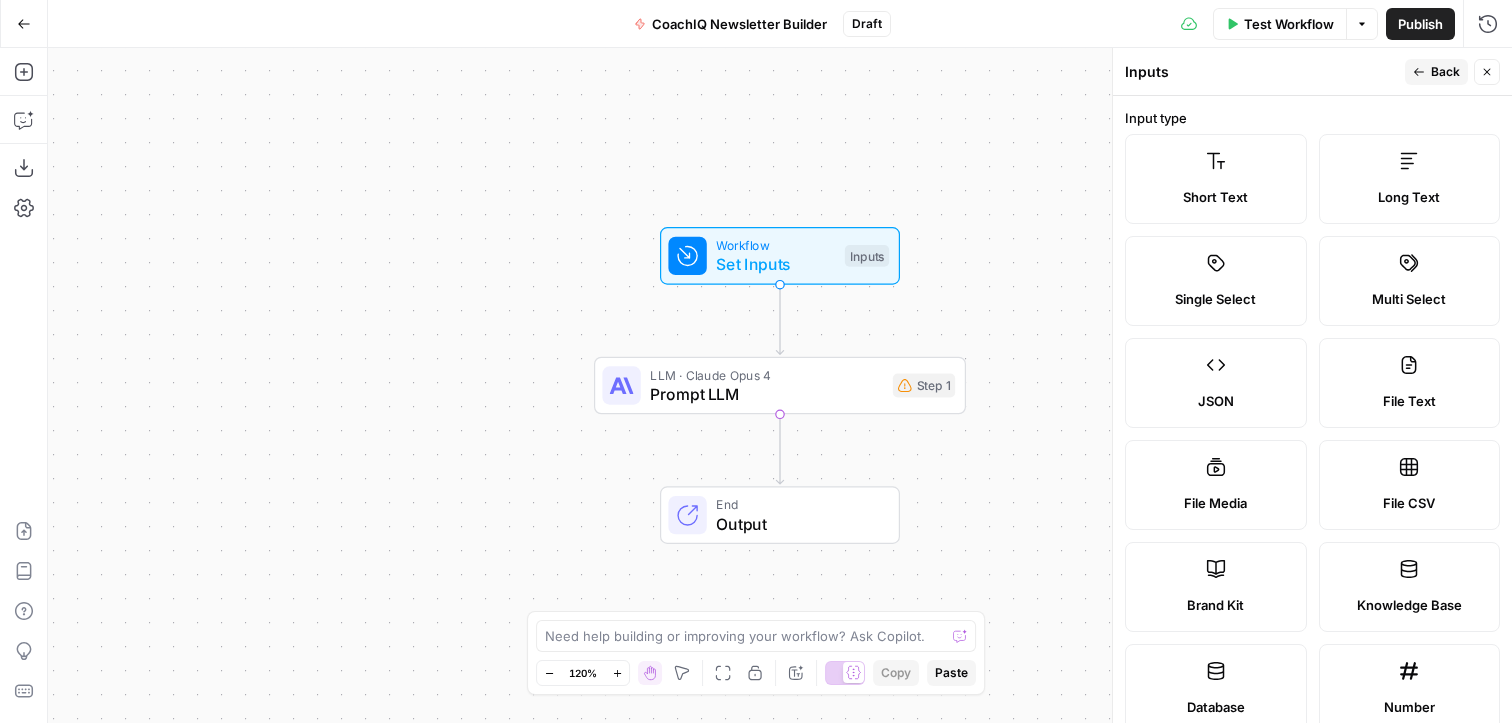 click on "Long Text" at bounding box center [1410, 179] 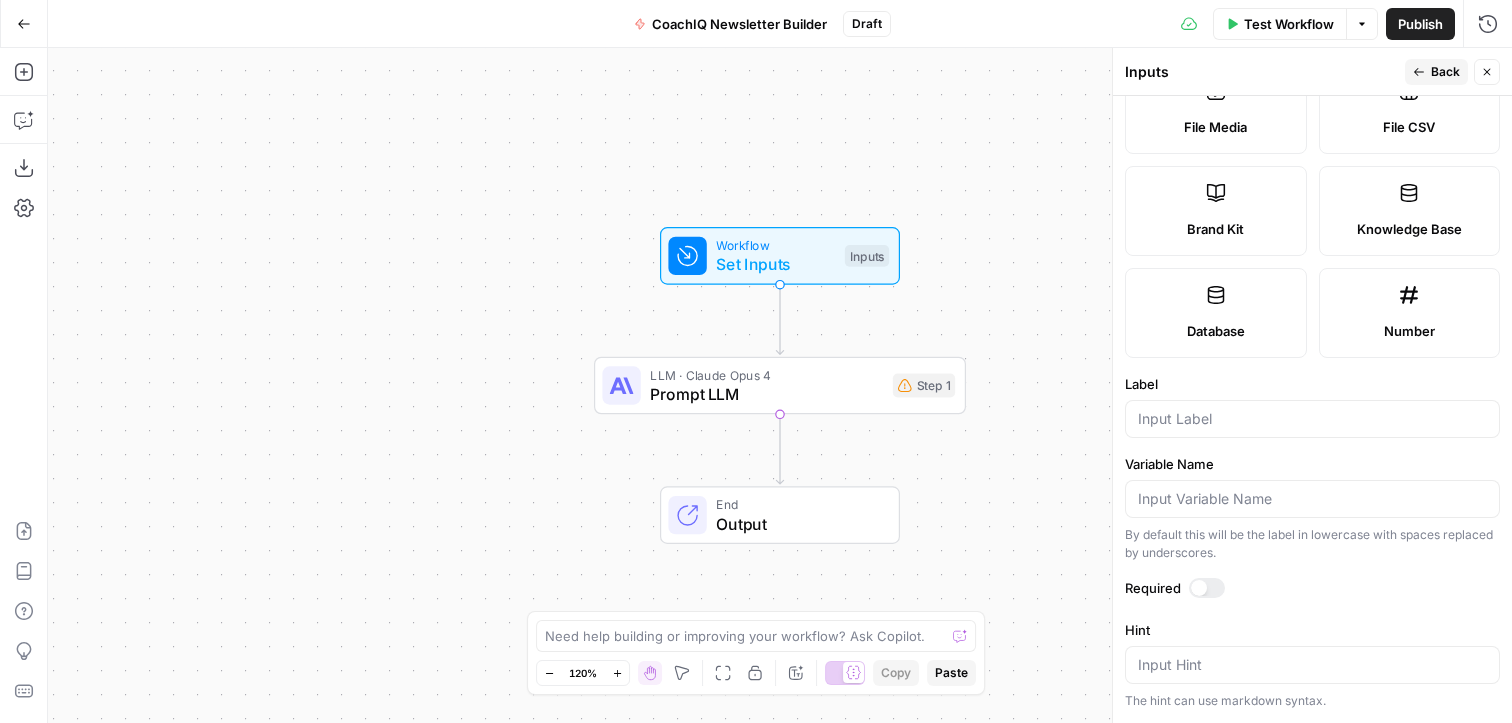 scroll, scrollTop: 628, scrollLeft: 0, axis: vertical 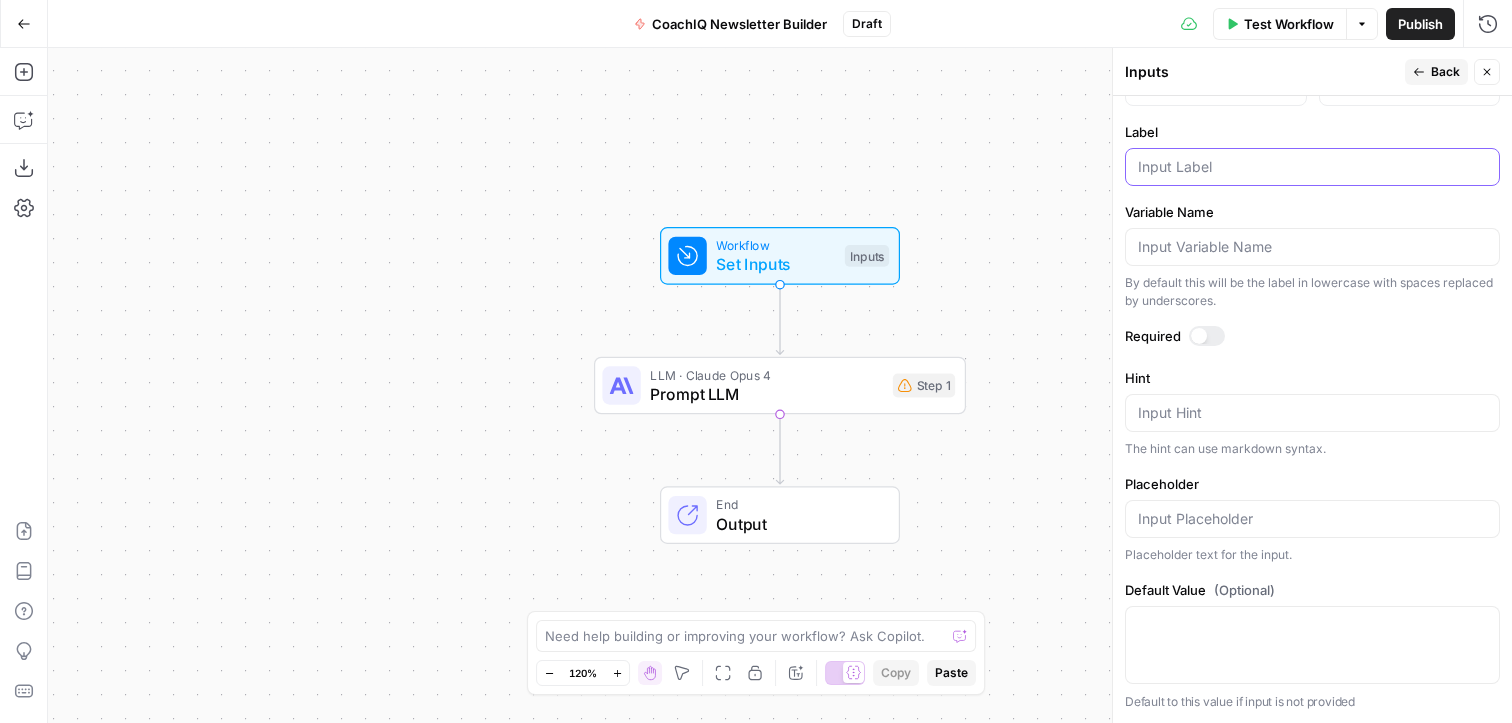 click on "Label" at bounding box center (1312, 167) 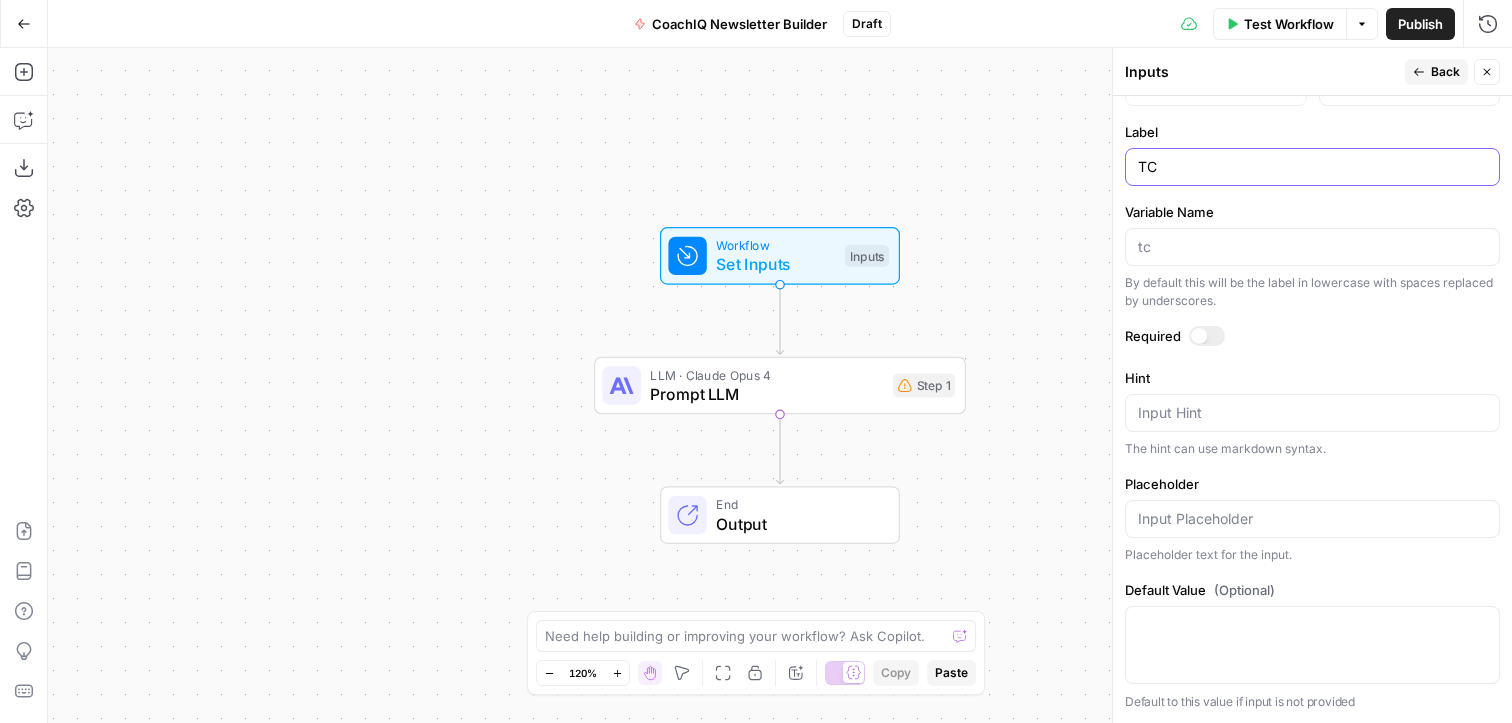 type on "T" 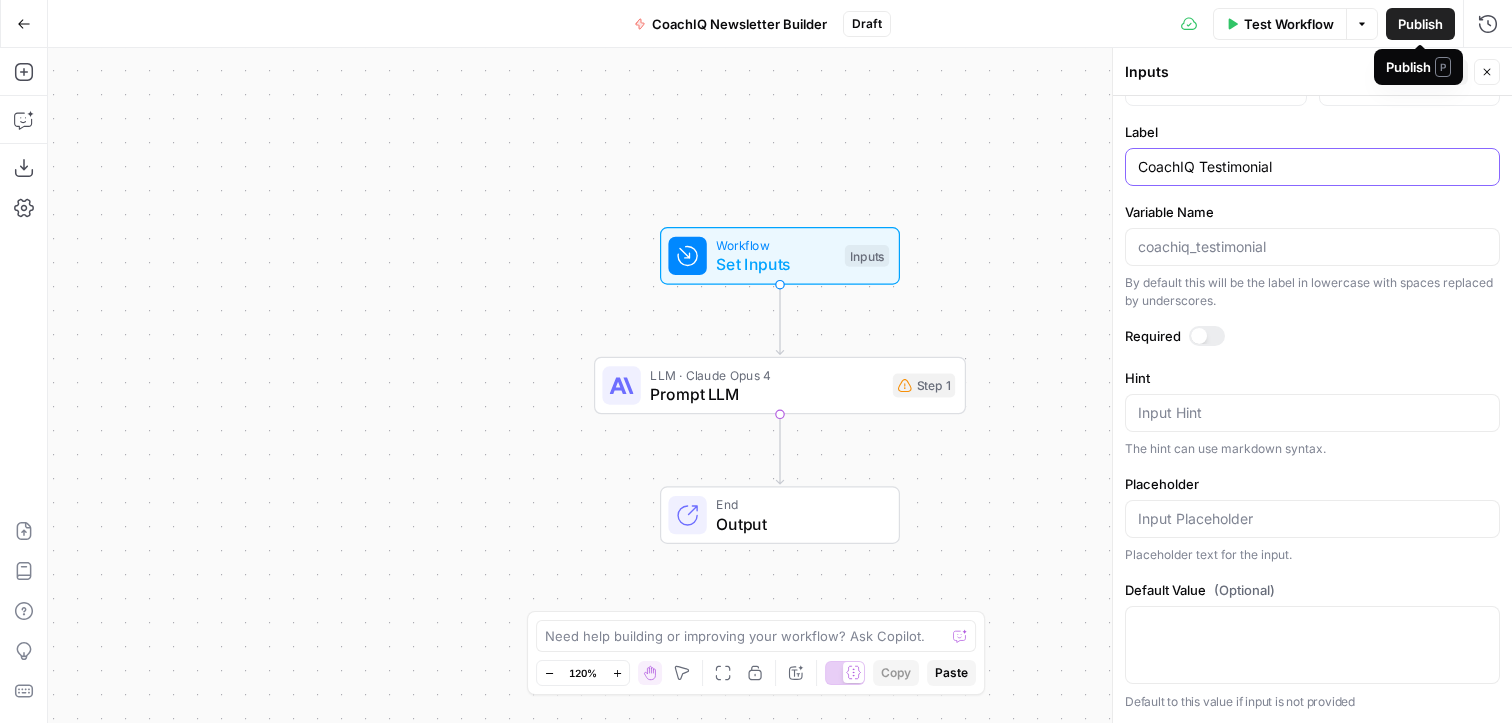 type on "CoachIQ Testimonial" 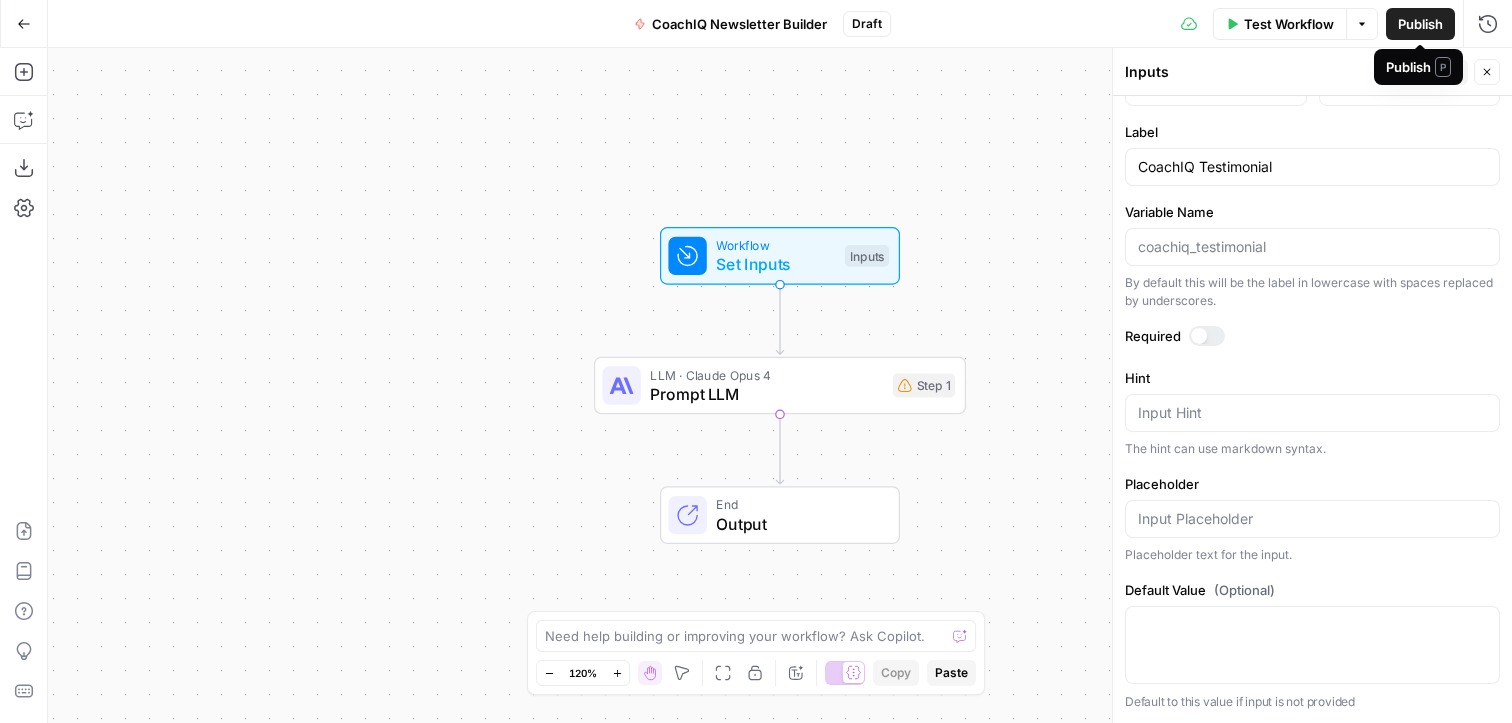 click on "Publish" at bounding box center [1420, 24] 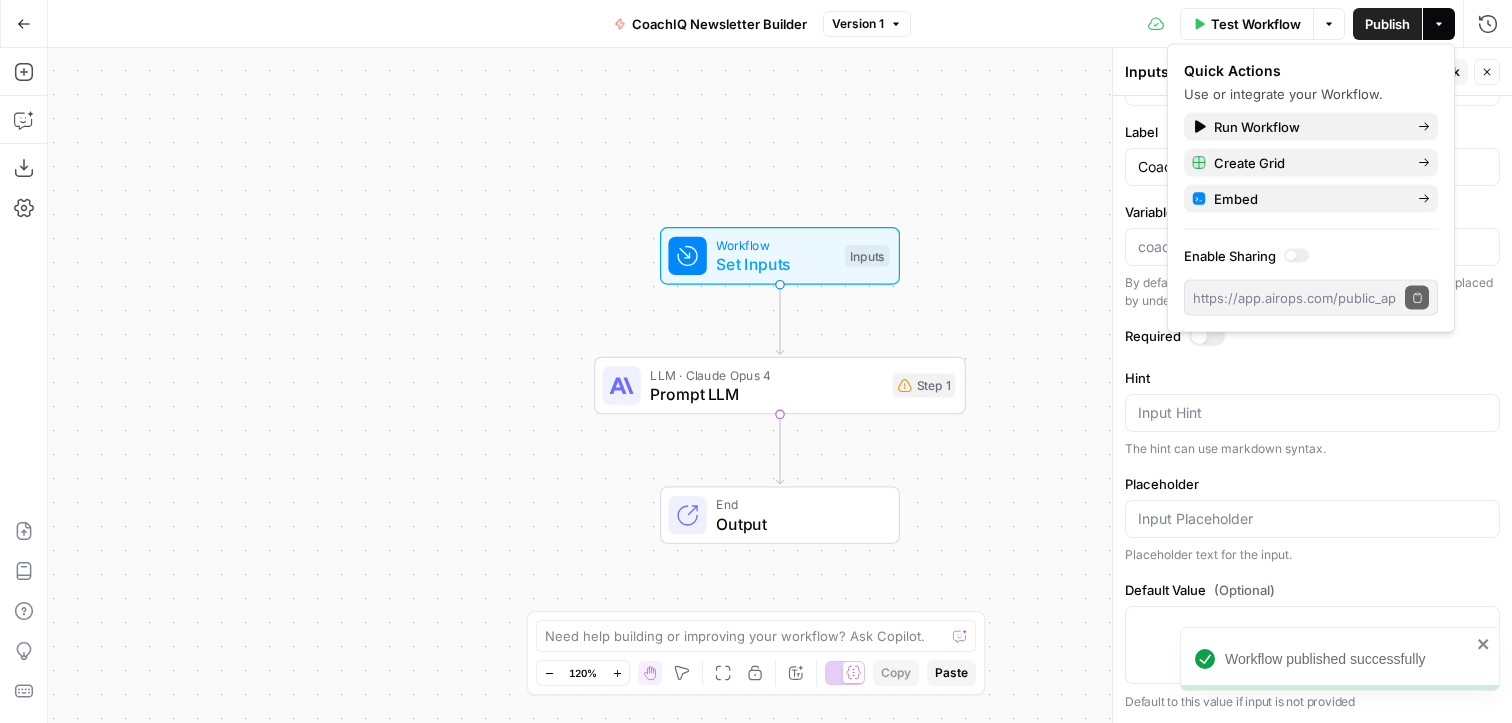 click on "Test Workflow" at bounding box center (1256, 24) 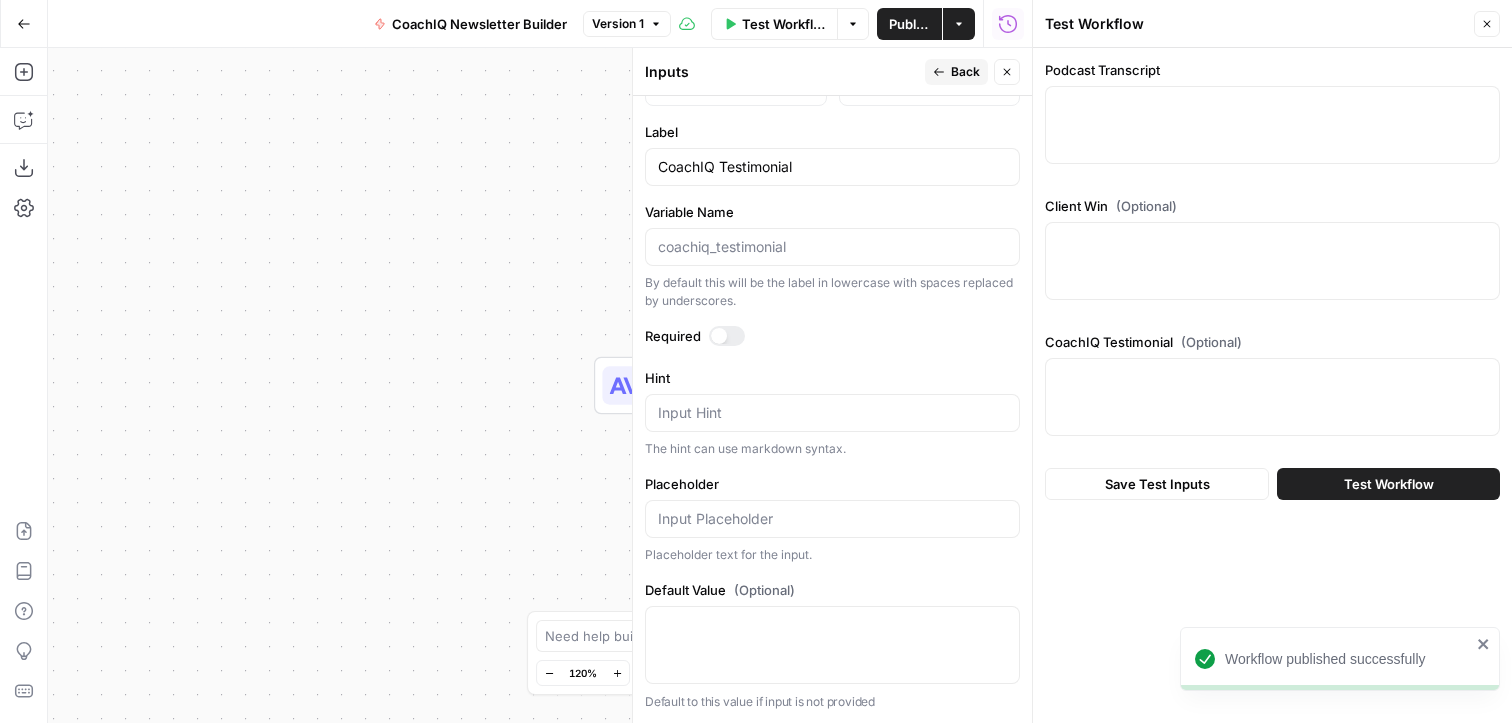 click 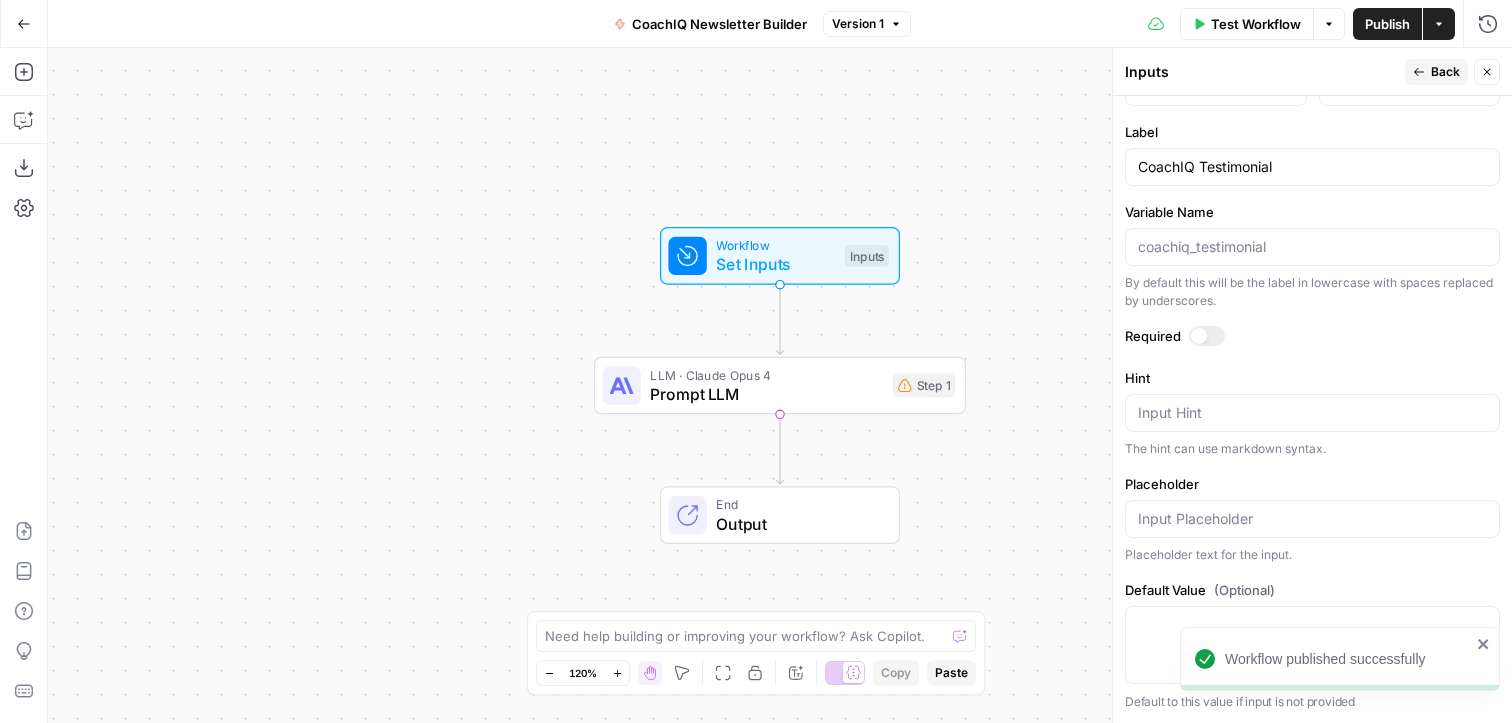 click on "Back" at bounding box center (1445, 72) 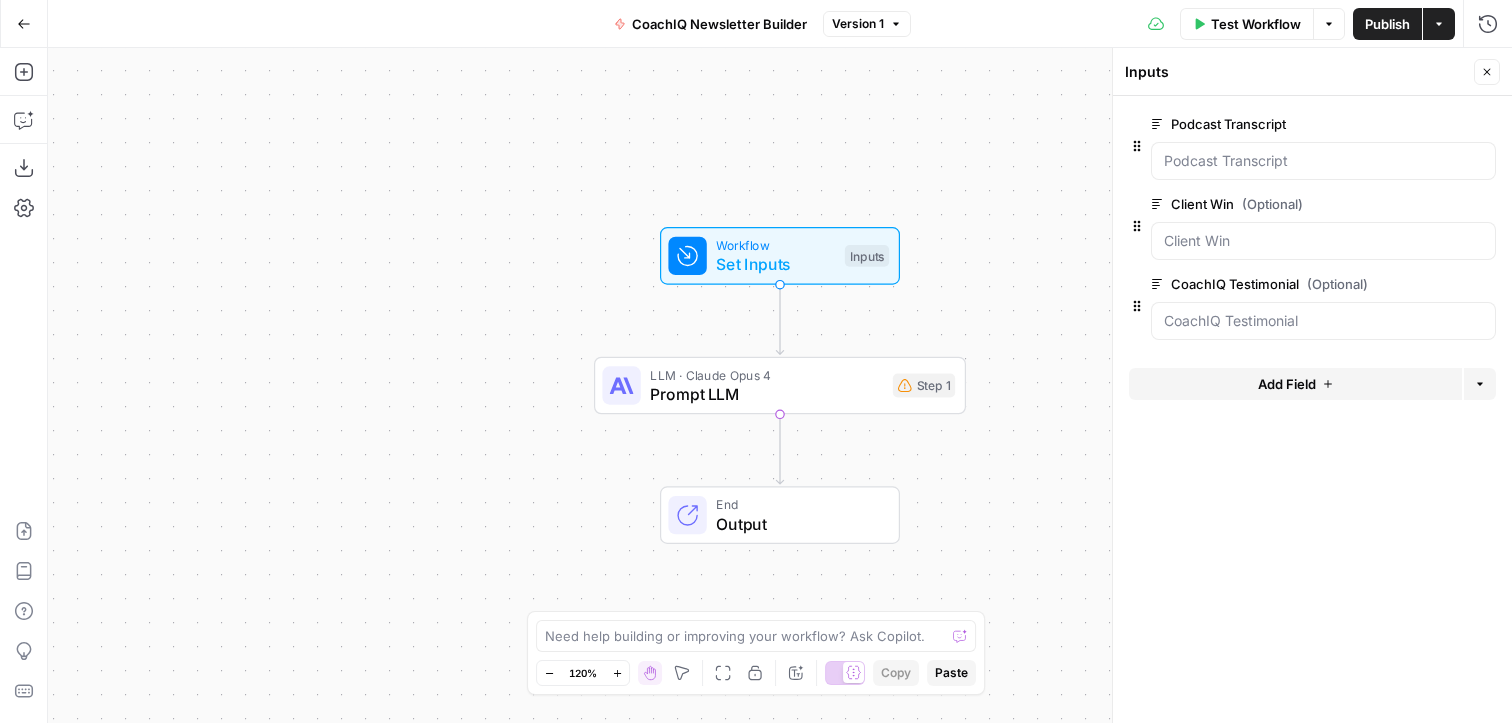 click on "Add Field" at bounding box center [1287, 384] 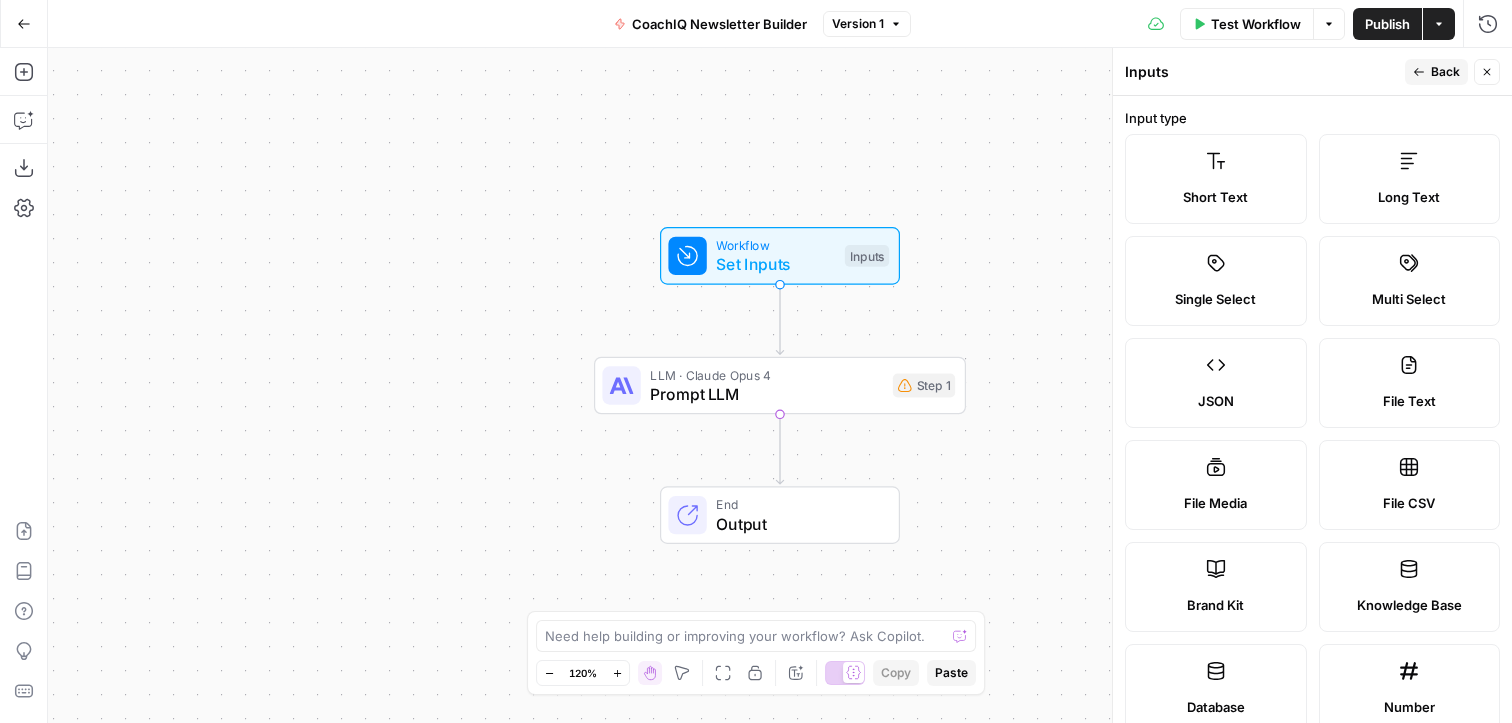 click on "Long Text" at bounding box center [1410, 197] 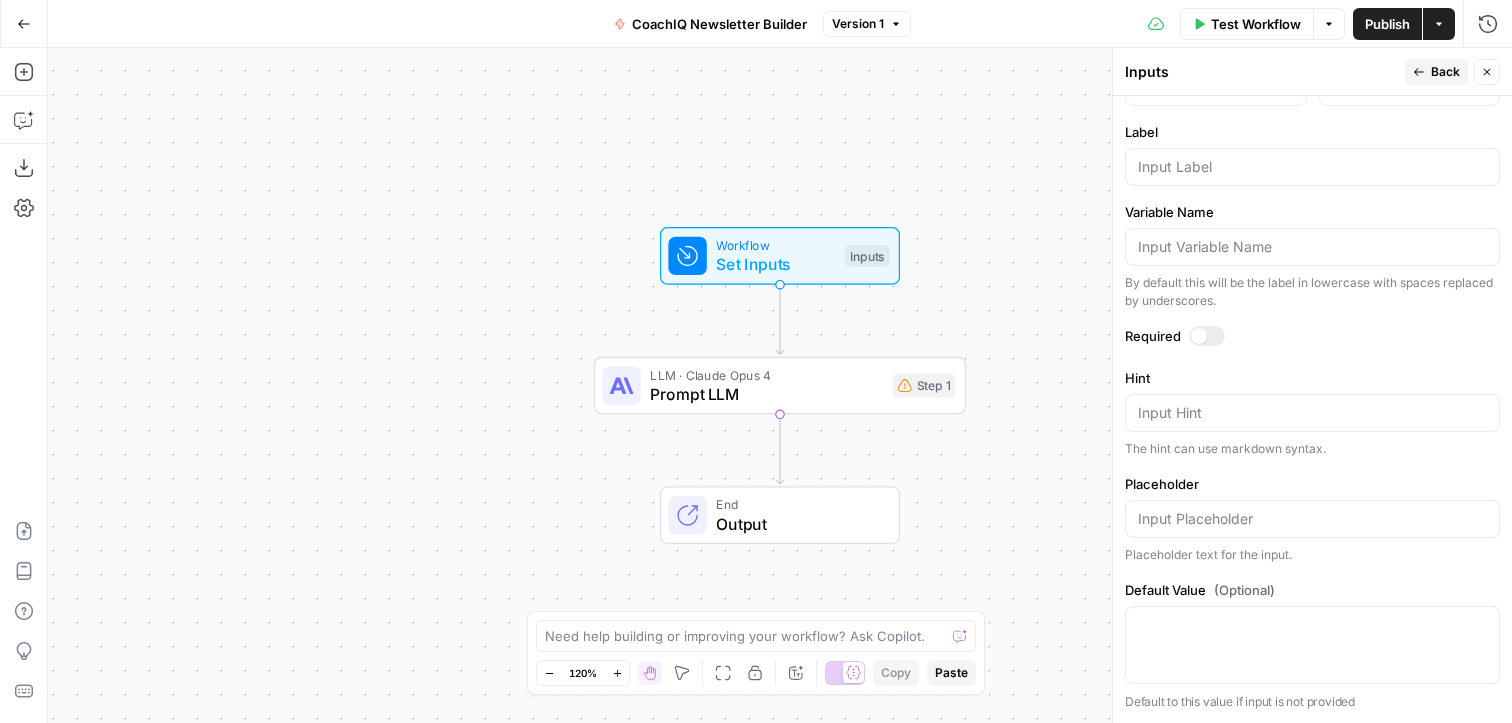 click at bounding box center [1312, 167] 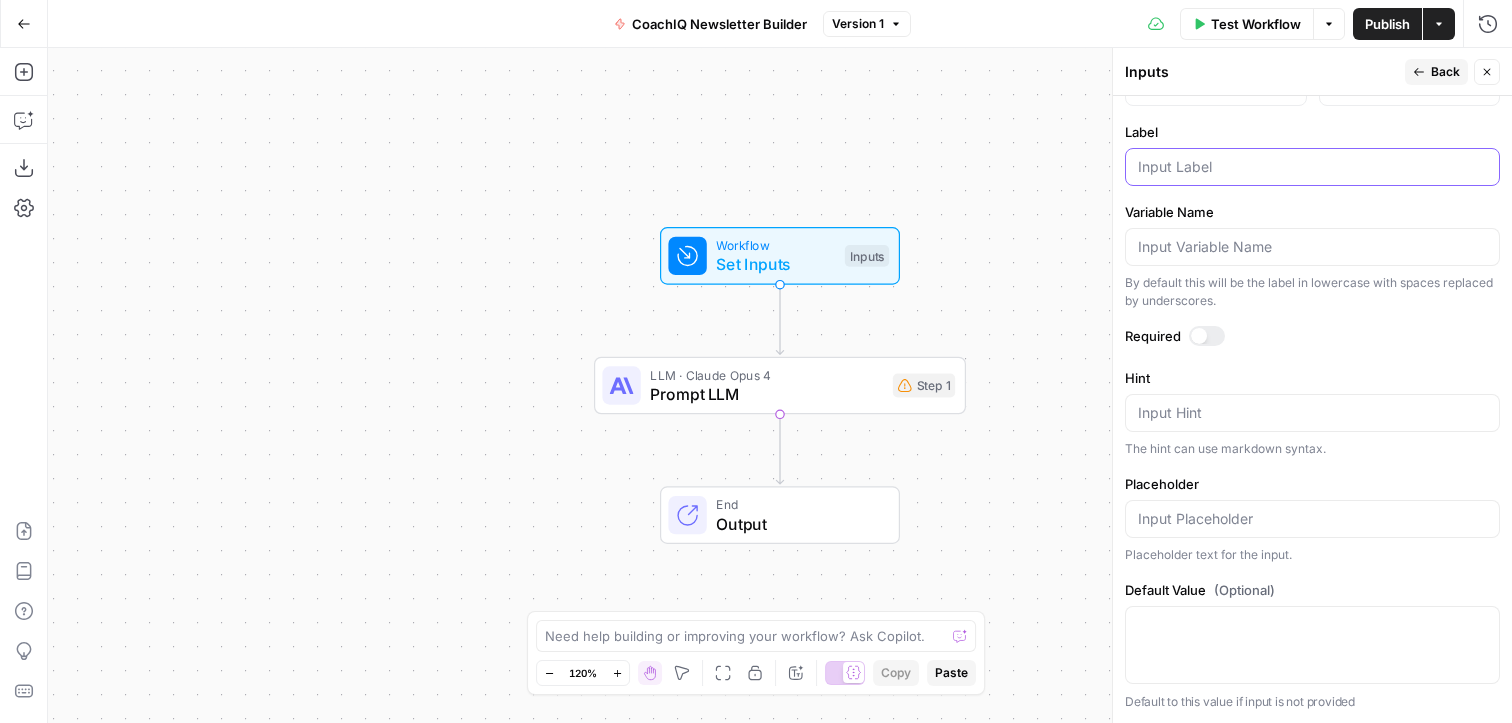 paste on "CoachIQ Product Updates" 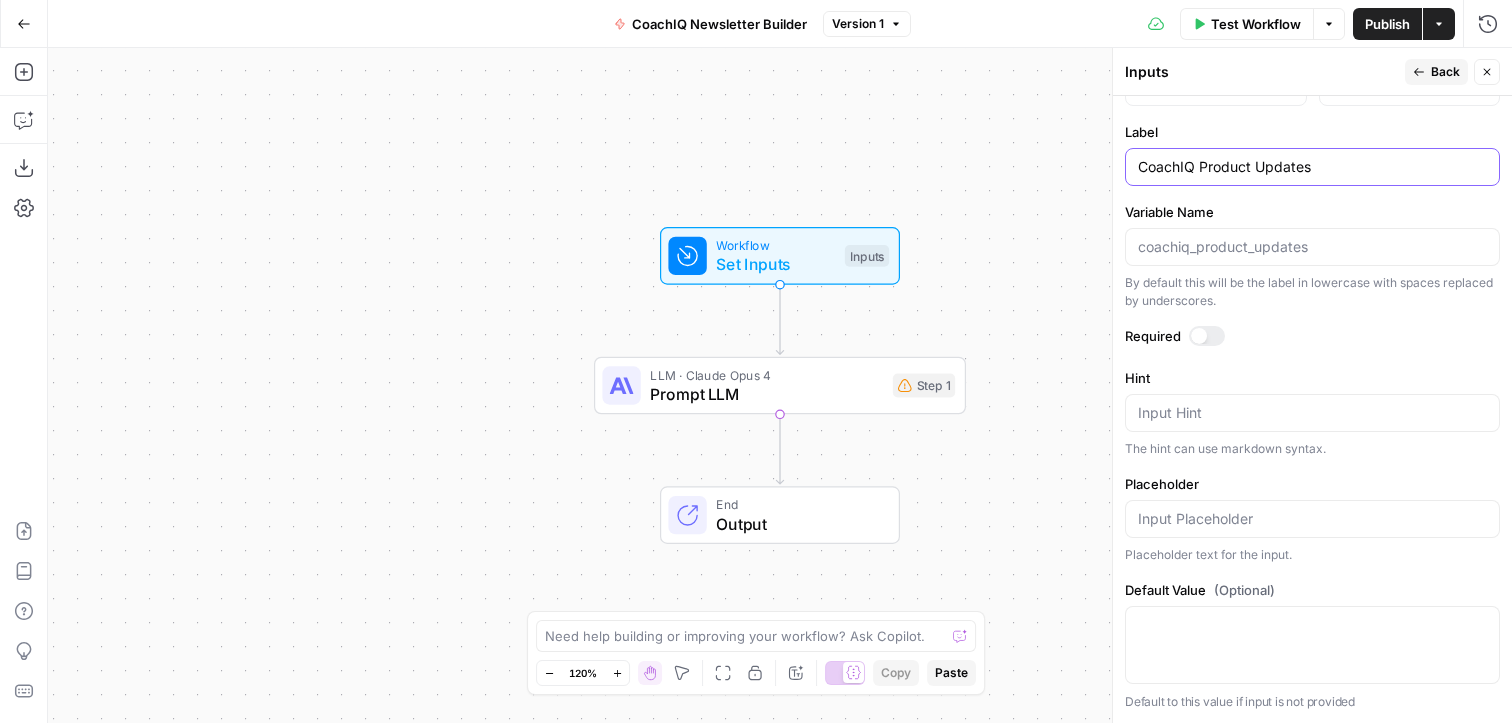 type on "CoachIQ Product Updates" 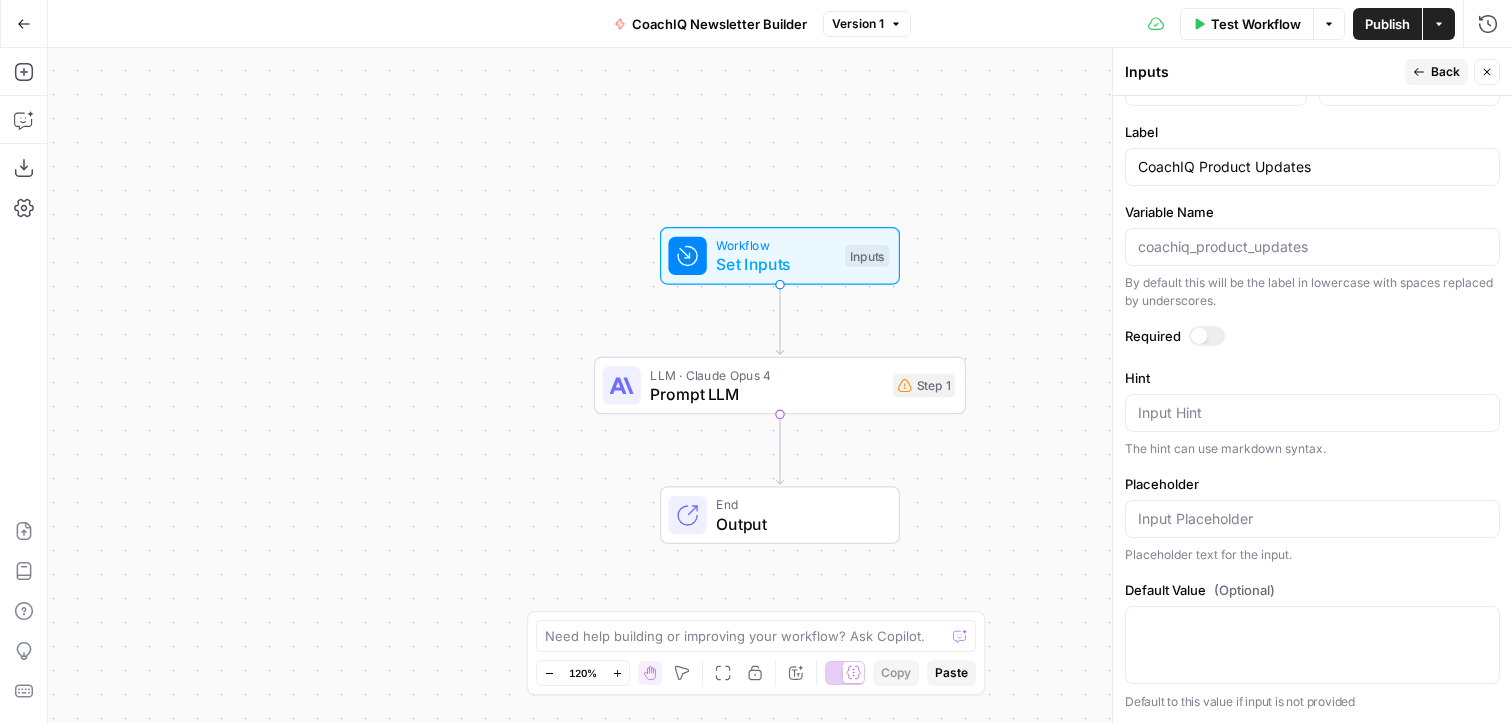 click on "Back" at bounding box center [1436, 72] 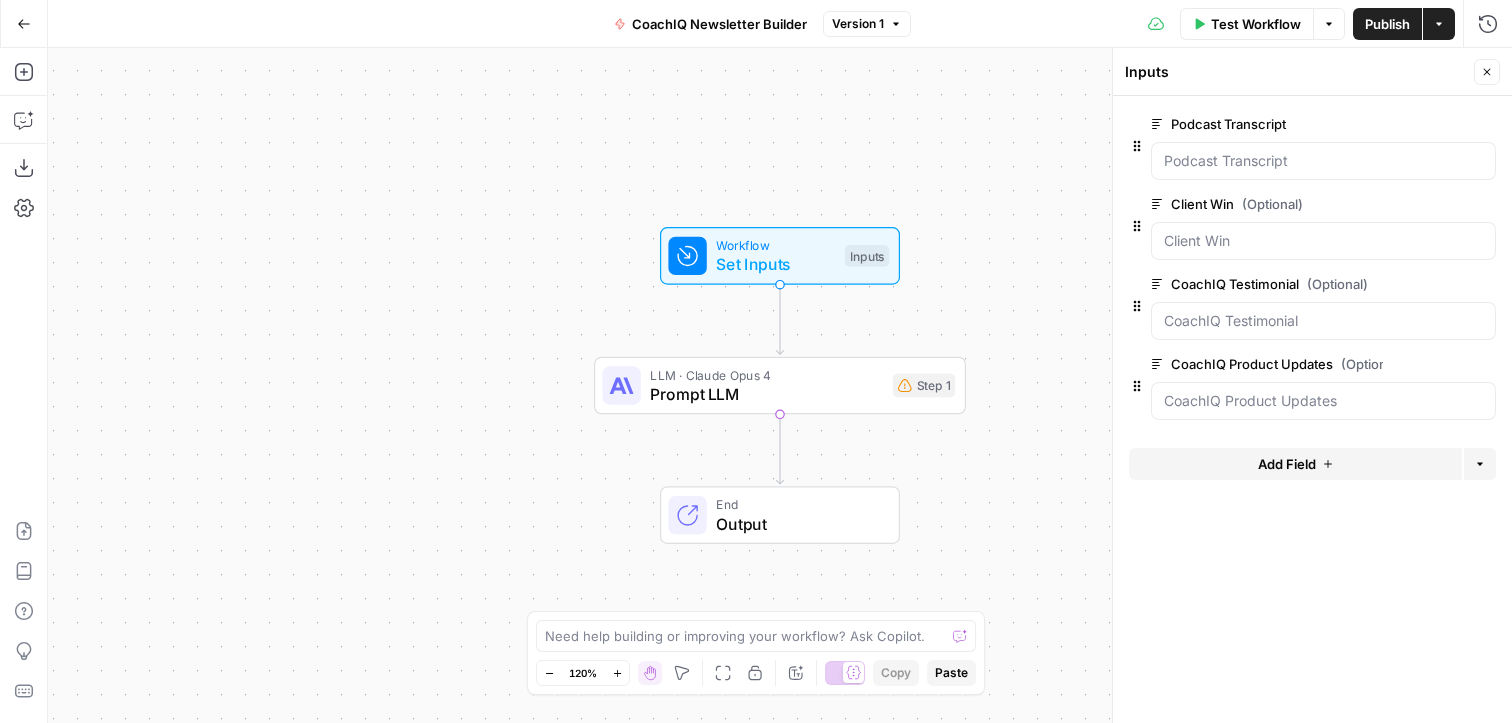 click 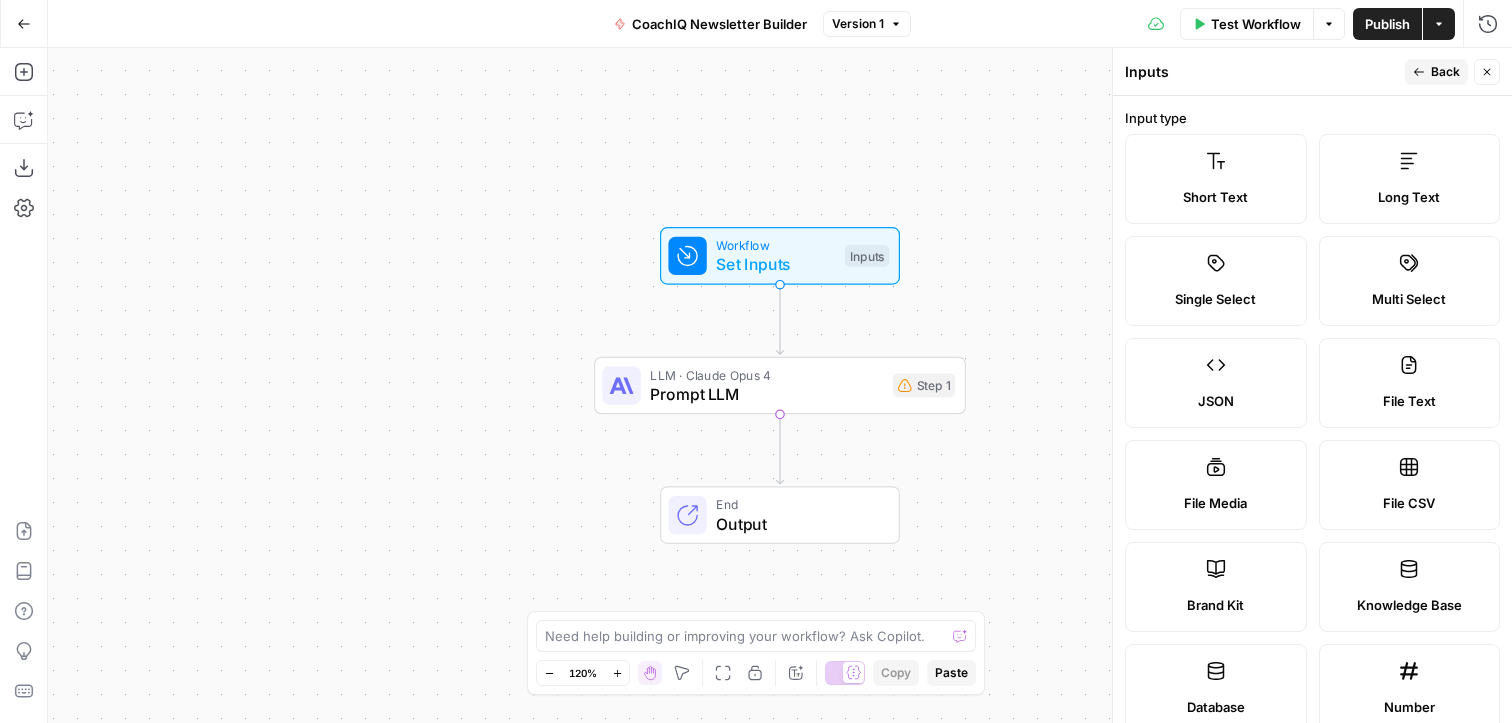 click on "Short Text" at bounding box center (1216, 179) 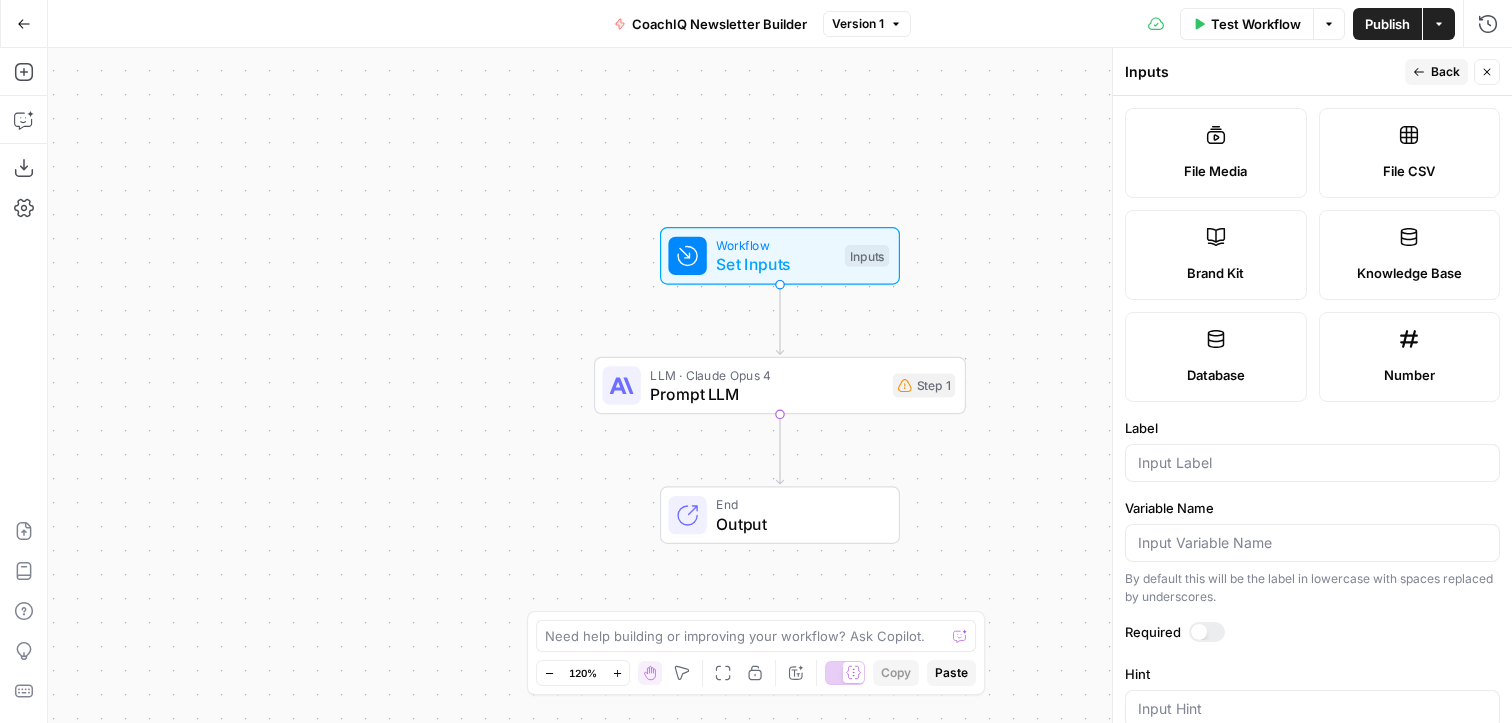 scroll, scrollTop: 390, scrollLeft: 0, axis: vertical 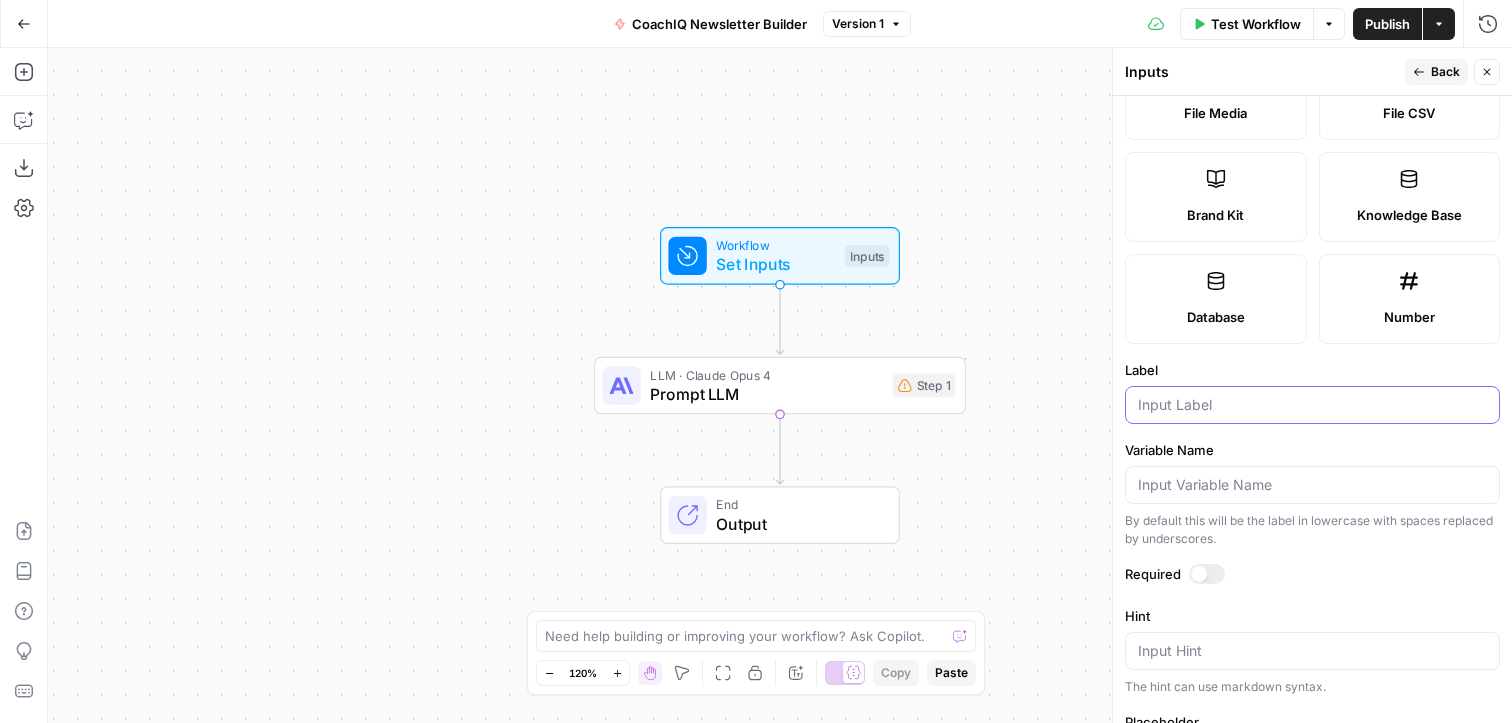 click on "Label" at bounding box center [1312, 405] 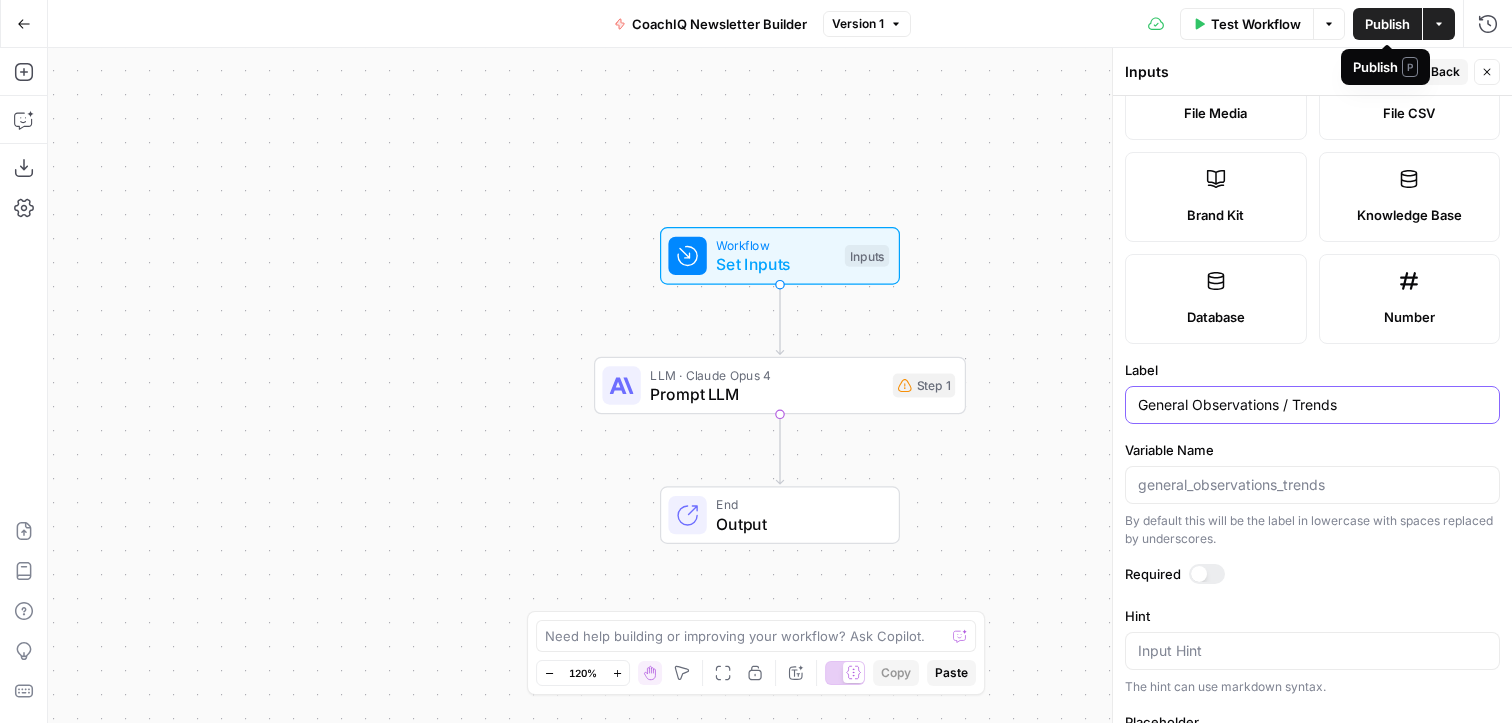 type on "General Observations / Trends" 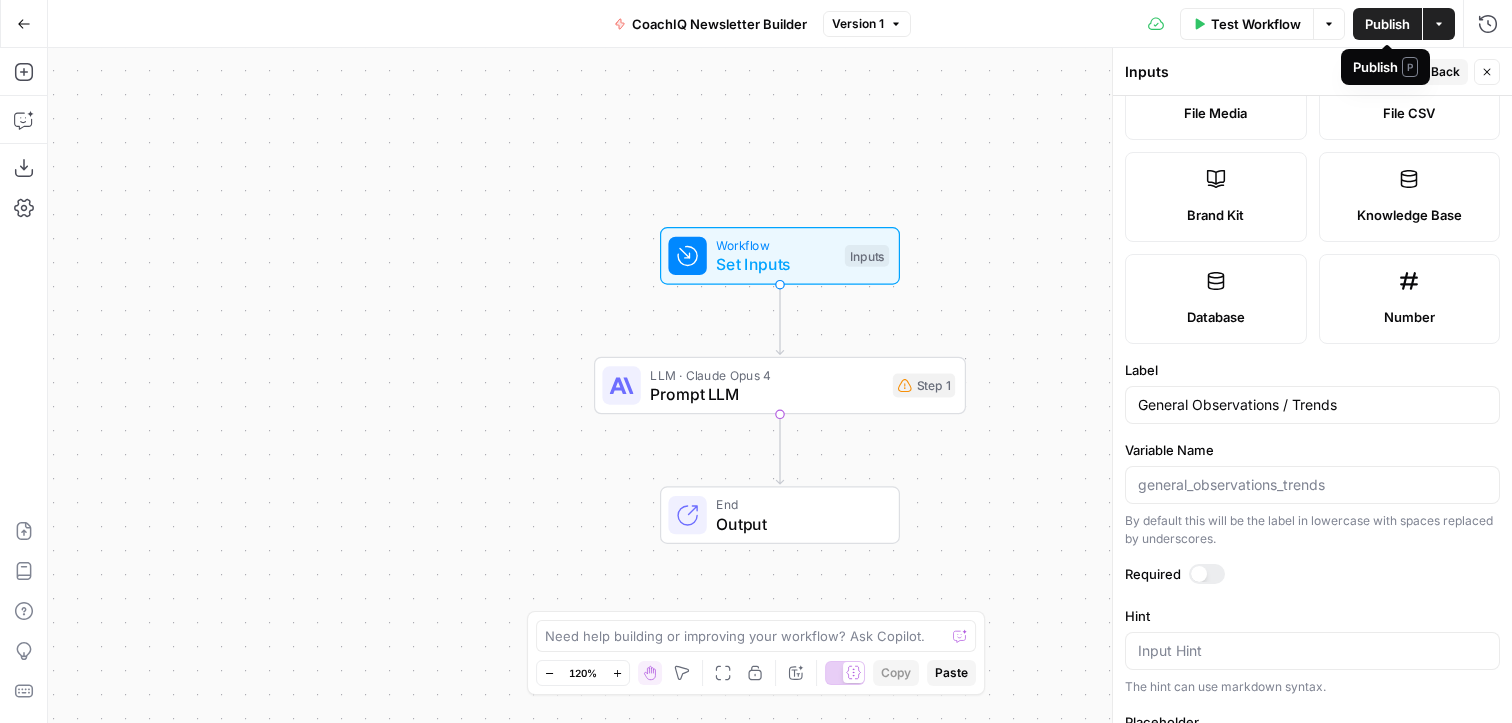 click on "Publish P" at bounding box center [1385, 67] 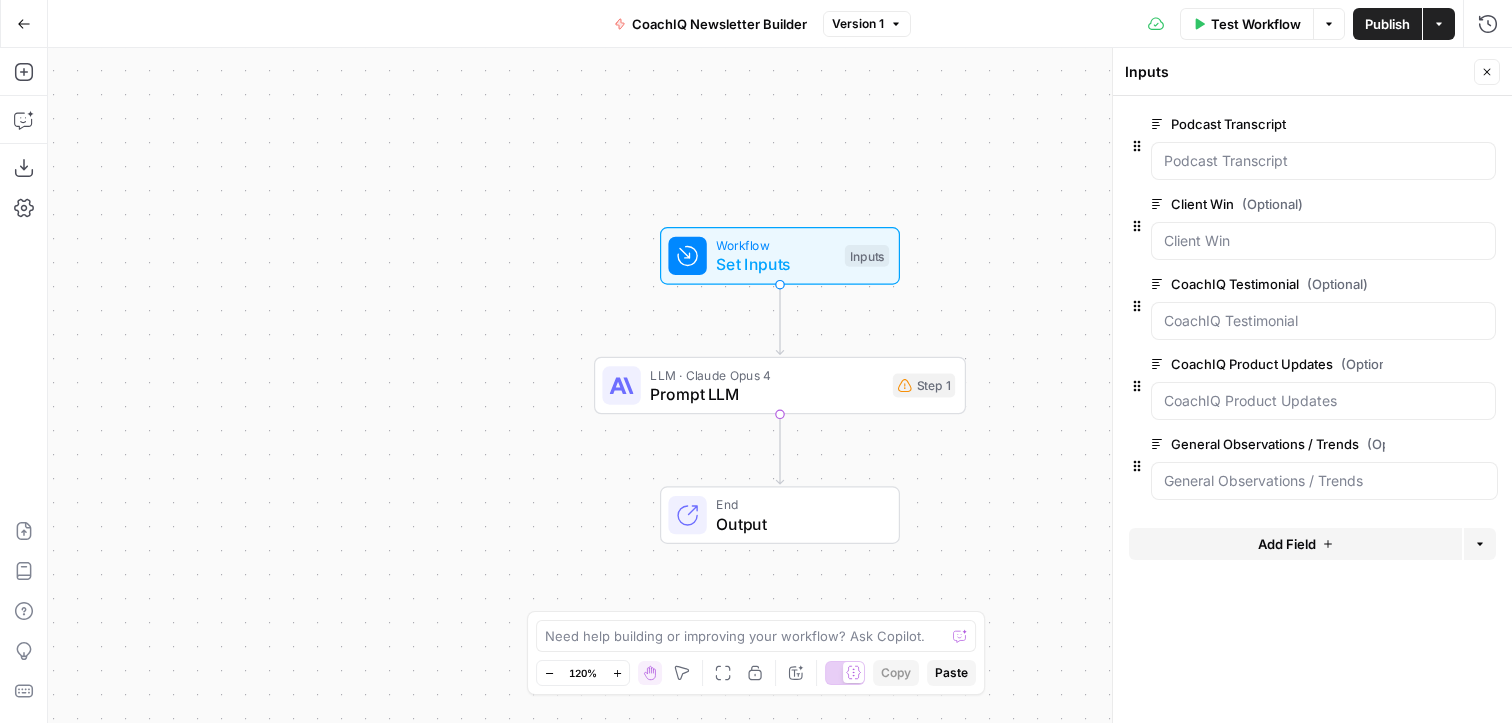 click on "Add Field" at bounding box center (1287, 544) 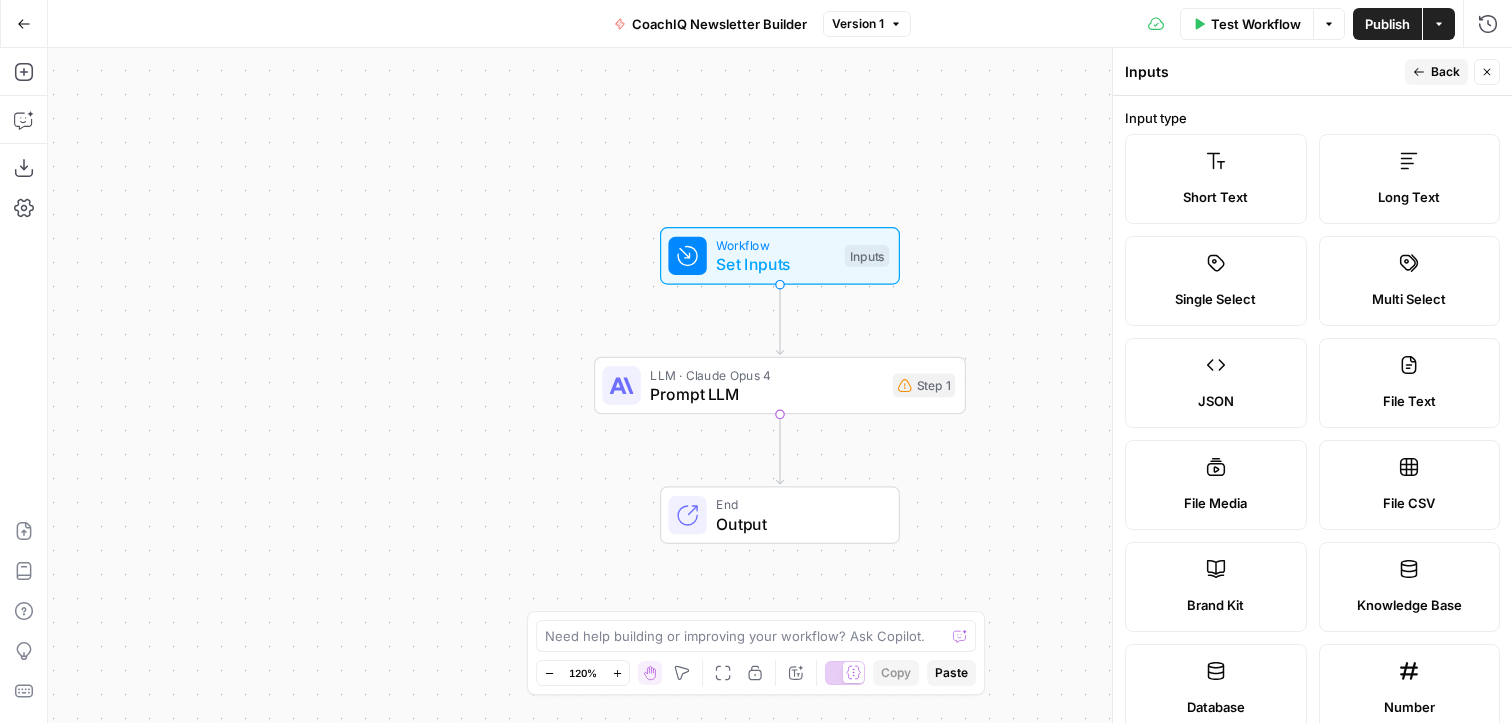 click on "Long Text" at bounding box center [1410, 179] 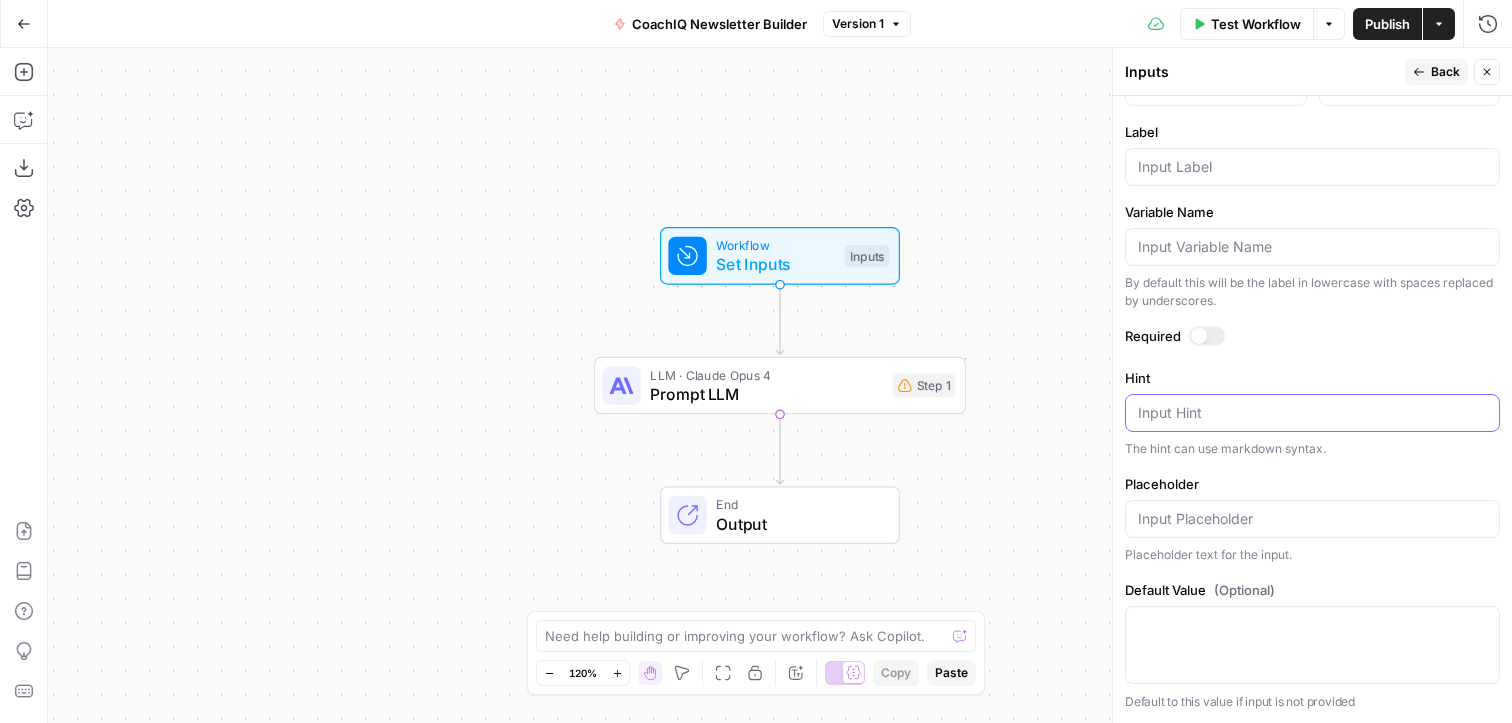 click on "Hint" at bounding box center [1312, 413] 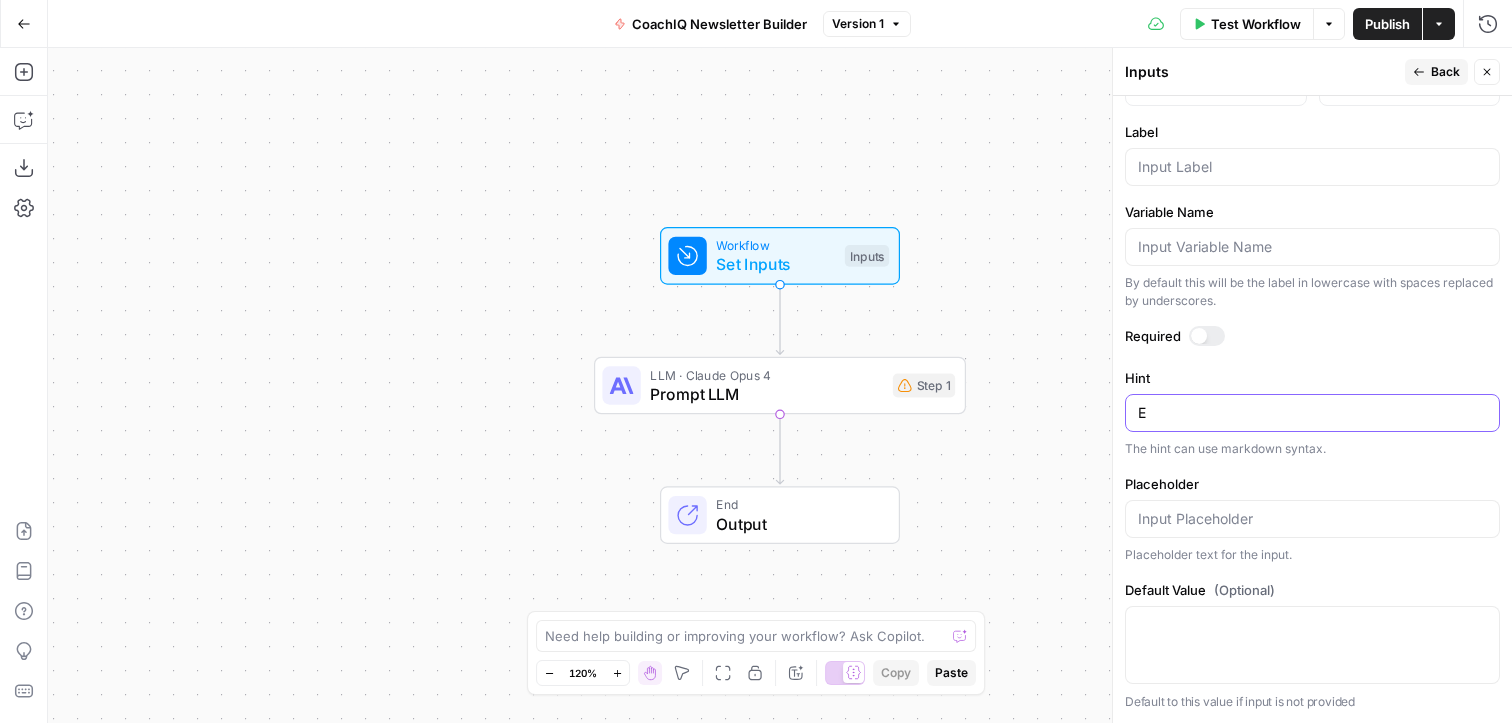 type 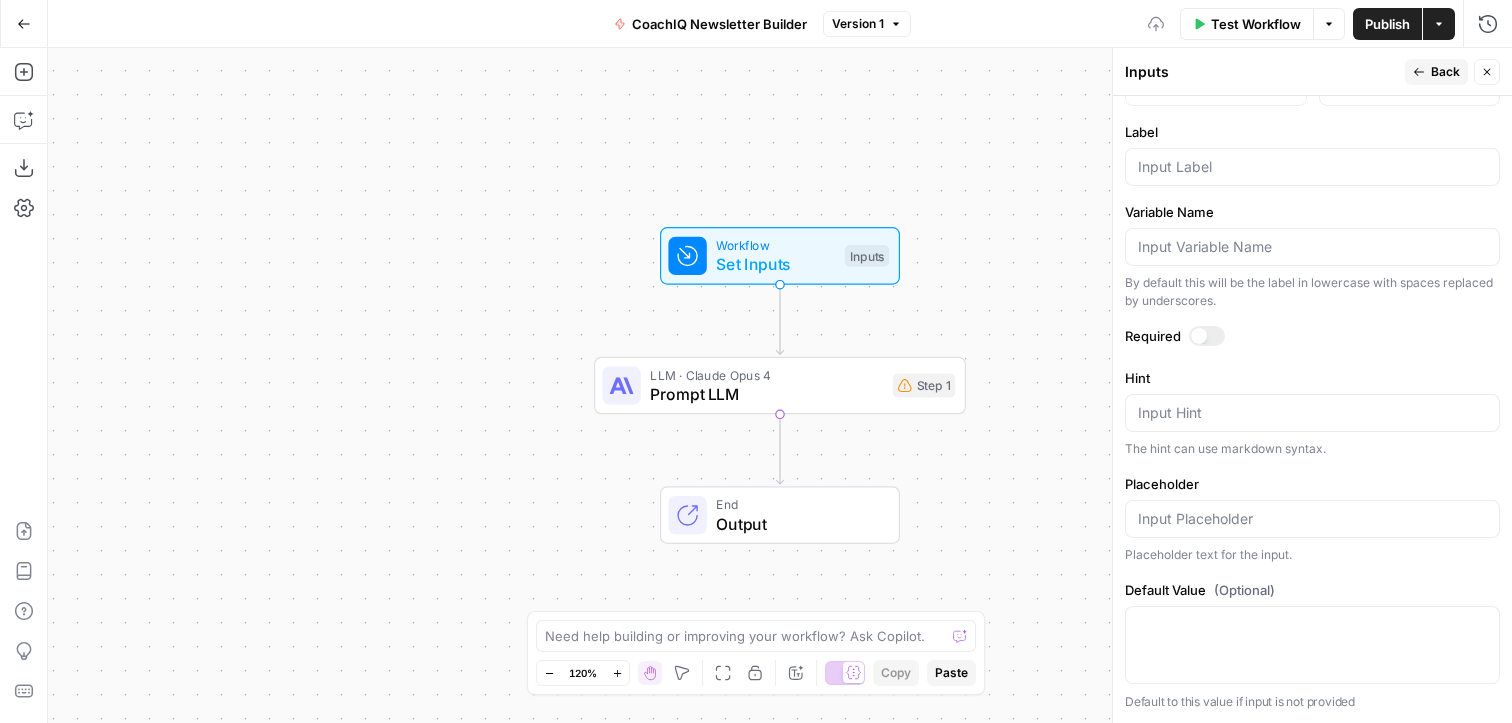 click on "Input type Short Text Long Text Single Select Multi Select JSON File Text File Media File CSV Brand Kit Knowledge Base Database Number Label Variable Name By default this will be the label in lowercase with spaces replaced by underscores. Required Hint Input Hint The hint can use markdown syntax. Placeholder Placeholder text for the input. Default Value   (Optional) Default to this value if input is not provided" at bounding box center (1312, 409) 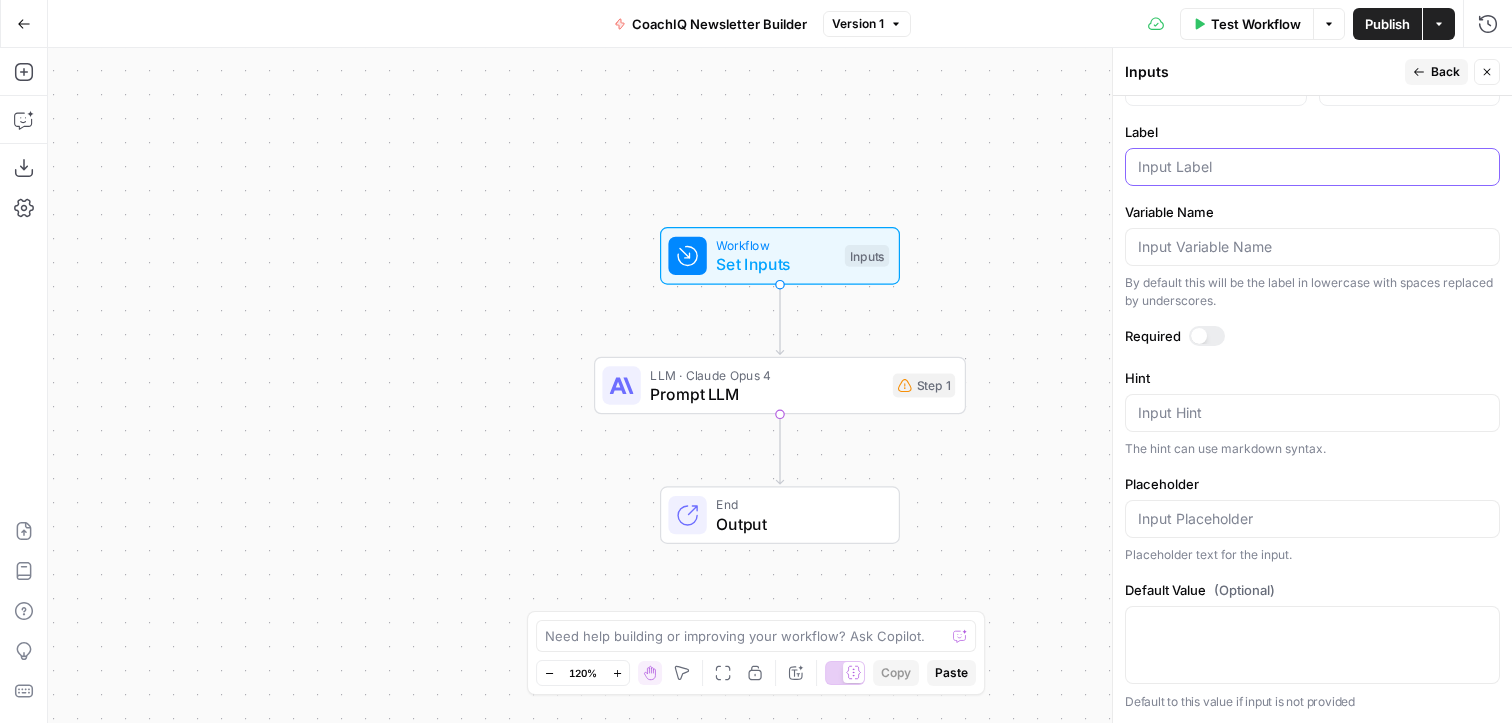 click on "Label" at bounding box center [1312, 167] 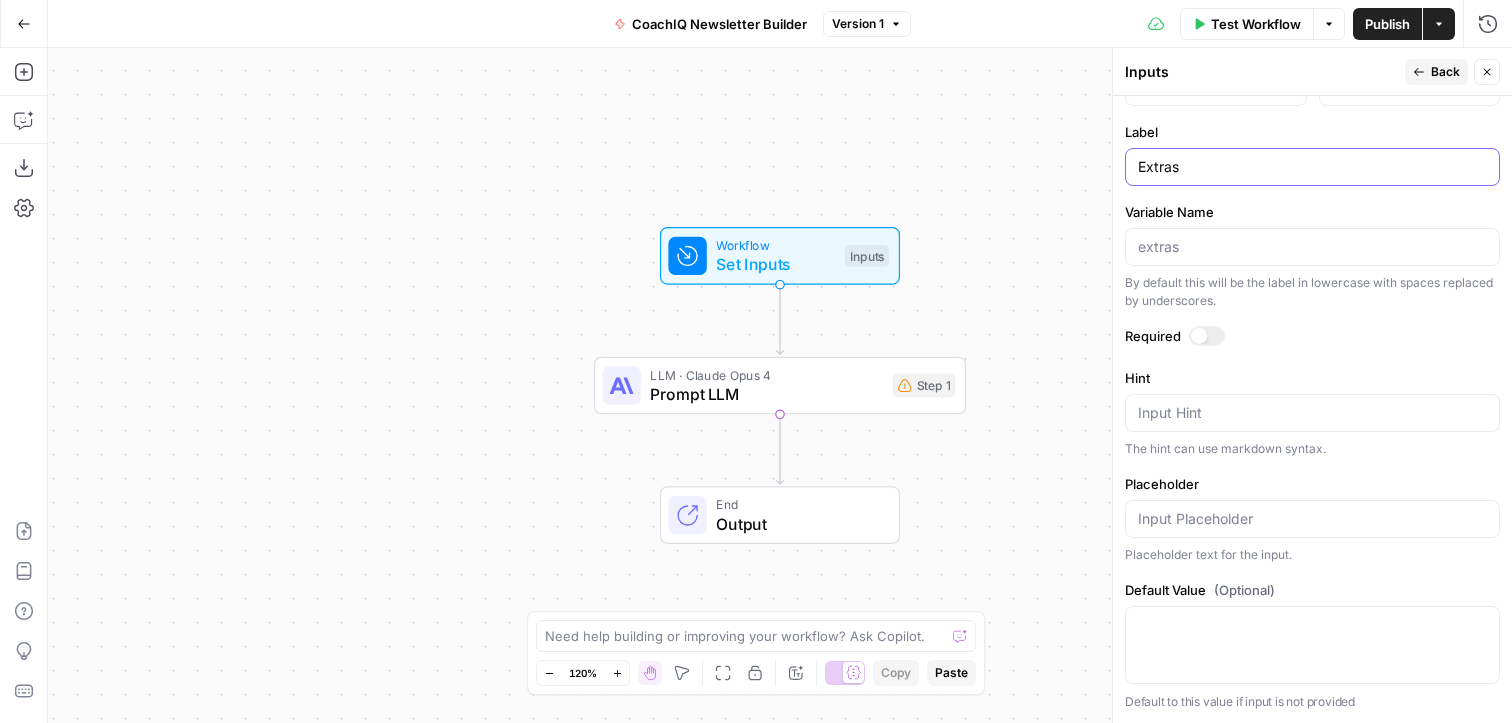 type on "Extras" 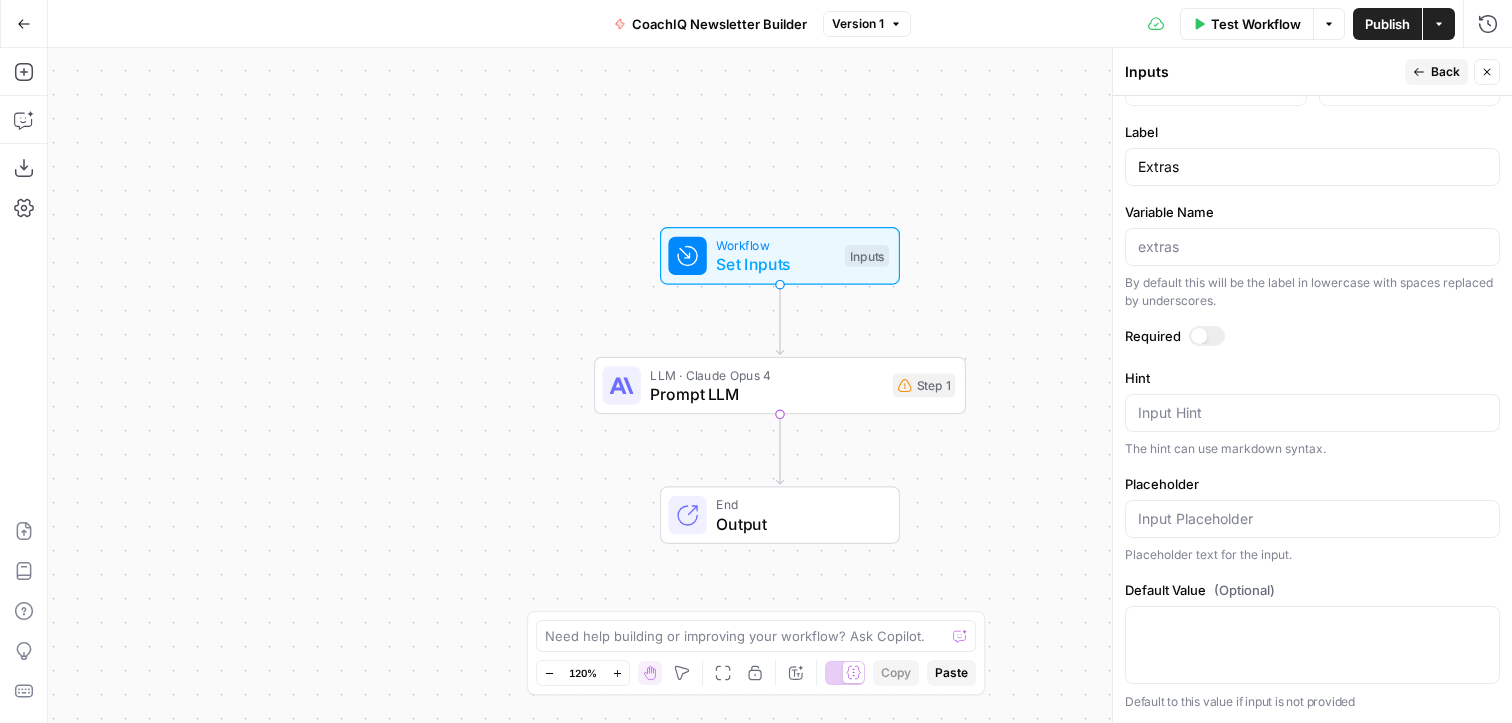 click 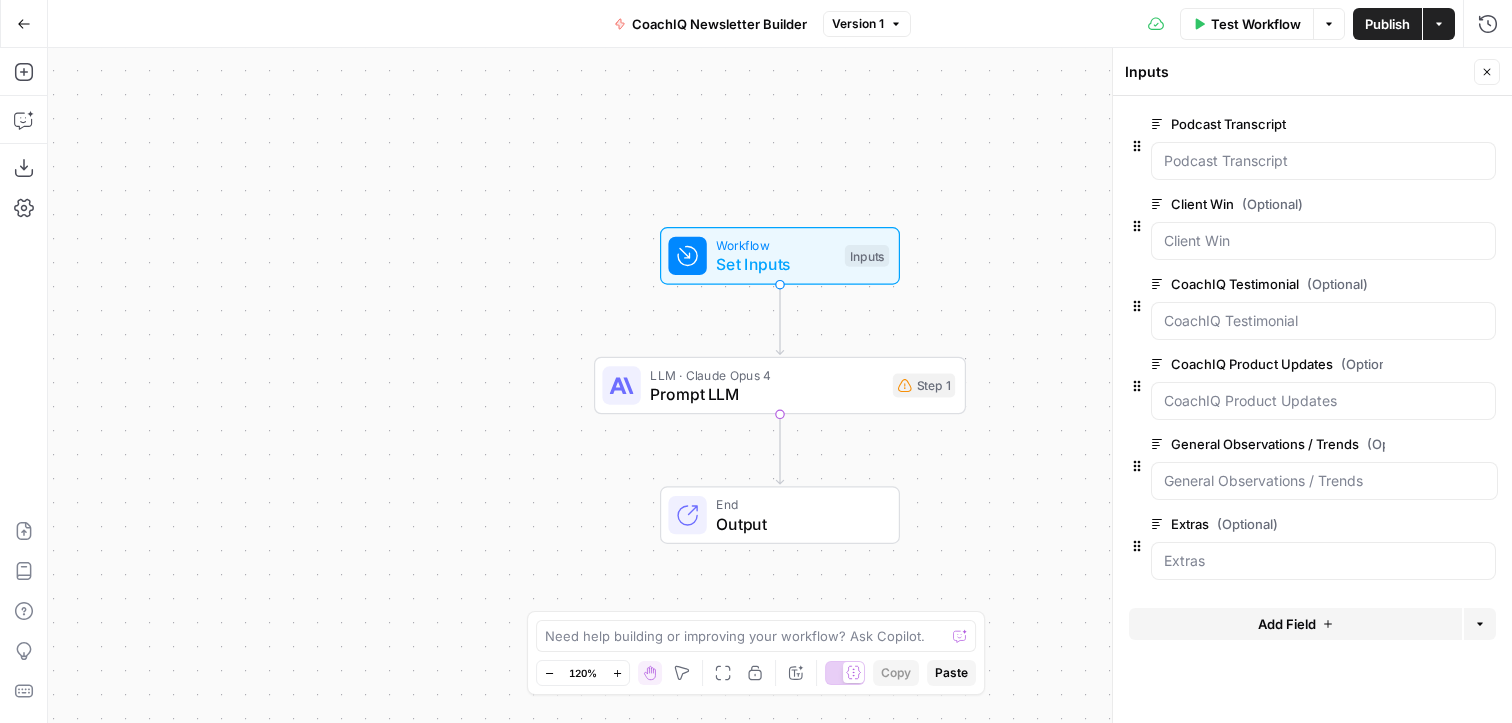 click on "LLM · Claude Opus 4" at bounding box center [766, 374] 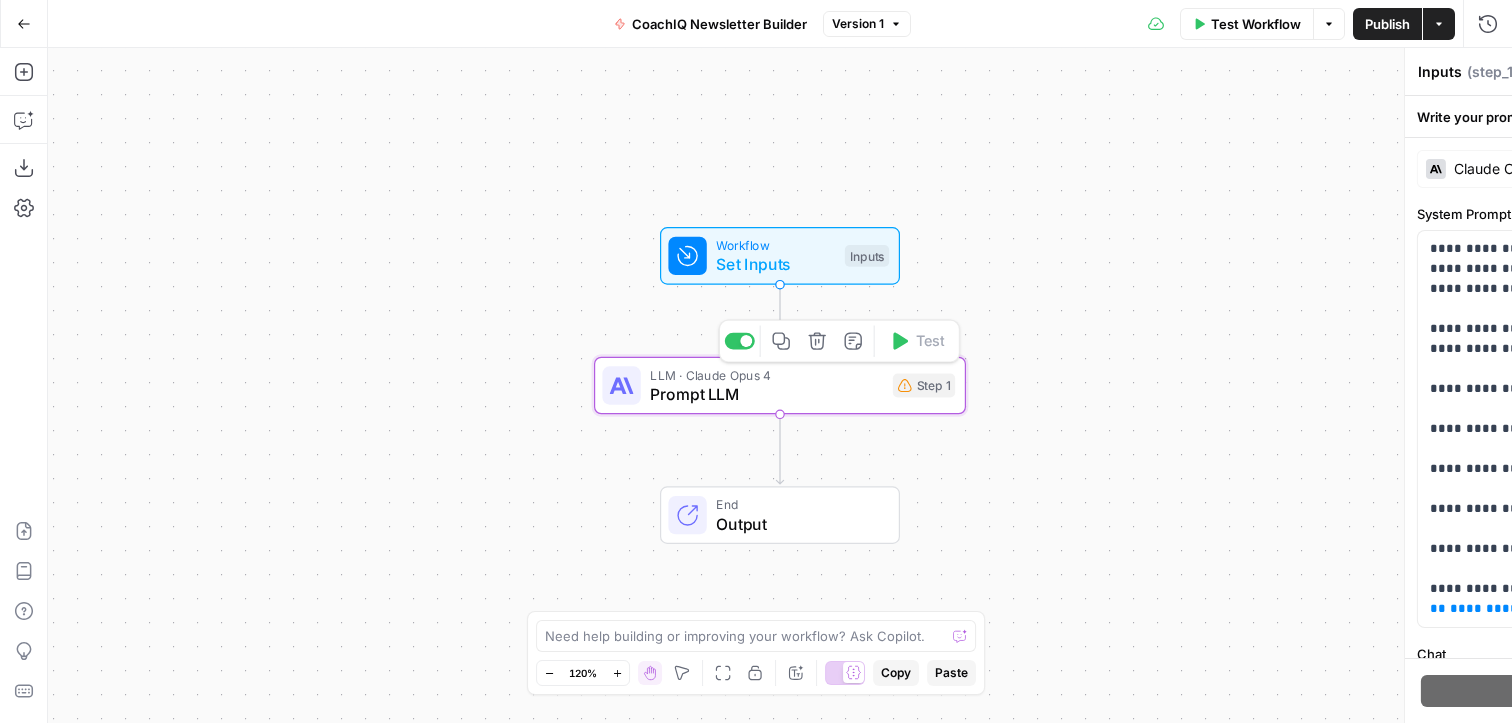 type on "Prompt LLM" 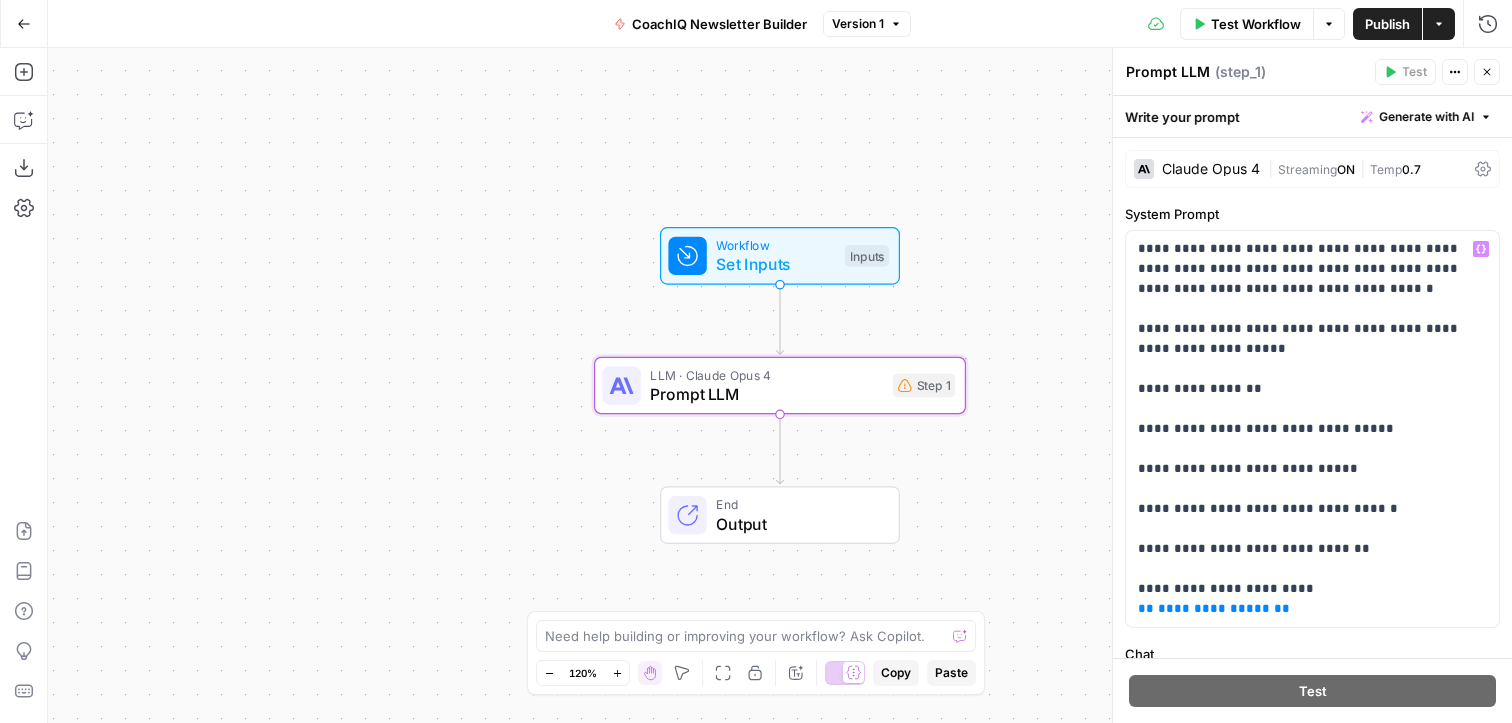 scroll, scrollTop: 37, scrollLeft: 0, axis: vertical 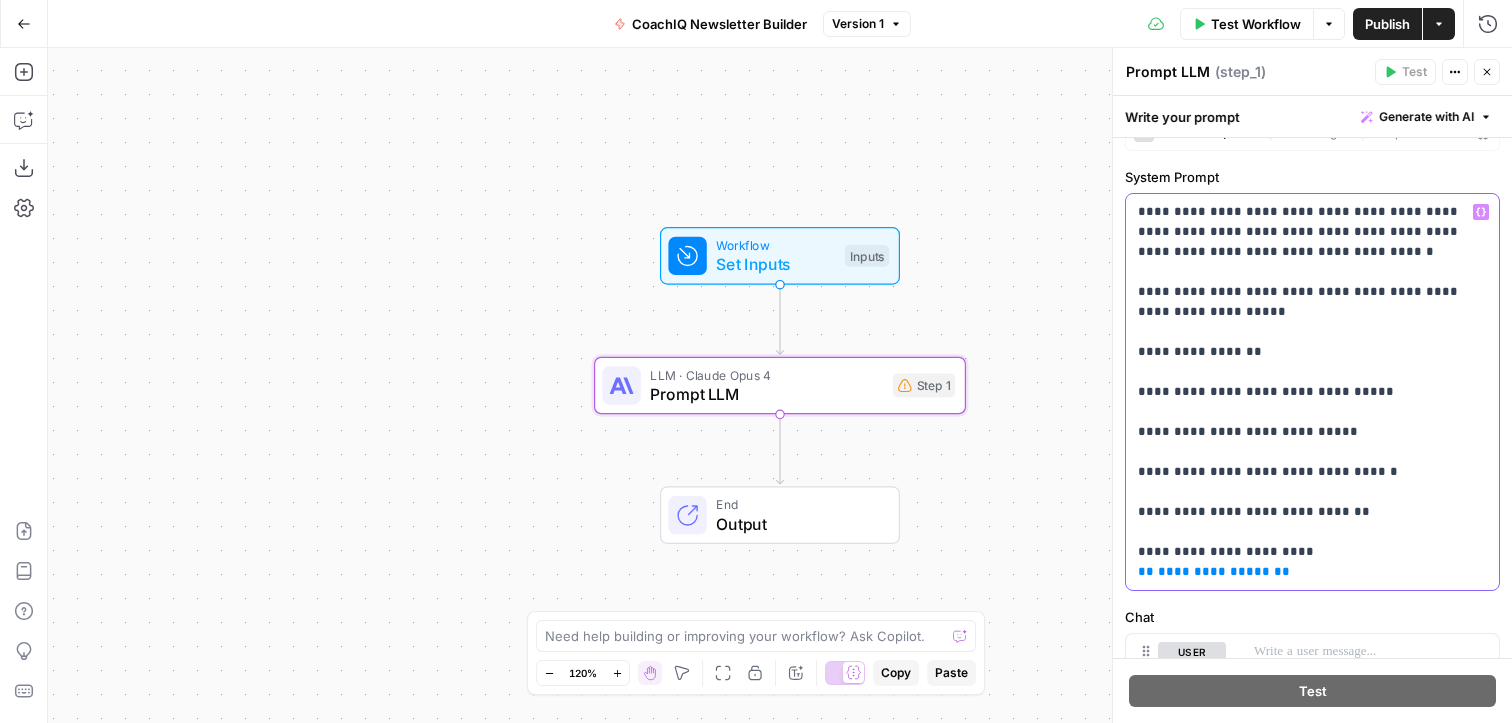drag, startPoint x: 1316, startPoint y: 552, endPoint x: 1112, endPoint y: 552, distance: 204 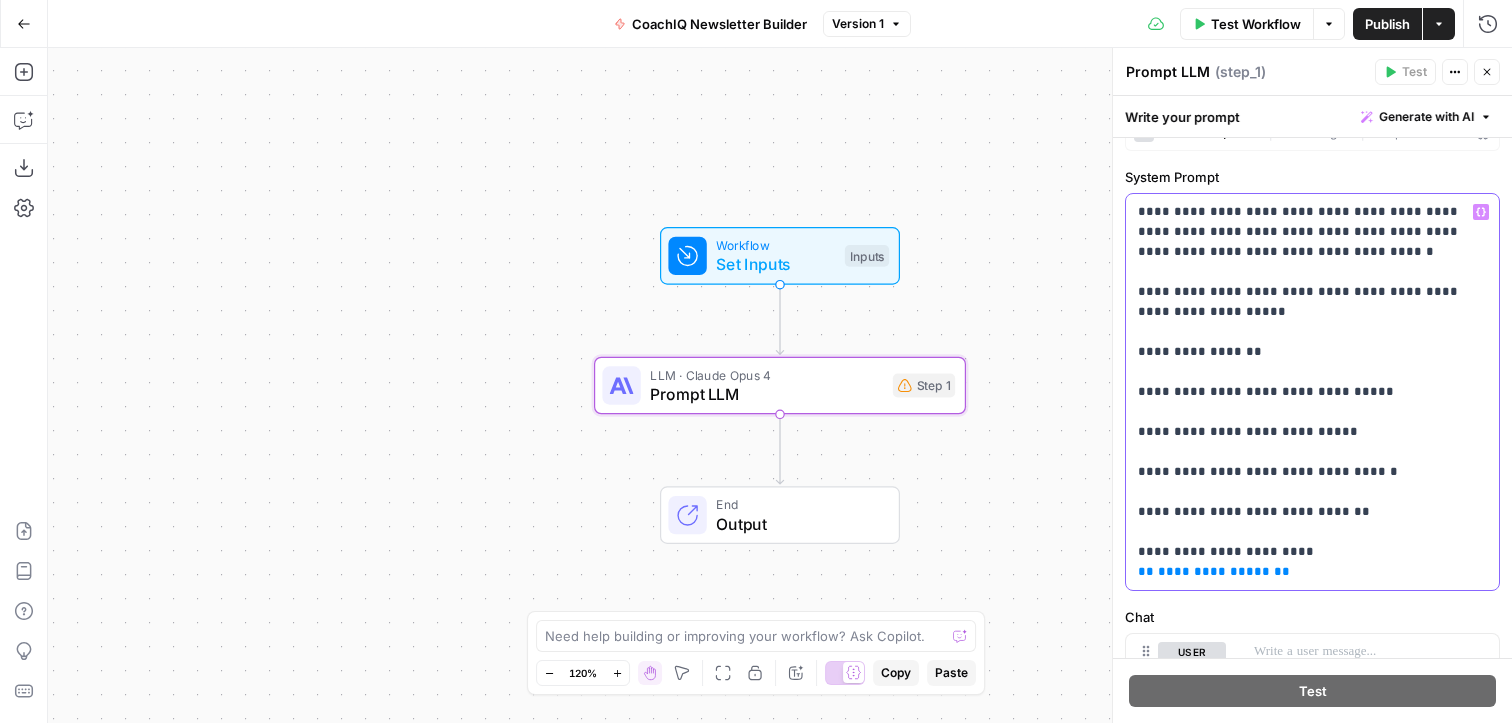 click on "**********" at bounding box center (1312, 385) 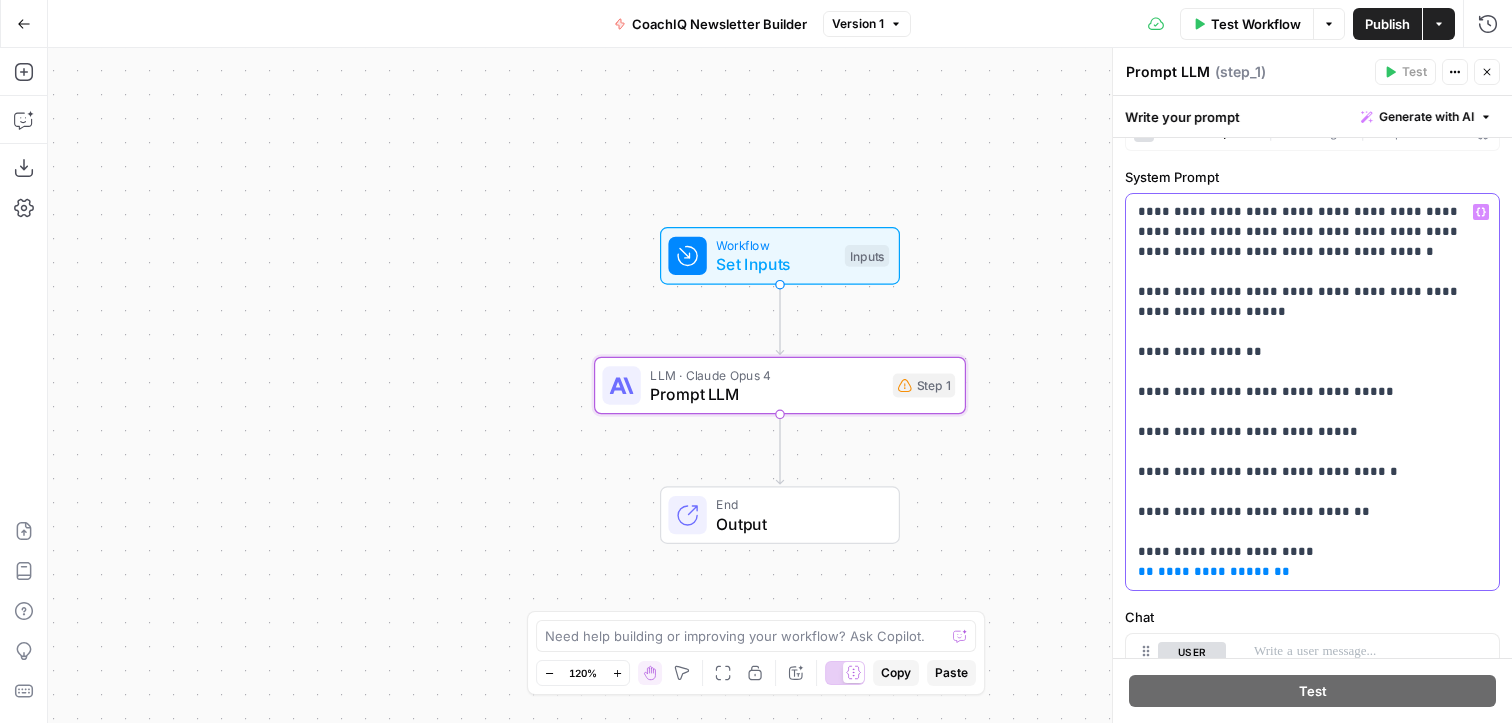 click on "**********" at bounding box center (1312, 392) 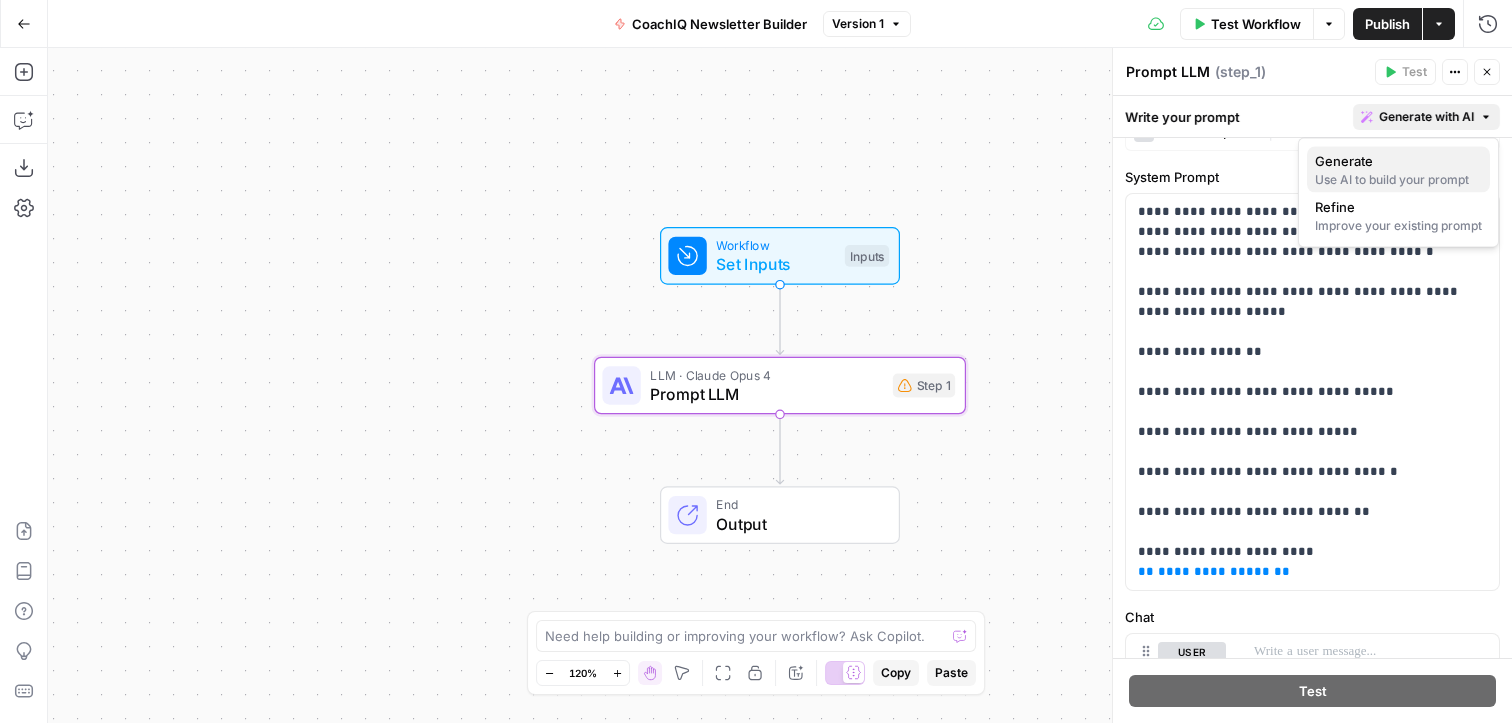 click on "Generate" at bounding box center [1394, 161] 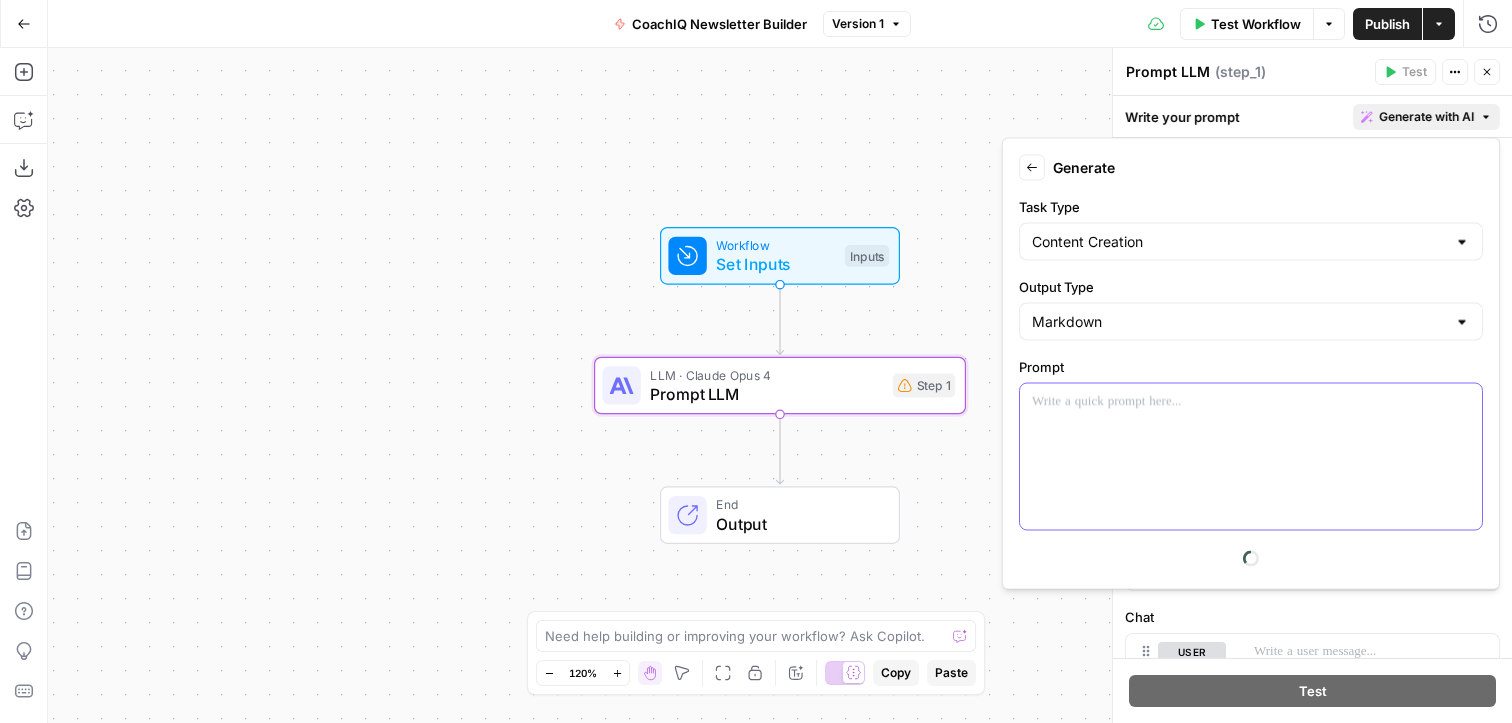 click at bounding box center (1251, 457) 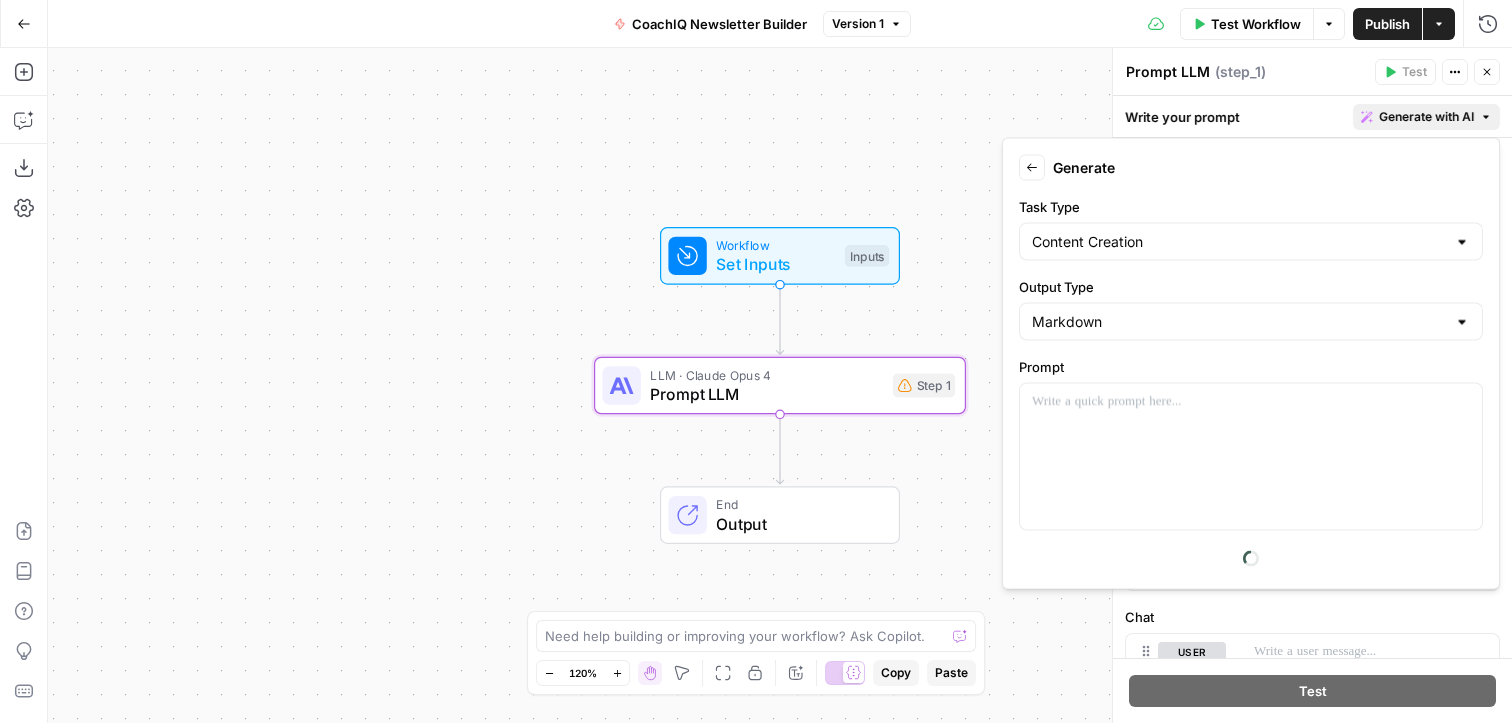 click on "Back" at bounding box center (1032, 168) 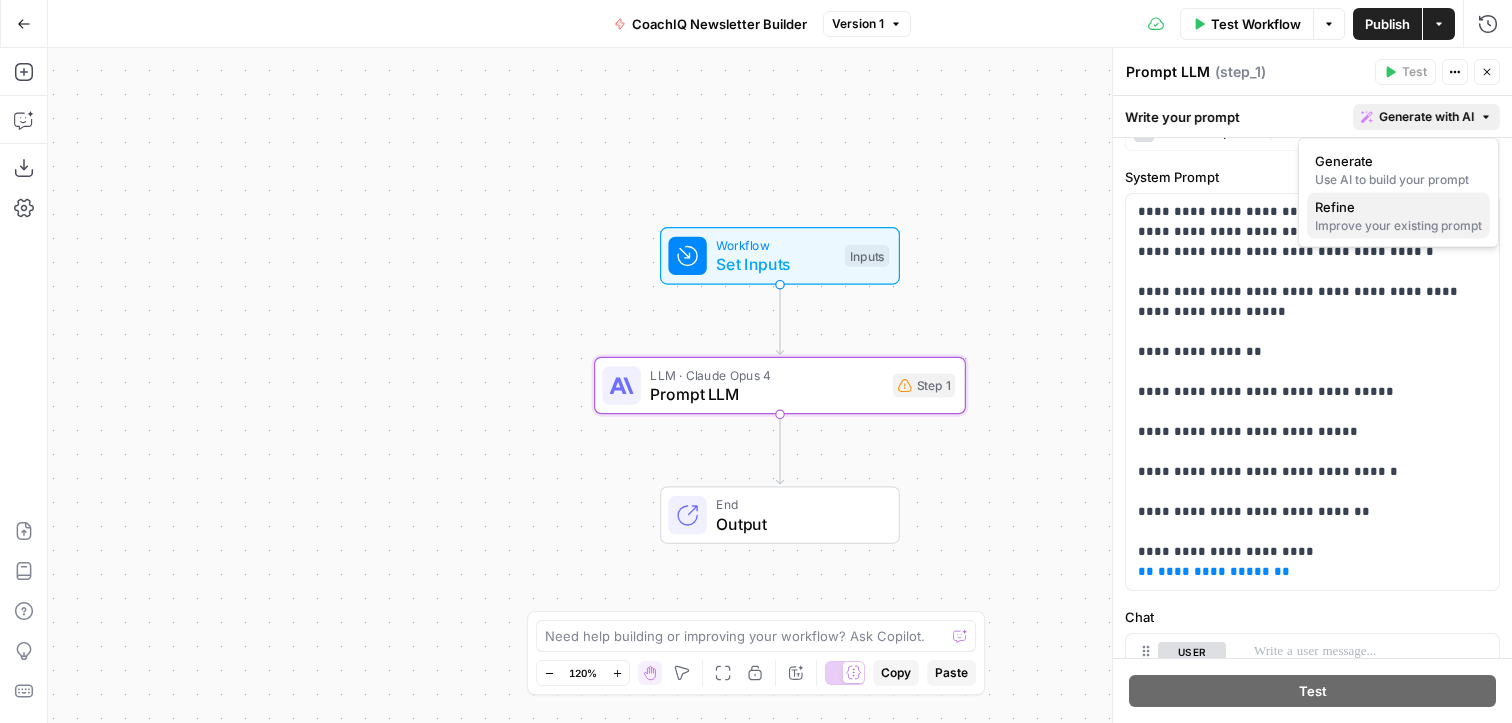click on "Improve your existing prompt" at bounding box center [1398, 226] 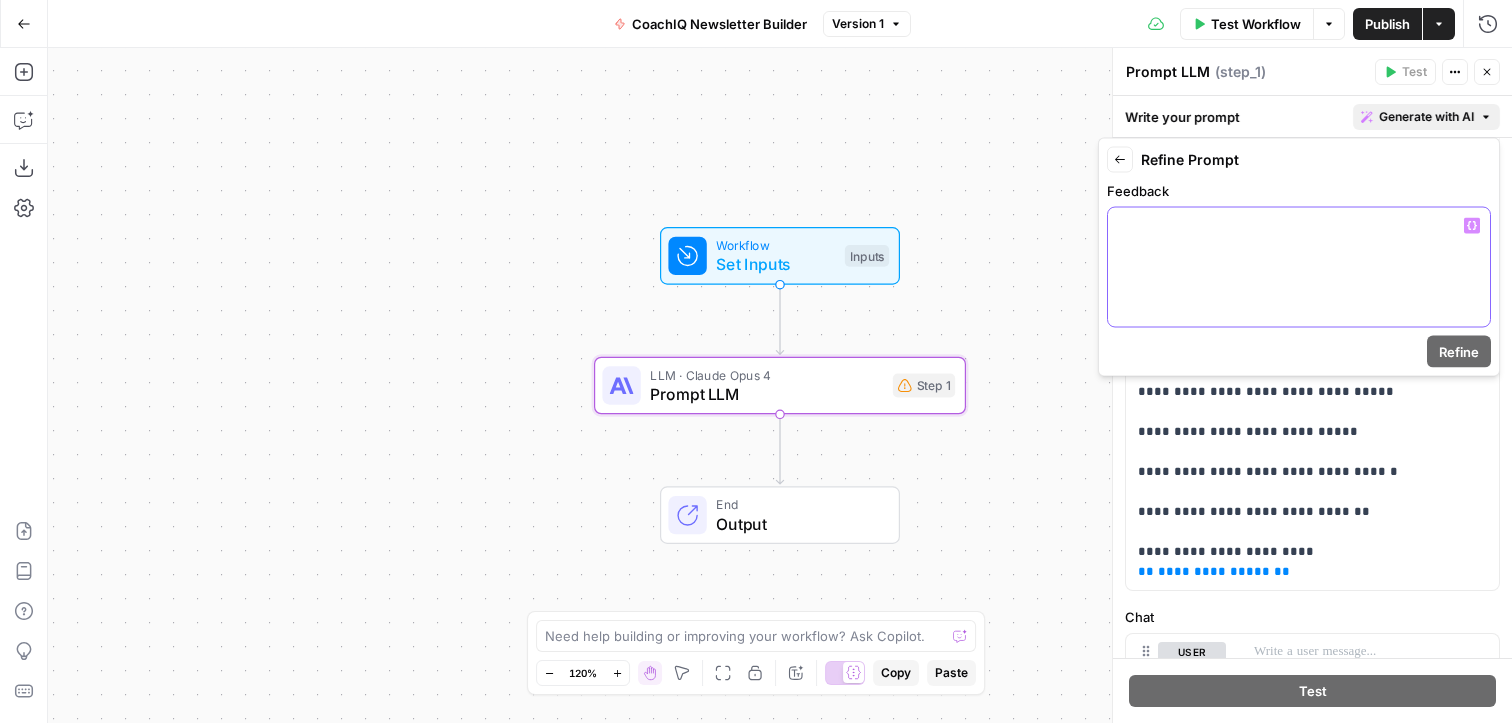 click at bounding box center [1299, 226] 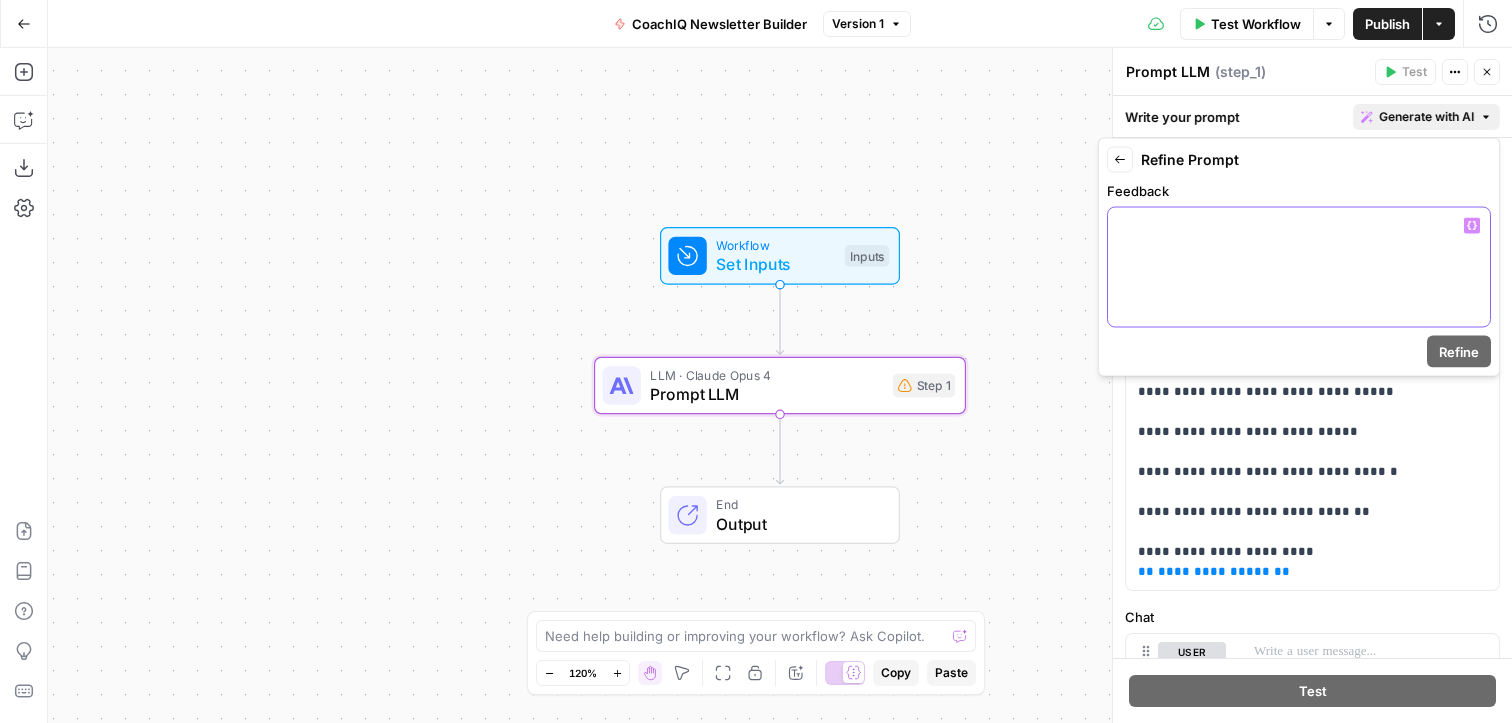 click 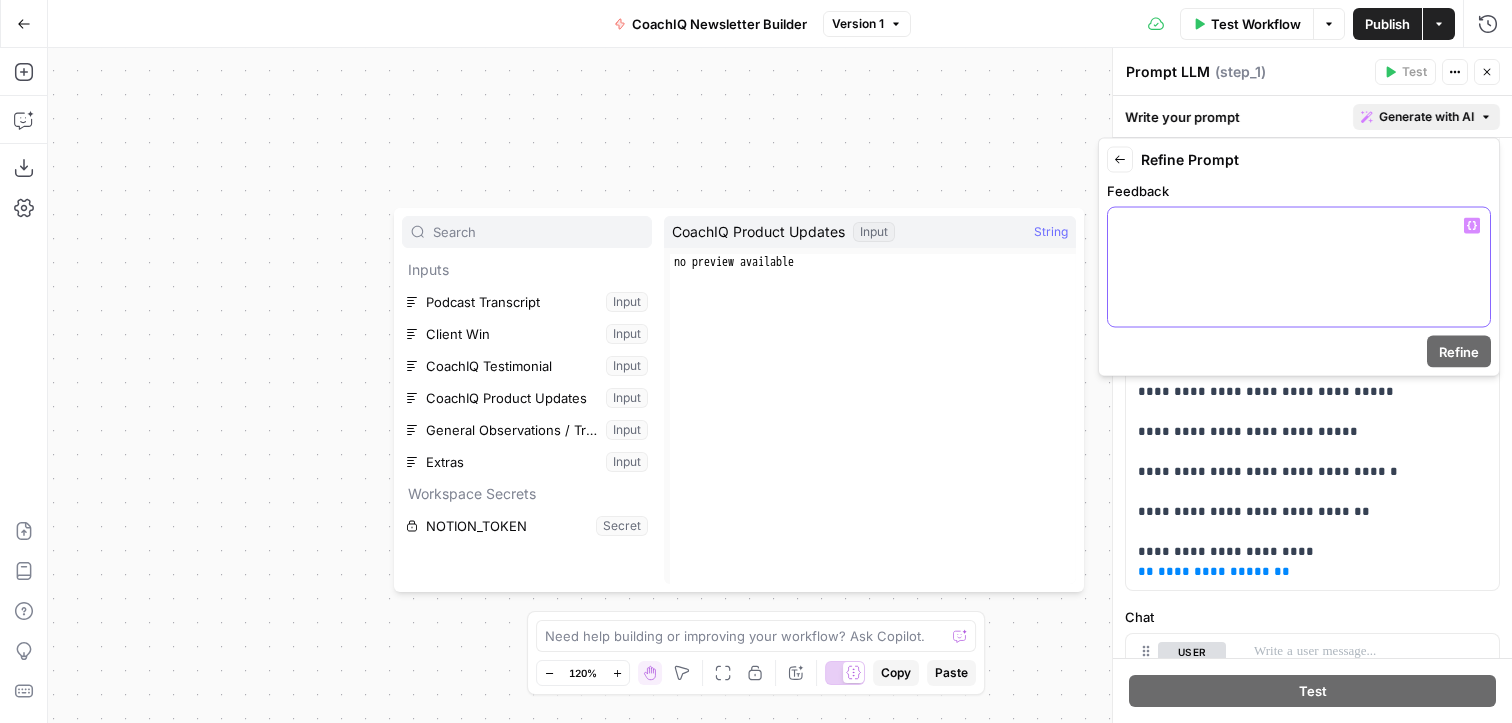 click at bounding box center [1299, 226] 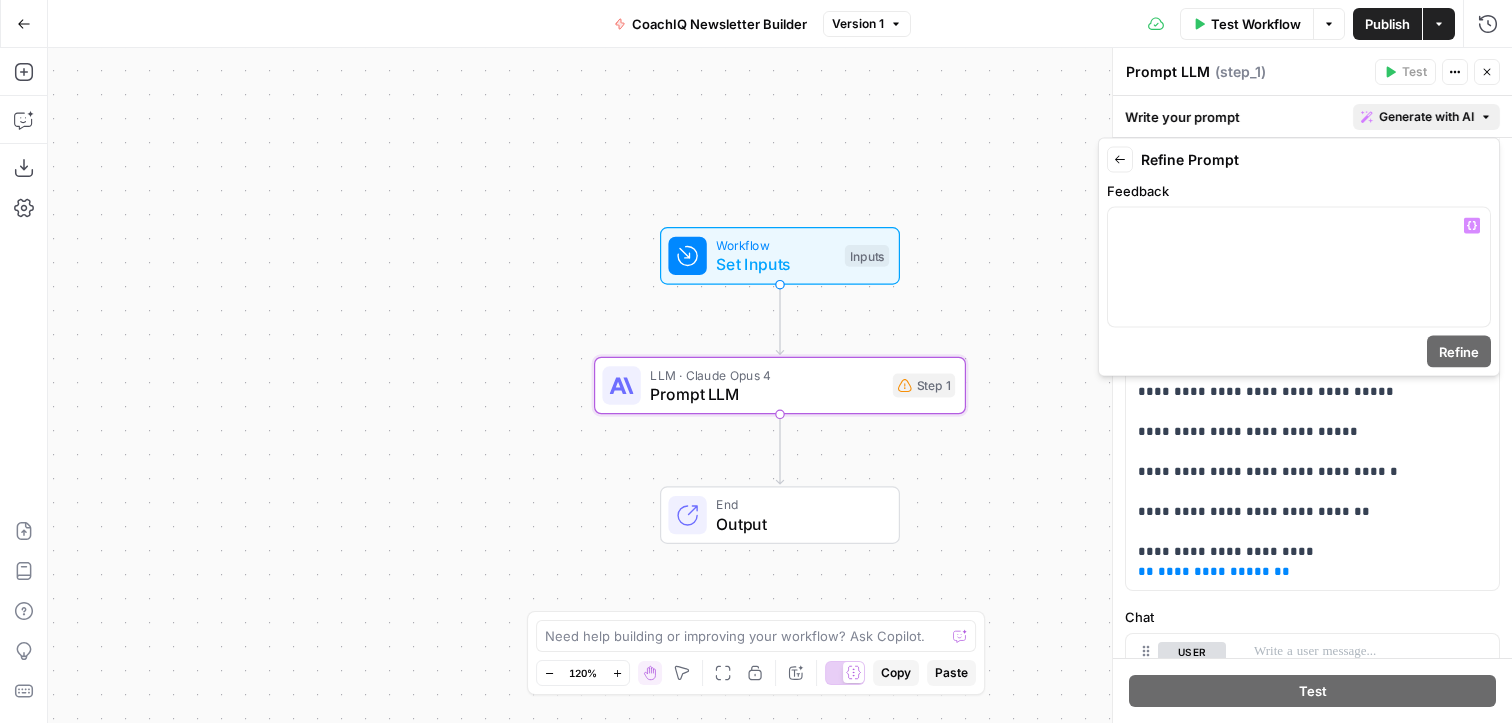 click 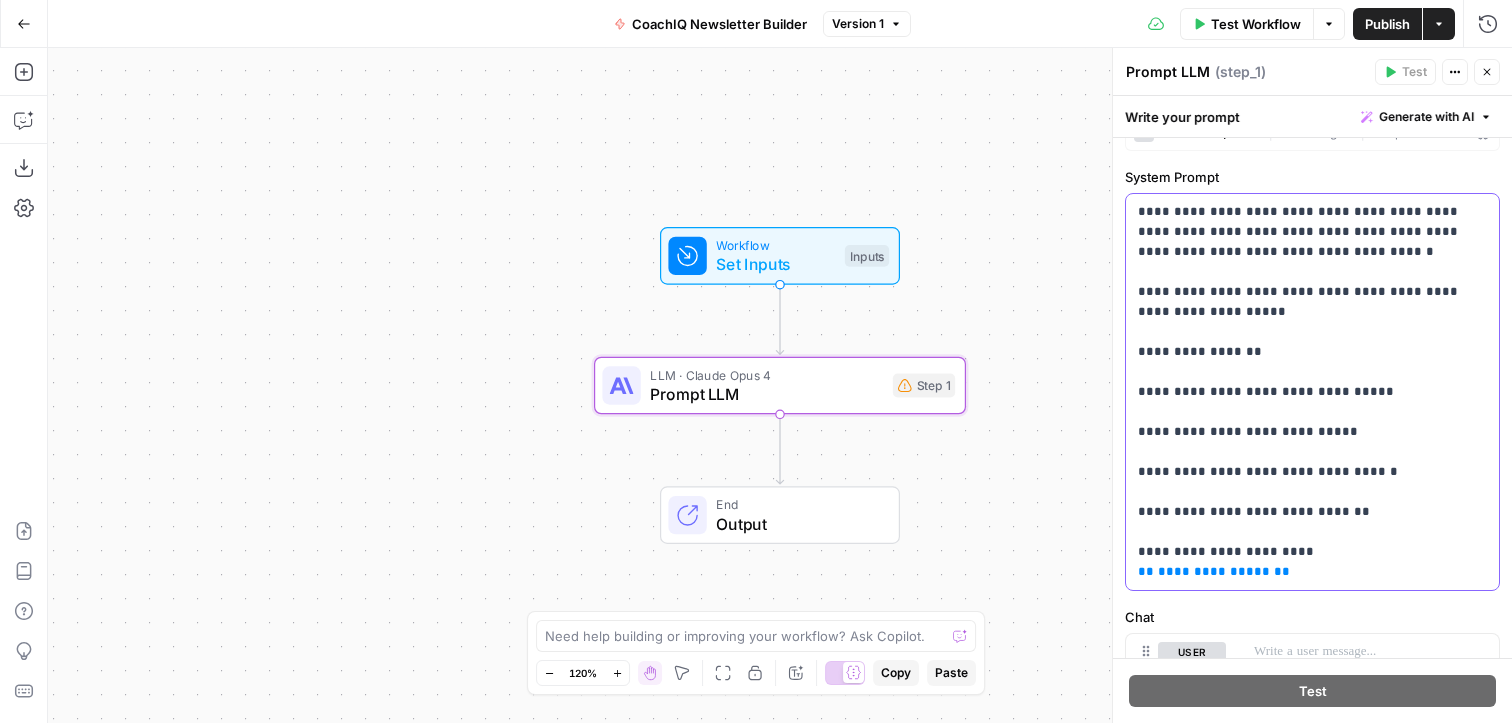 click on "**********" at bounding box center [1312, 392] 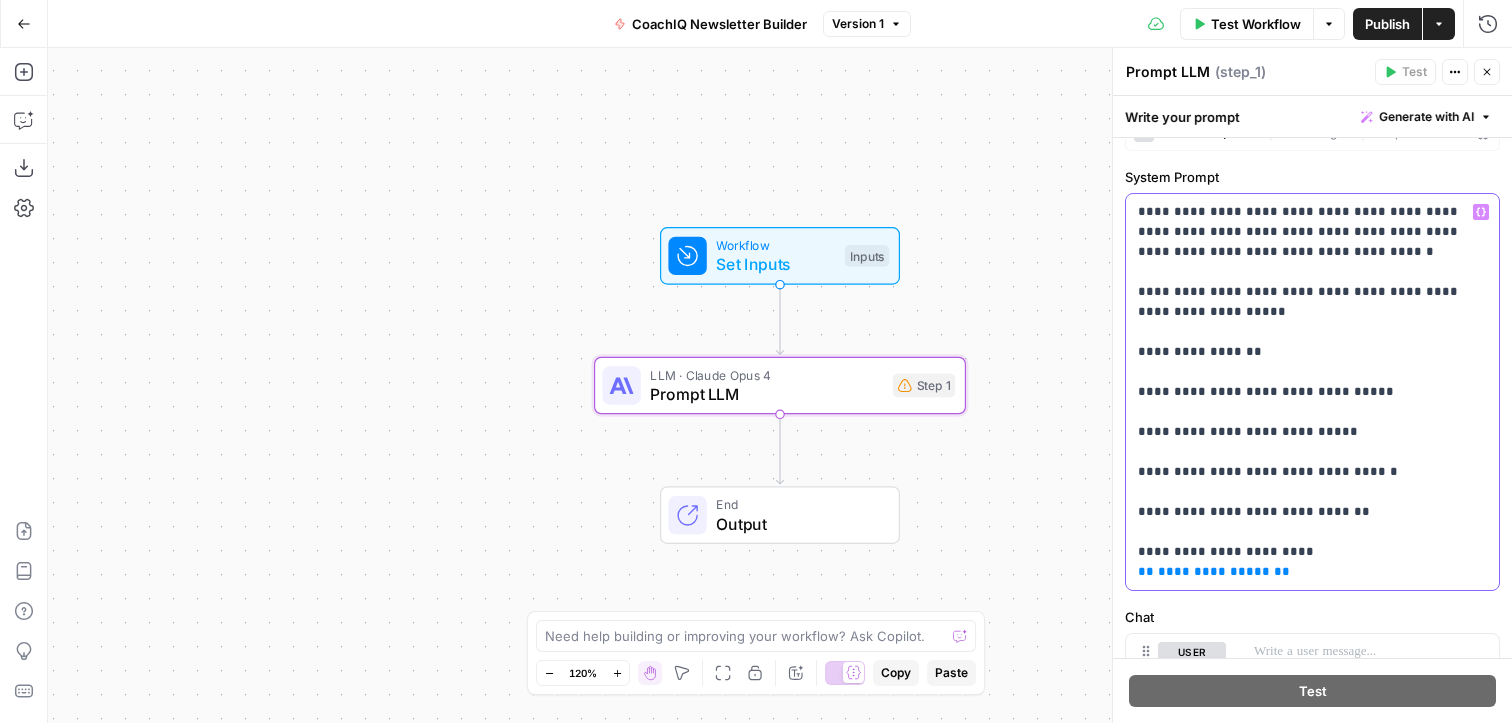 click on "Generate with AI" at bounding box center (1426, 117) 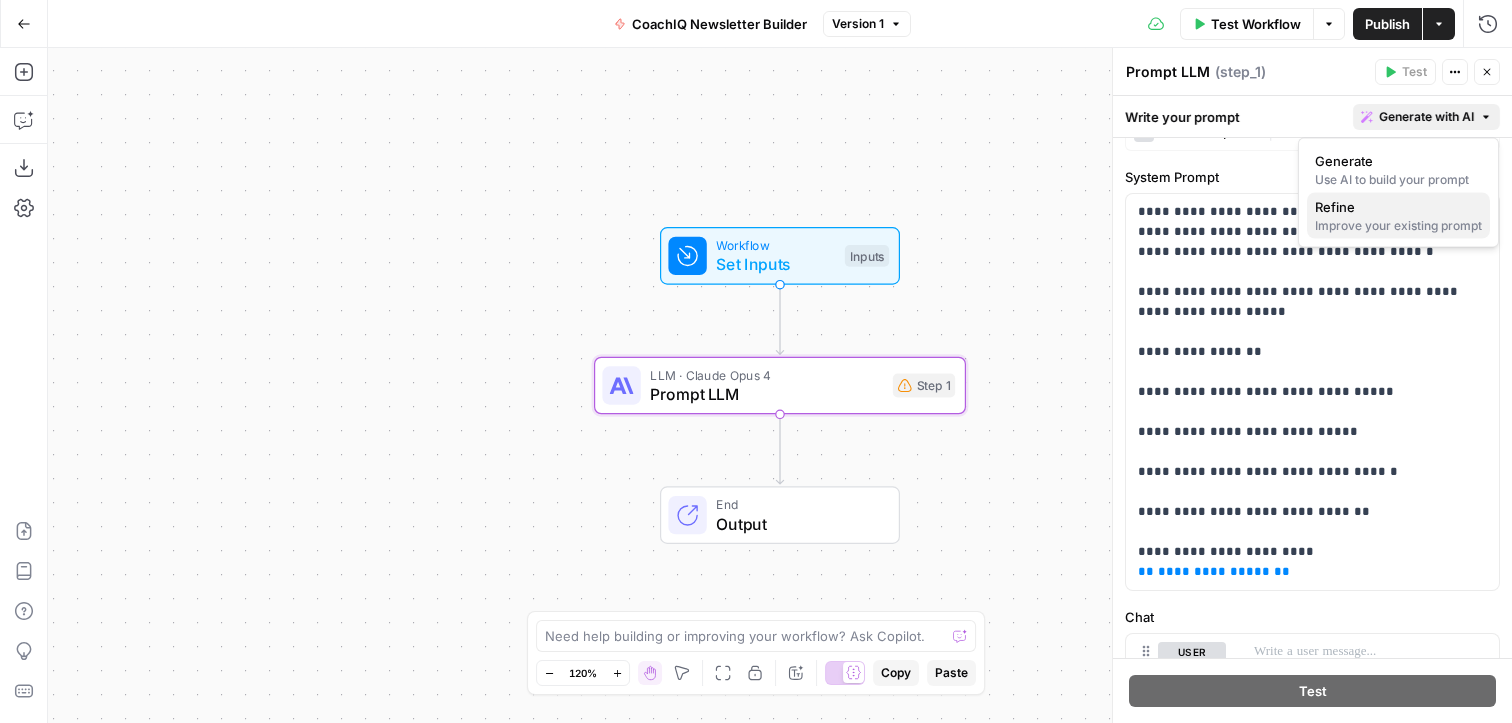 click on "Improve your existing prompt" at bounding box center (1398, 226) 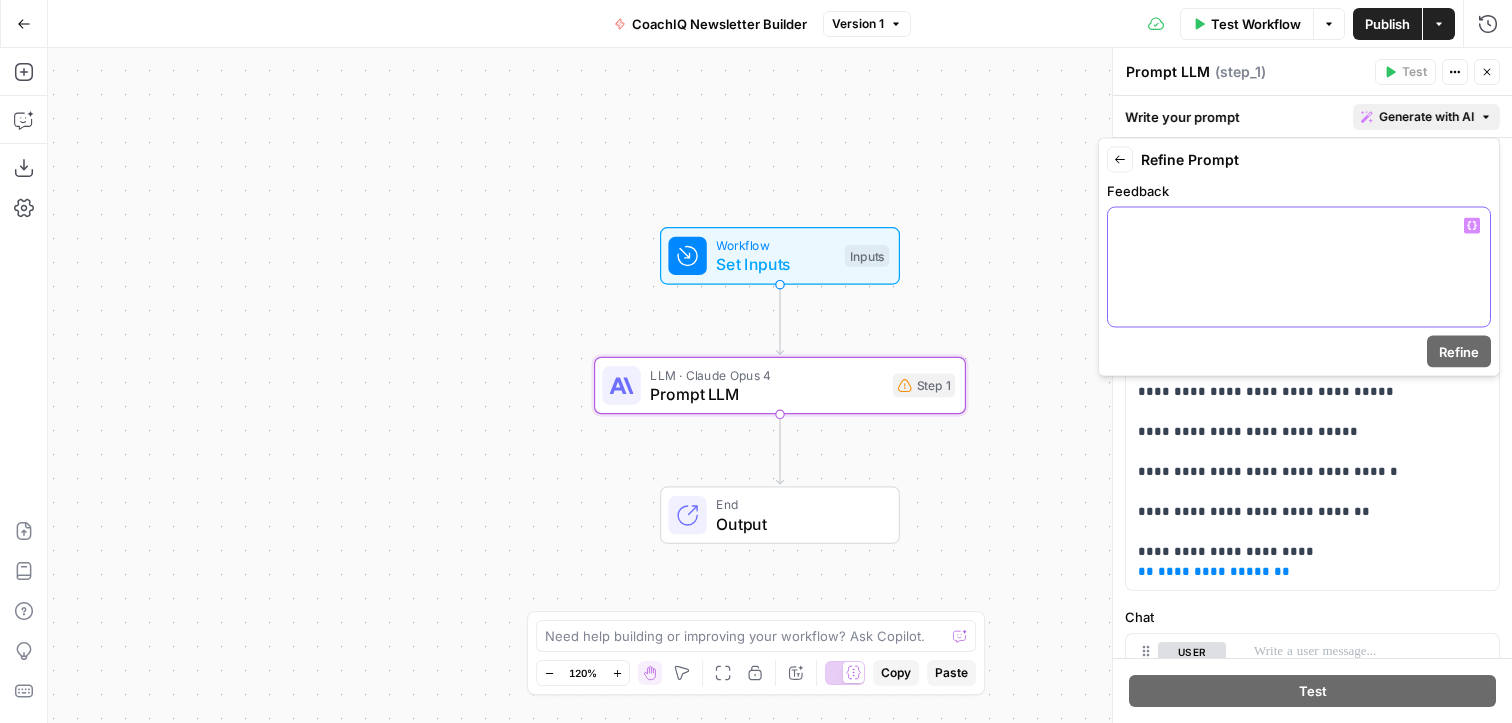 click at bounding box center (1299, 267) 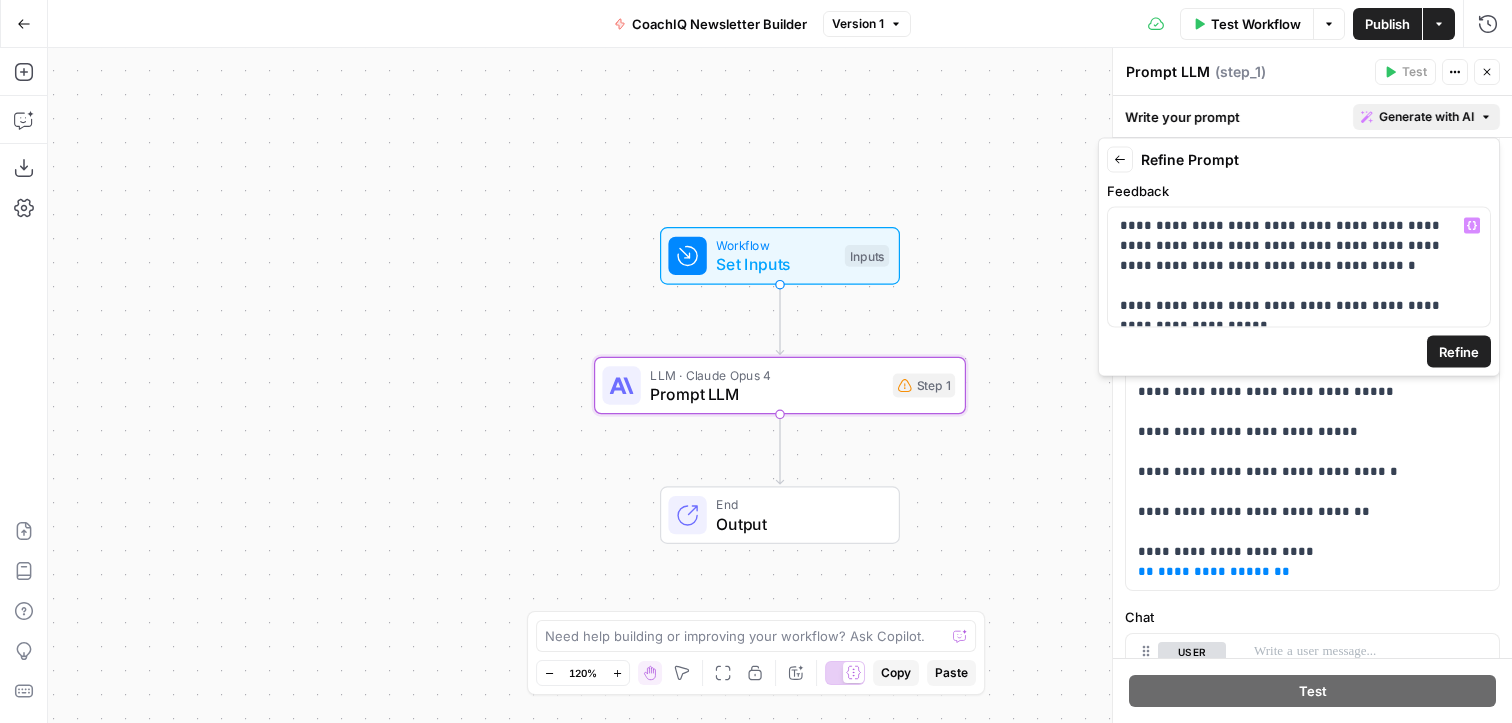 click on "Refine" at bounding box center [1459, 352] 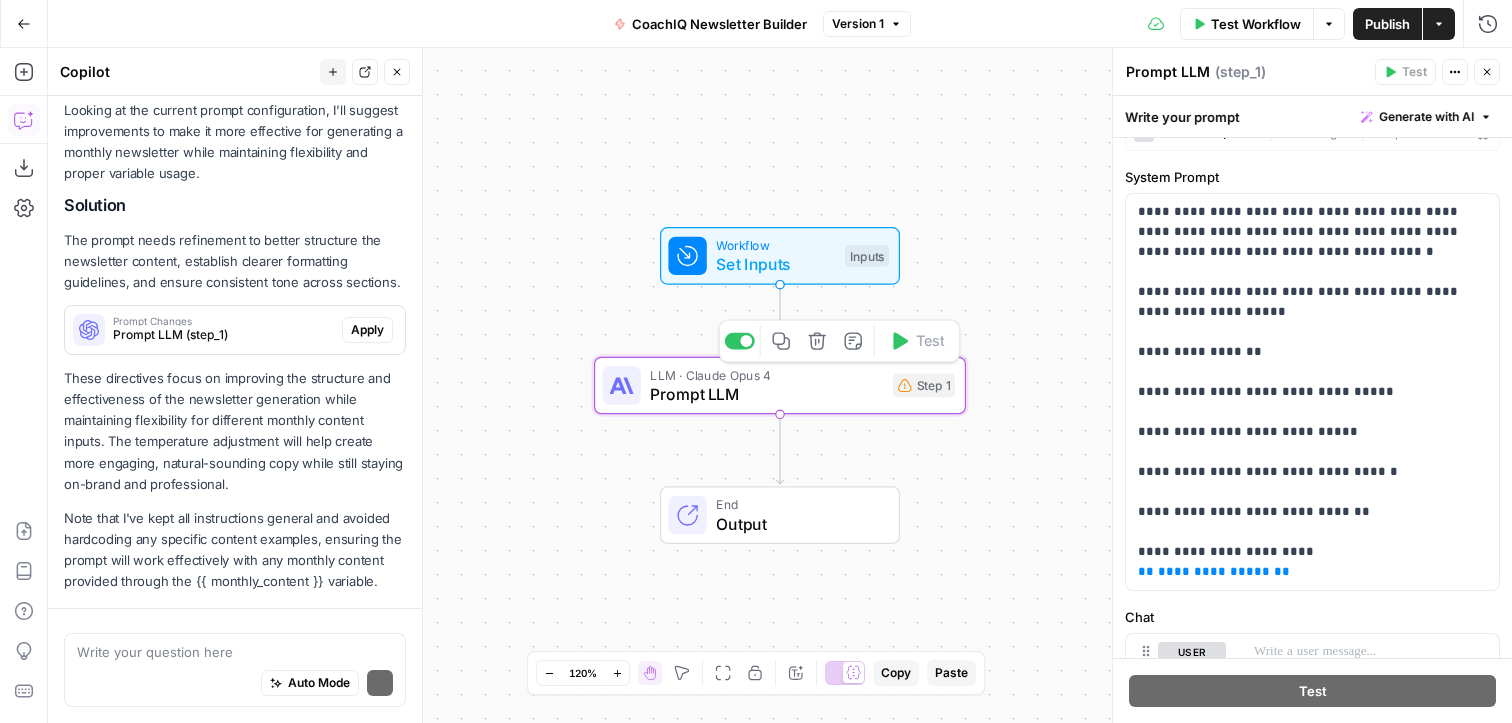 scroll, scrollTop: 712, scrollLeft: 0, axis: vertical 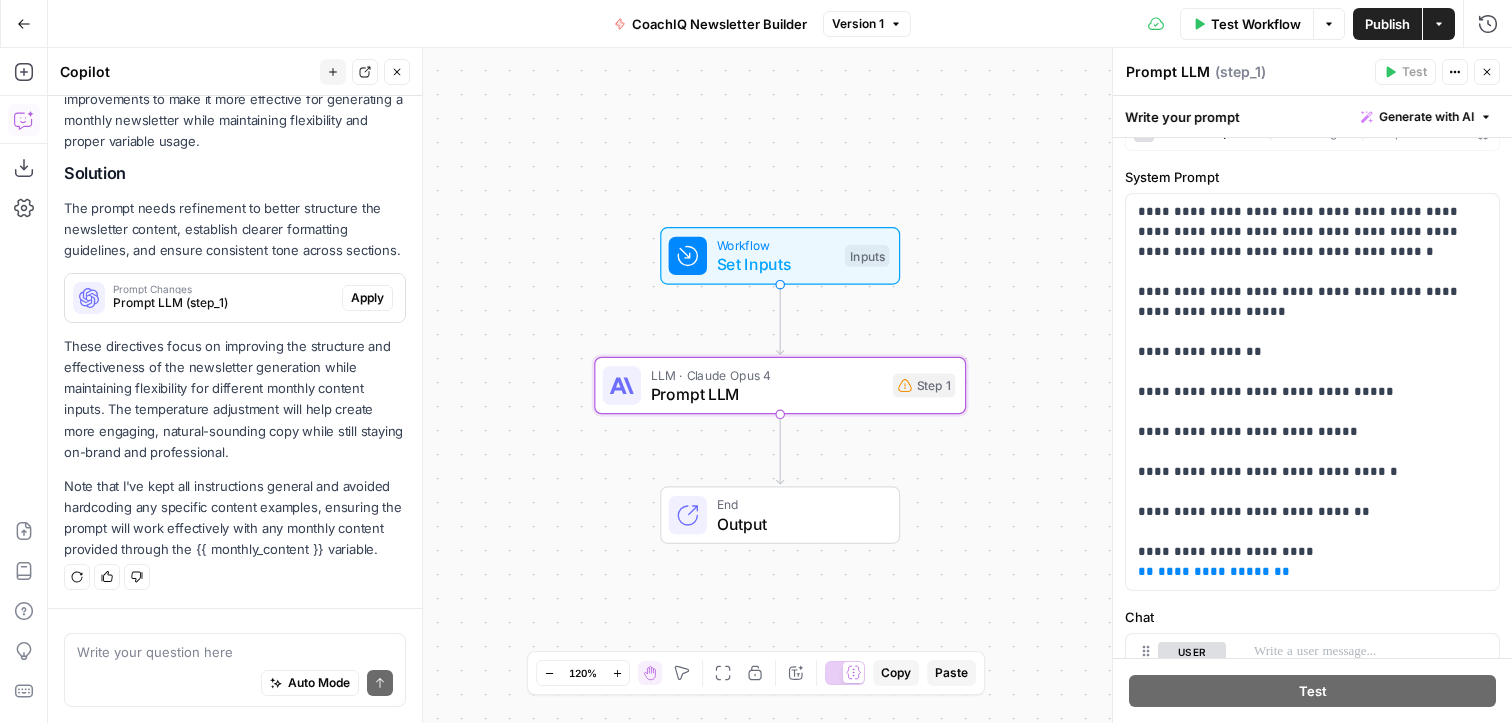 click on "Apply" at bounding box center [367, 298] 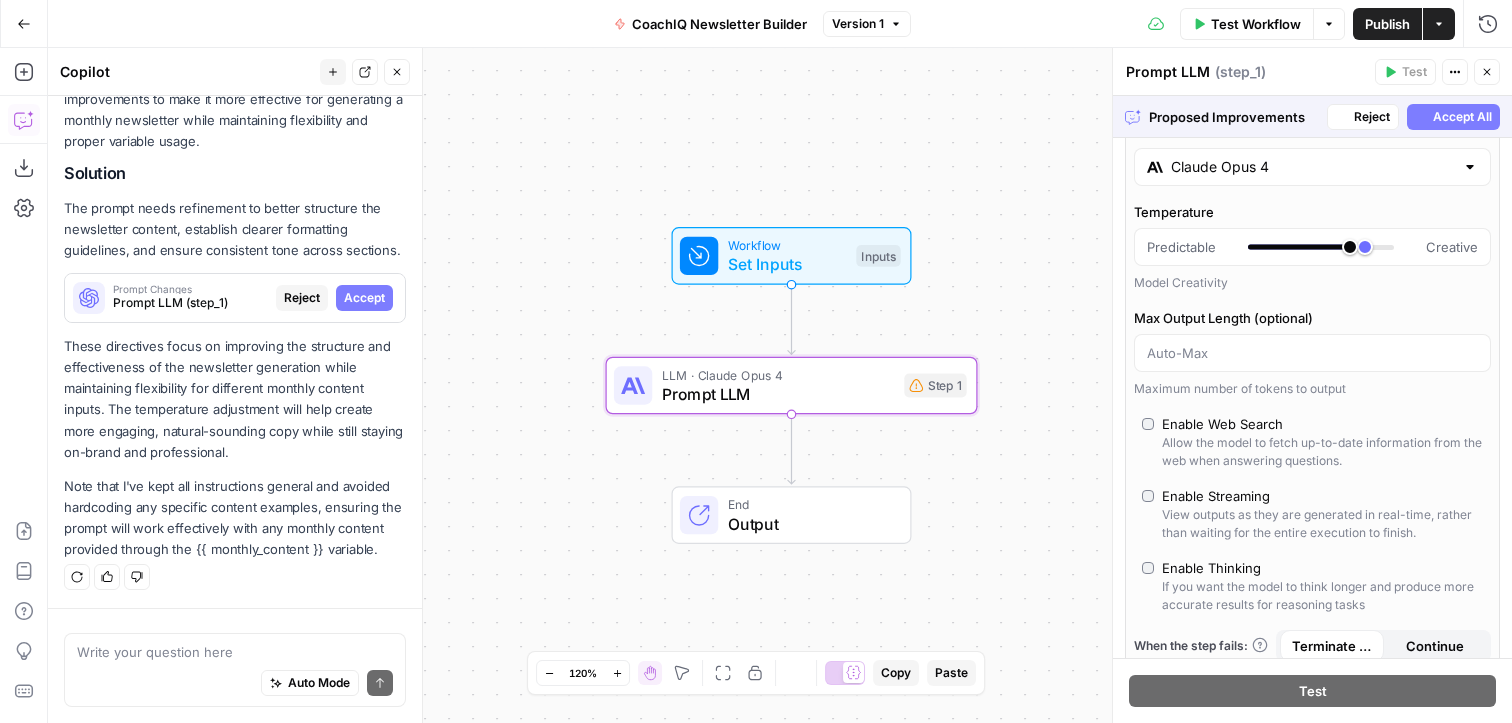 scroll, scrollTop: 712, scrollLeft: 0, axis: vertical 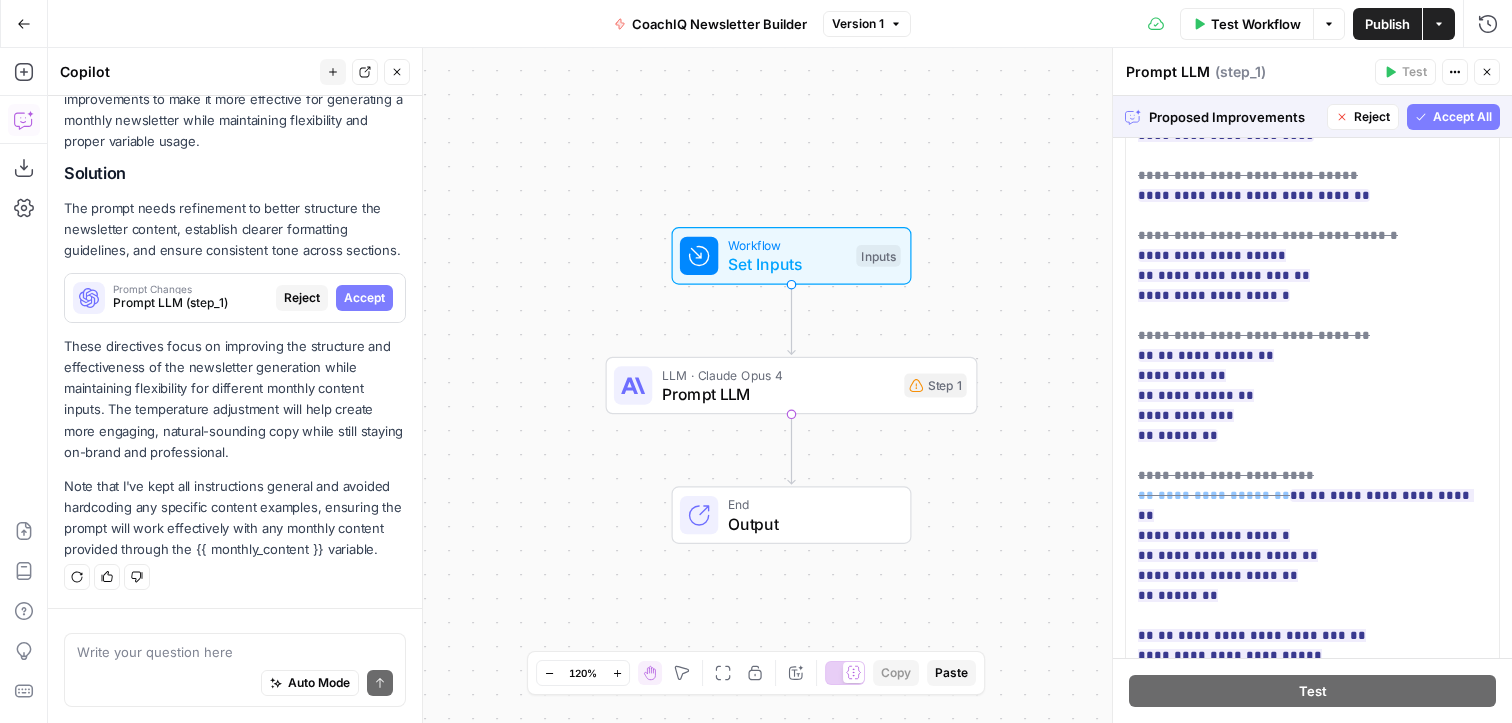 click on "Accept All" at bounding box center [1462, 117] 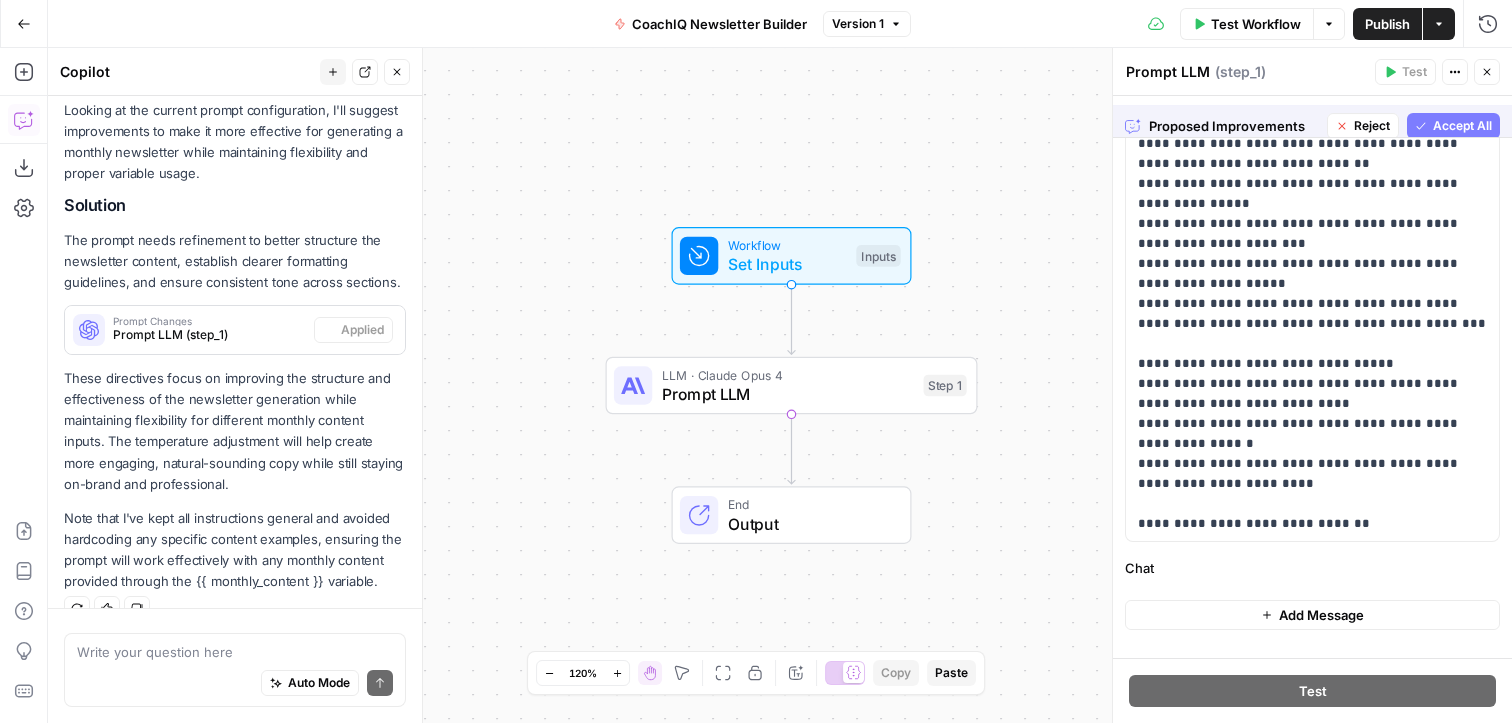 scroll, scrollTop: 0, scrollLeft: 0, axis: both 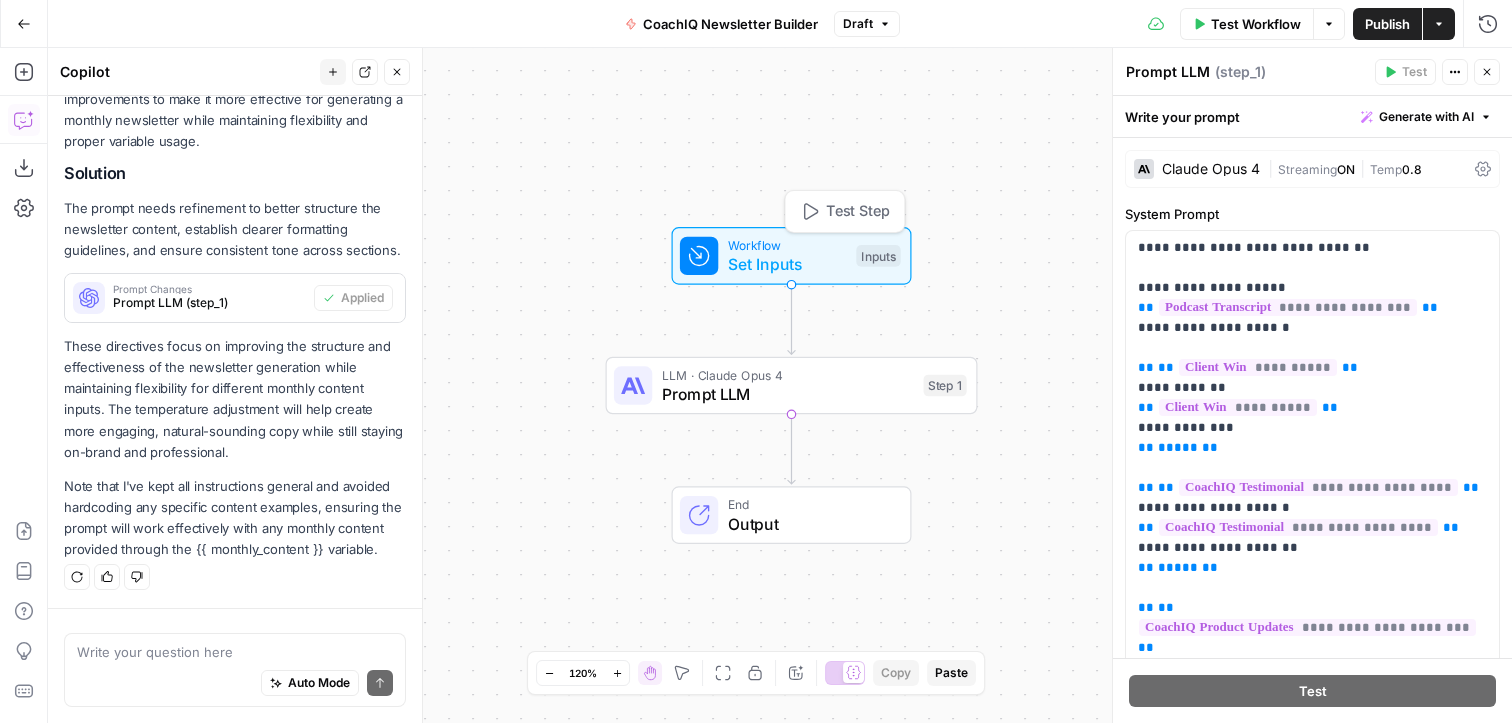 click on "Set Inputs" at bounding box center [787, 264] 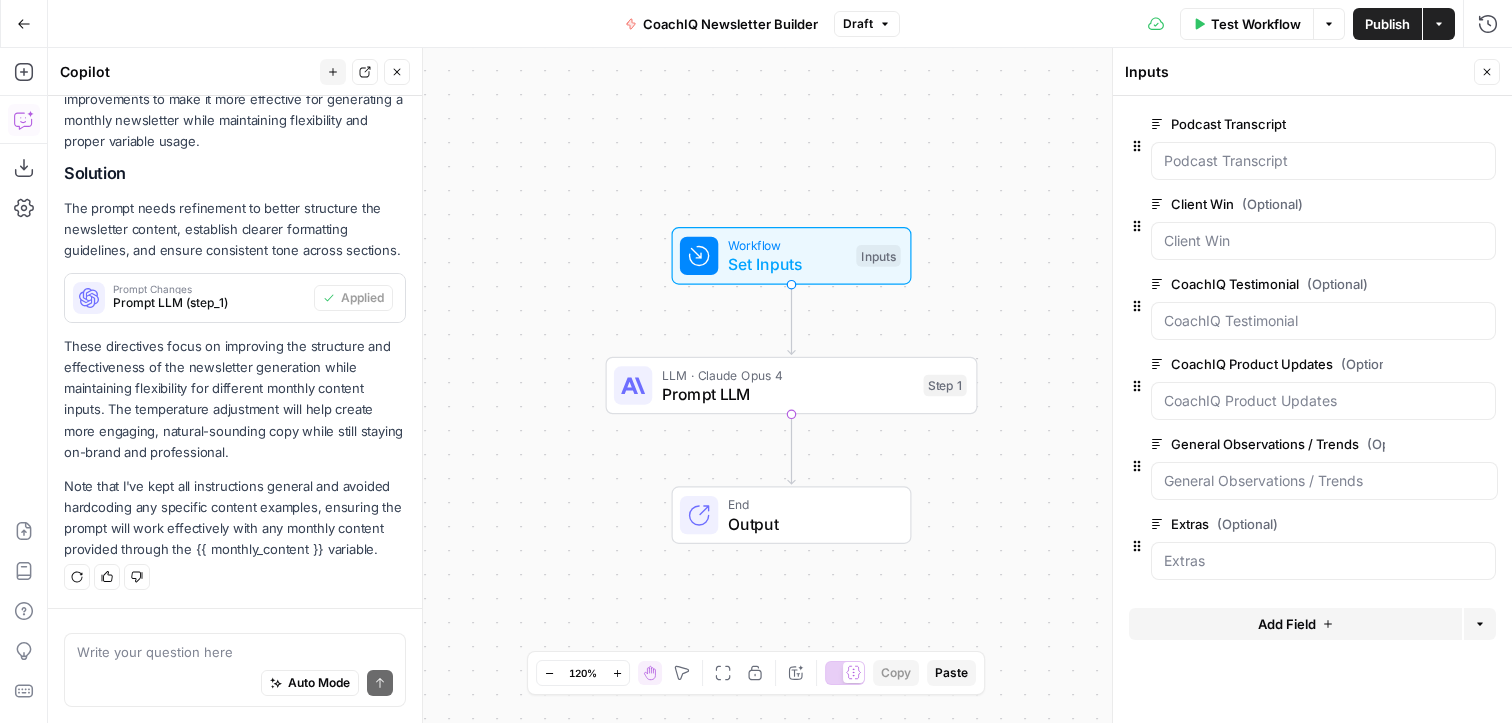 click on "Test Workflow" at bounding box center (1256, 24) 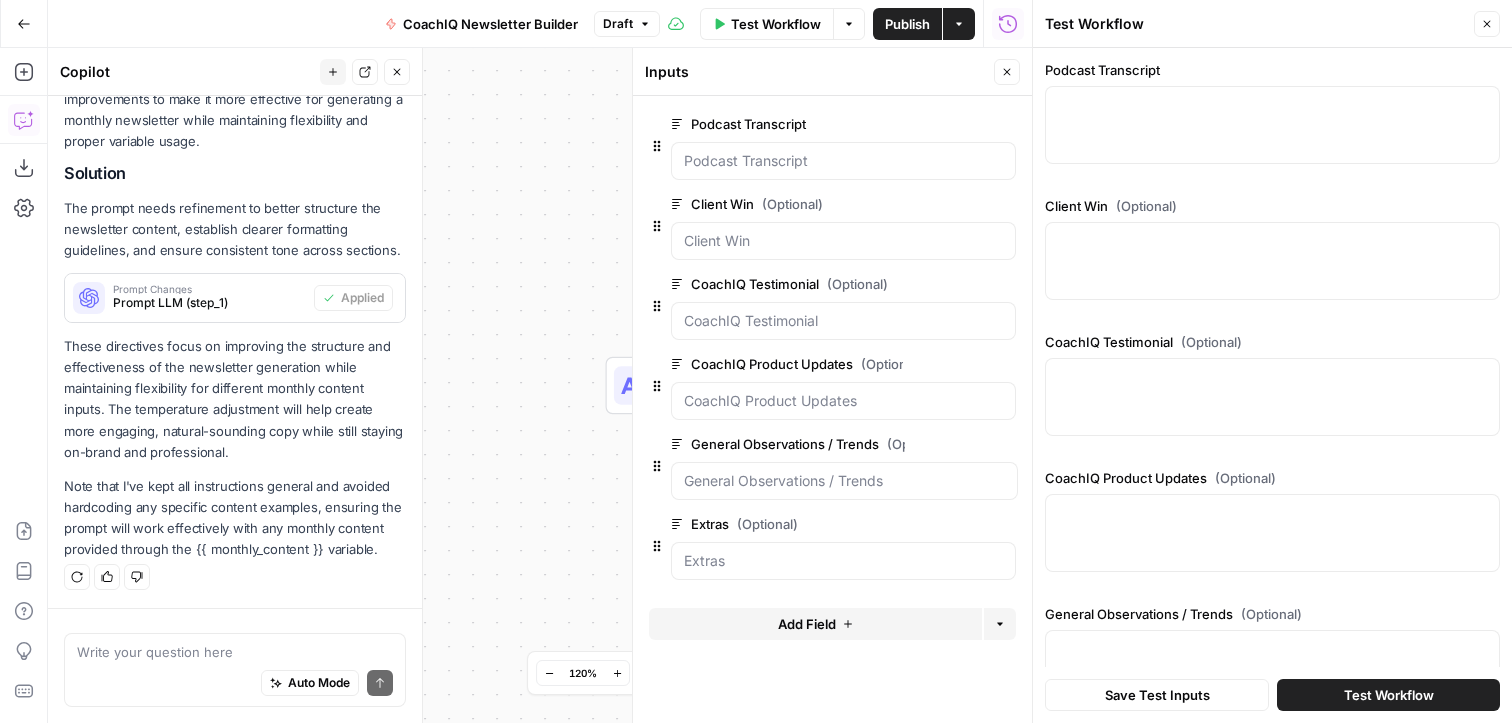 click on "Podcast Transcript Client Win   (Optional) CoachIQ Testimonial   (Optional) CoachIQ Product Updates   (Optional) General Observations / Trends   (Optional) Extras   (Optional)" at bounding box center [1272, 456] 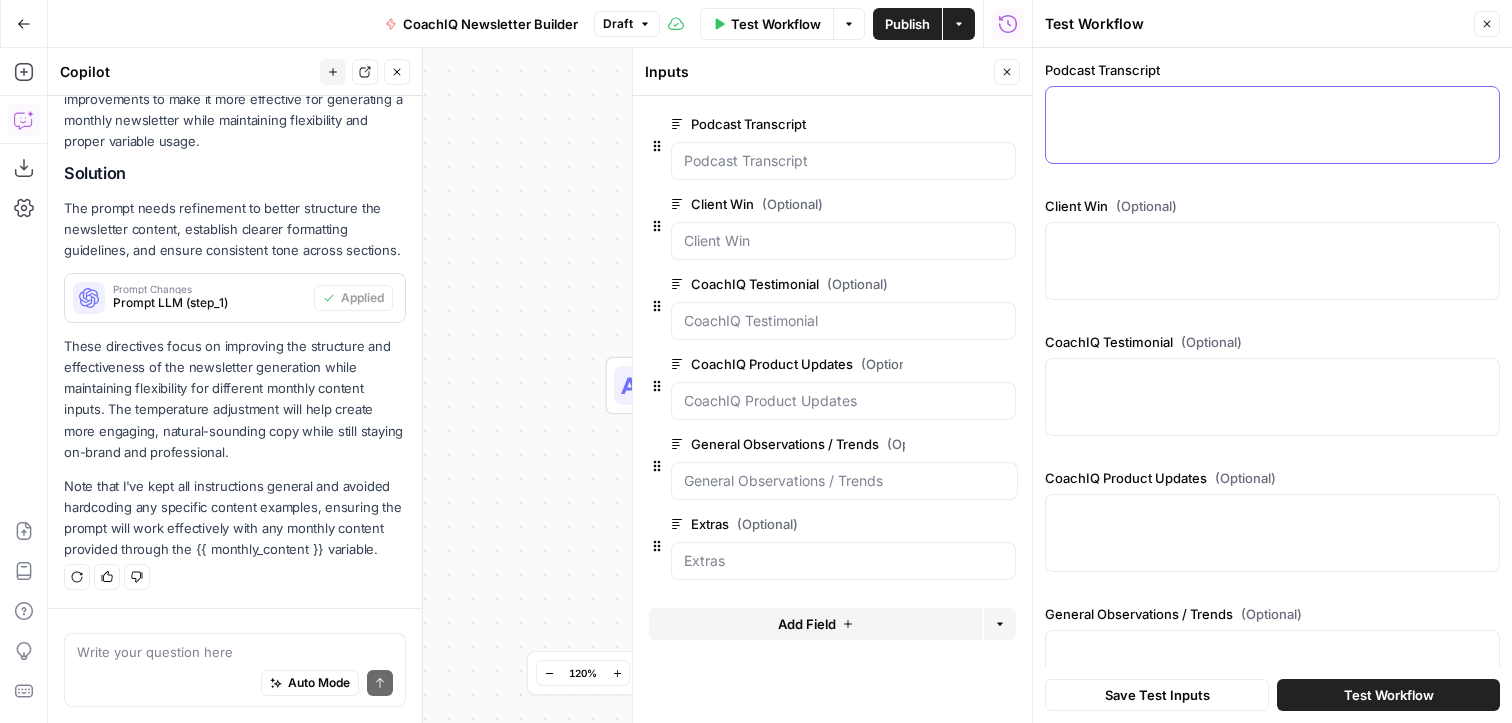paste on "[NAME] [NAME]: Okay, yeah, we're good, right?
[NAME] [NAME]: Yeah, nothing cut off. Your screen grab was way cleaner than what you're showing up to me, which is good, like on your picture.
[NAME] [NAME]: All right. Maybe no.
[NAME] [NAME]: Wow, okay cool, maybe the desktop app wasn't as good.
[NAME] [NAME]: Okay, I have an uploading on the top right maybe it's uploading.
[NAME] [NAME]: I can't or I stopped the old one. So I think that's probably I think that it actually it uploads live is what it's doing.
[NAME] [NAME]: Okay, got it.
[NAME] [NAME]: And then when I hit end at the very end, you have to wait until it completes, but it should be mostly completed.
[NAME] [NAME]: Okay, cool.
[NAME] [NAME]: Yeah. So where do most trainers fail?
[NAME] [NAME]: I'm sorry.
[NAME] [NAME]: Where do most trainers fail? So yeah, I mean, I've learned a lot speaking to over like 5,000 trainers probably in the last two or three years. And then our company alone powers about a thousand businesses ..." 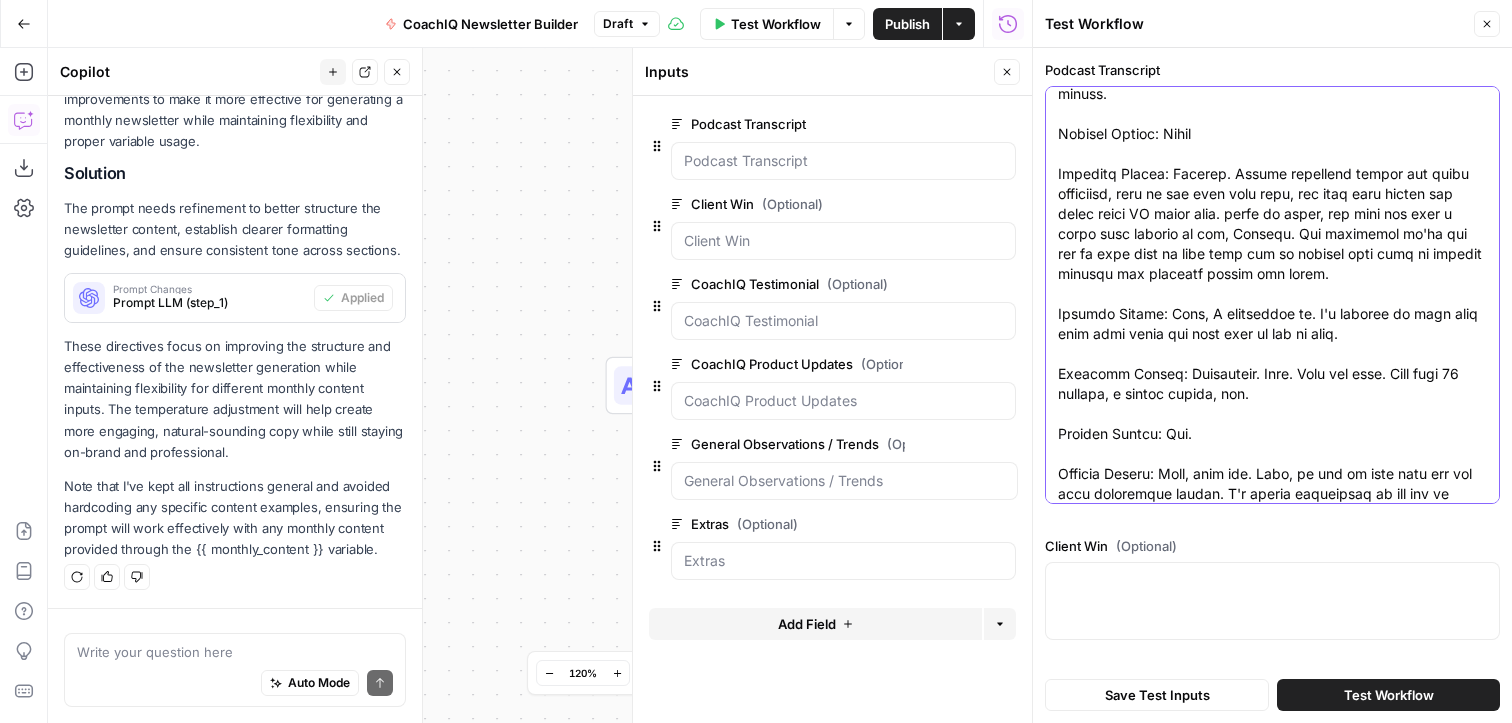 scroll, scrollTop: 17140, scrollLeft: 0, axis: vertical 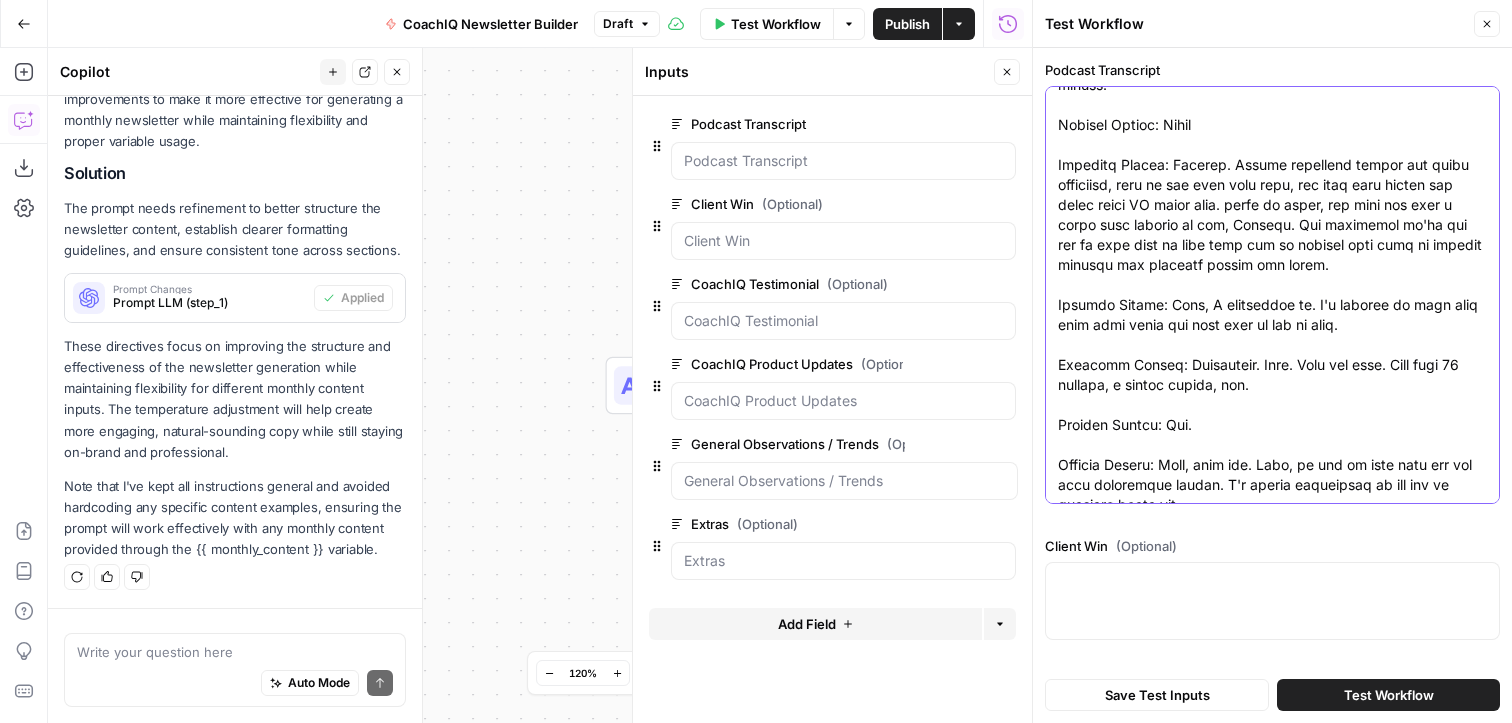 type on "[NAME] [NAME]: Okay, yeah, we're good, right?
[NAME] [NAME]: Yeah, nothing cut off. Your screen grab was way cleaner than what you're showing up to me, which is good, like on your picture.
[NAME] [NAME]: All right. Maybe no.
[NAME] [NAME]: Wow, okay cool, maybe the desktop app wasn't as good.
[NAME] [NAME]: Okay, I have an uploading on the top right maybe it's uploading.
[NAME] [NAME]: I can't or I stopped the old one. So I think that's probably I think that it actually it uploads live is what it's doing.
[NAME] [NAME]: Okay, got it.
[NAME] [NAME]: And then when I hit end at the very end, you have to wait until it completes, but it should be mostly completed.
[NAME] [NAME]: Okay, cool.
[NAME] [NAME]: Yeah. So where do most trainers fail?
[NAME] [NAME]: I'm sorry.
[NAME] [NAME]: Where do most trainers fail? So yeah, I mean, I've learned a lot speaking to over like 5,000 trainers probably in the last two or three years. And then our company alone powers about a thousand businesses ..." 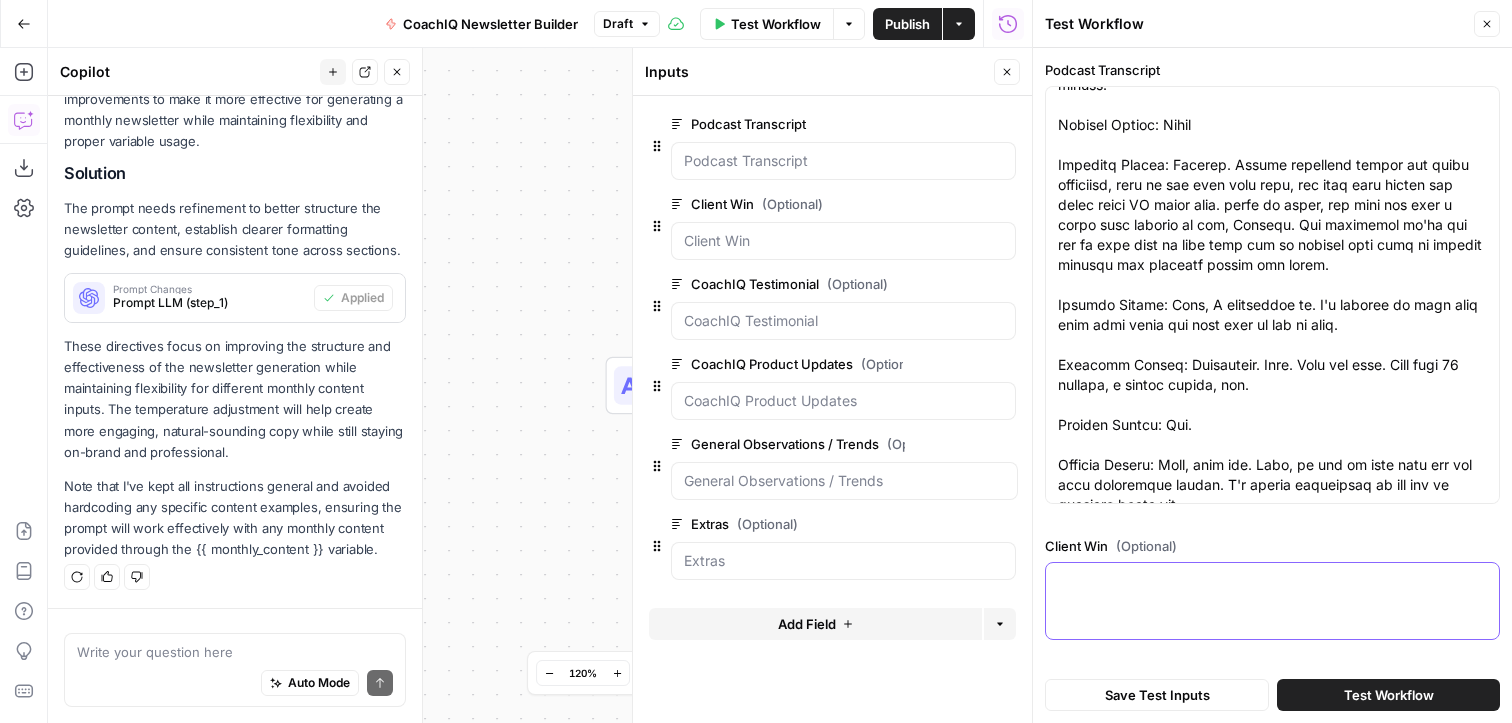 scroll, scrollTop: 0, scrollLeft: 0, axis: both 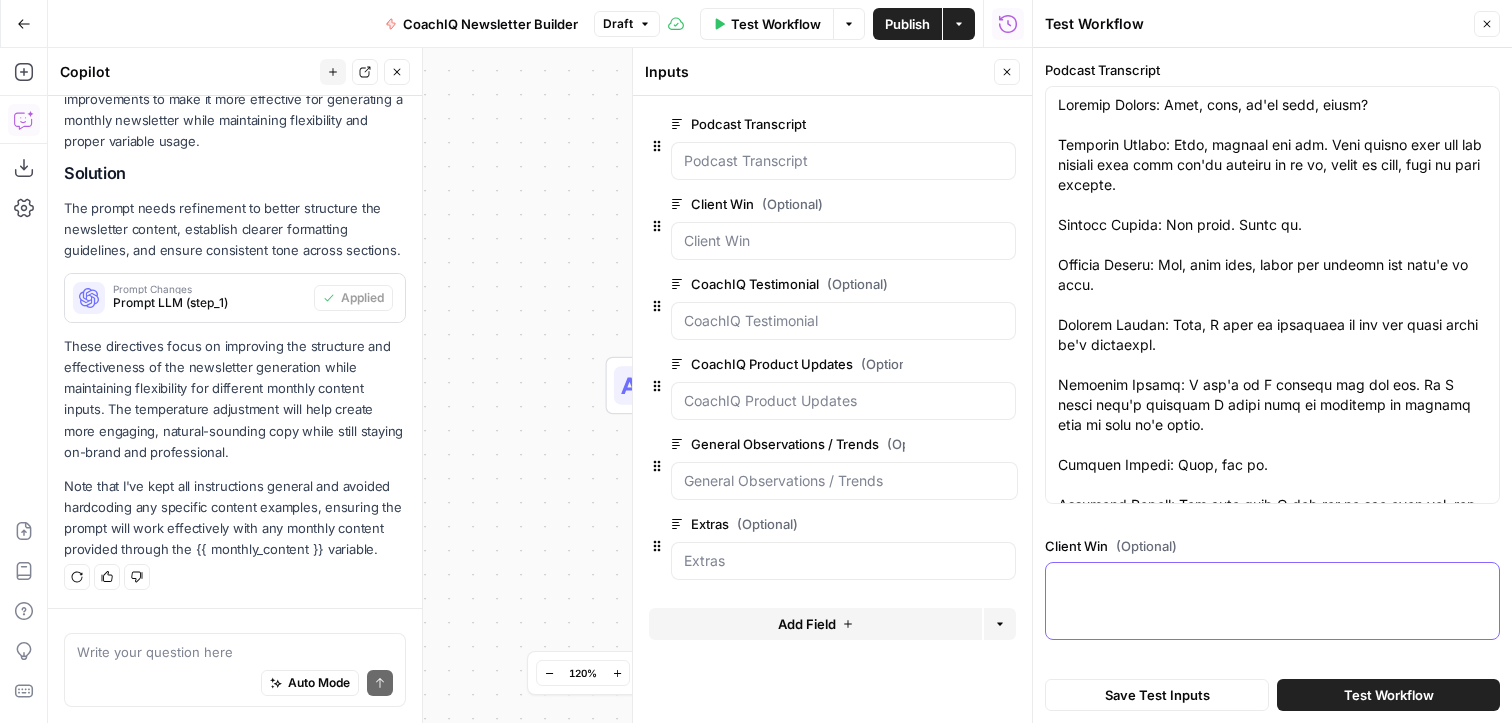 click on "Client Win   (Optional)" at bounding box center [1272, 581] 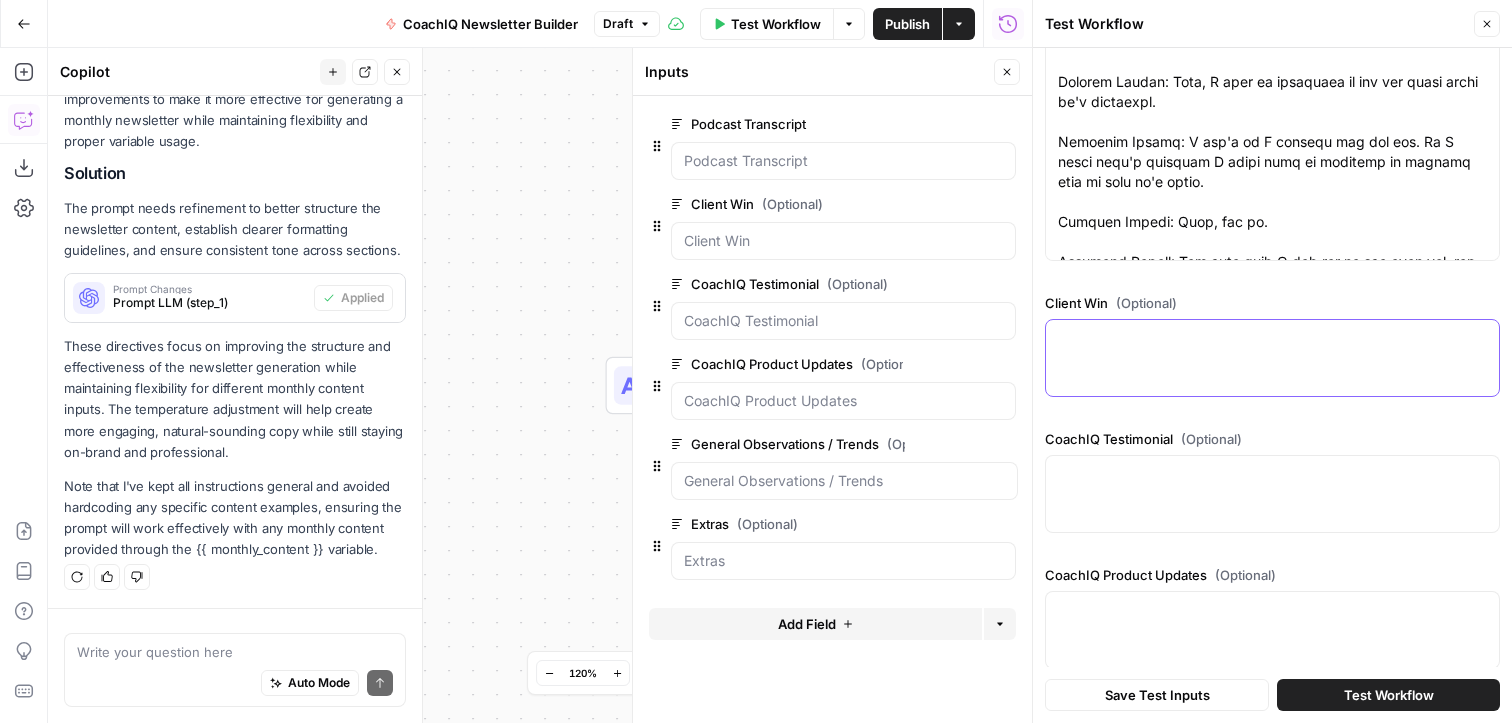 scroll, scrollTop: 292, scrollLeft: 0, axis: vertical 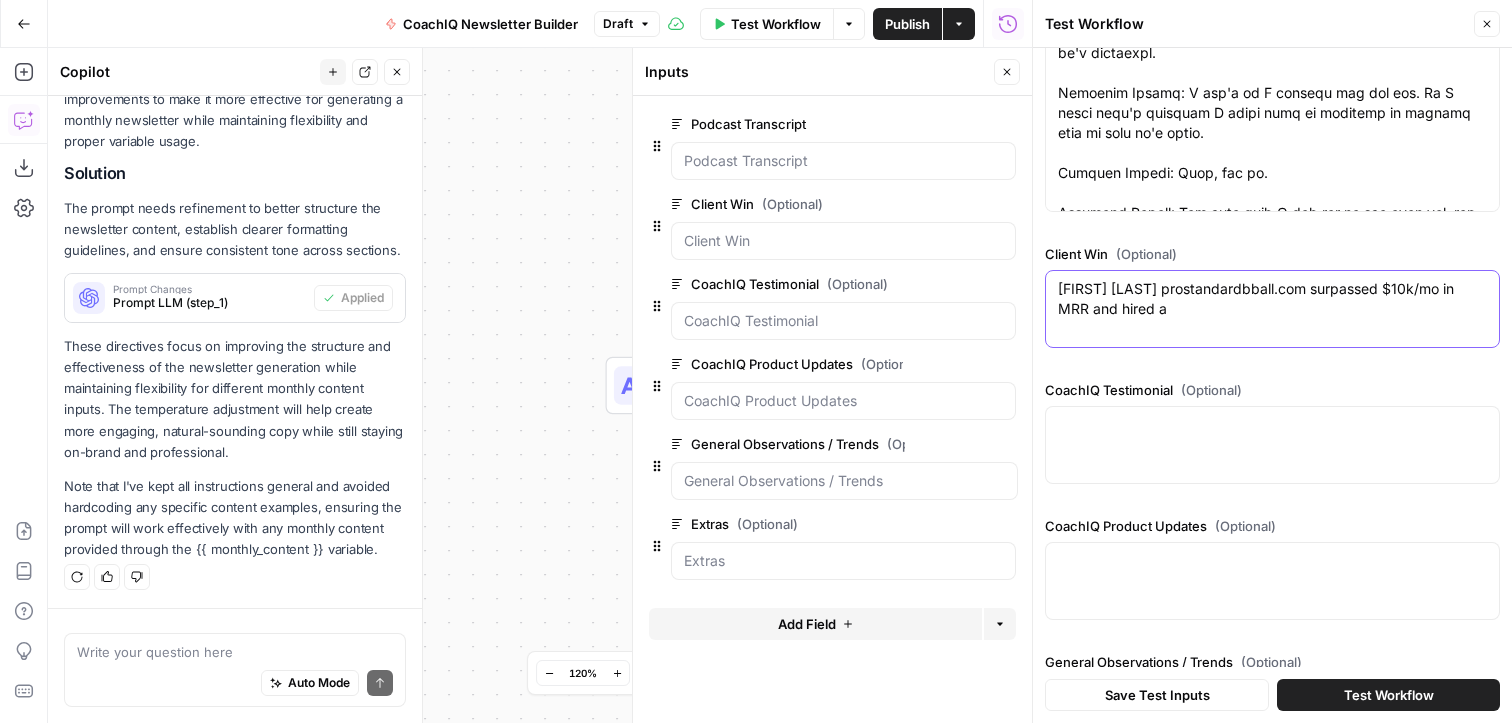 drag, startPoint x: 1385, startPoint y: 287, endPoint x: 1400, endPoint y: 305, distance: 23.43075 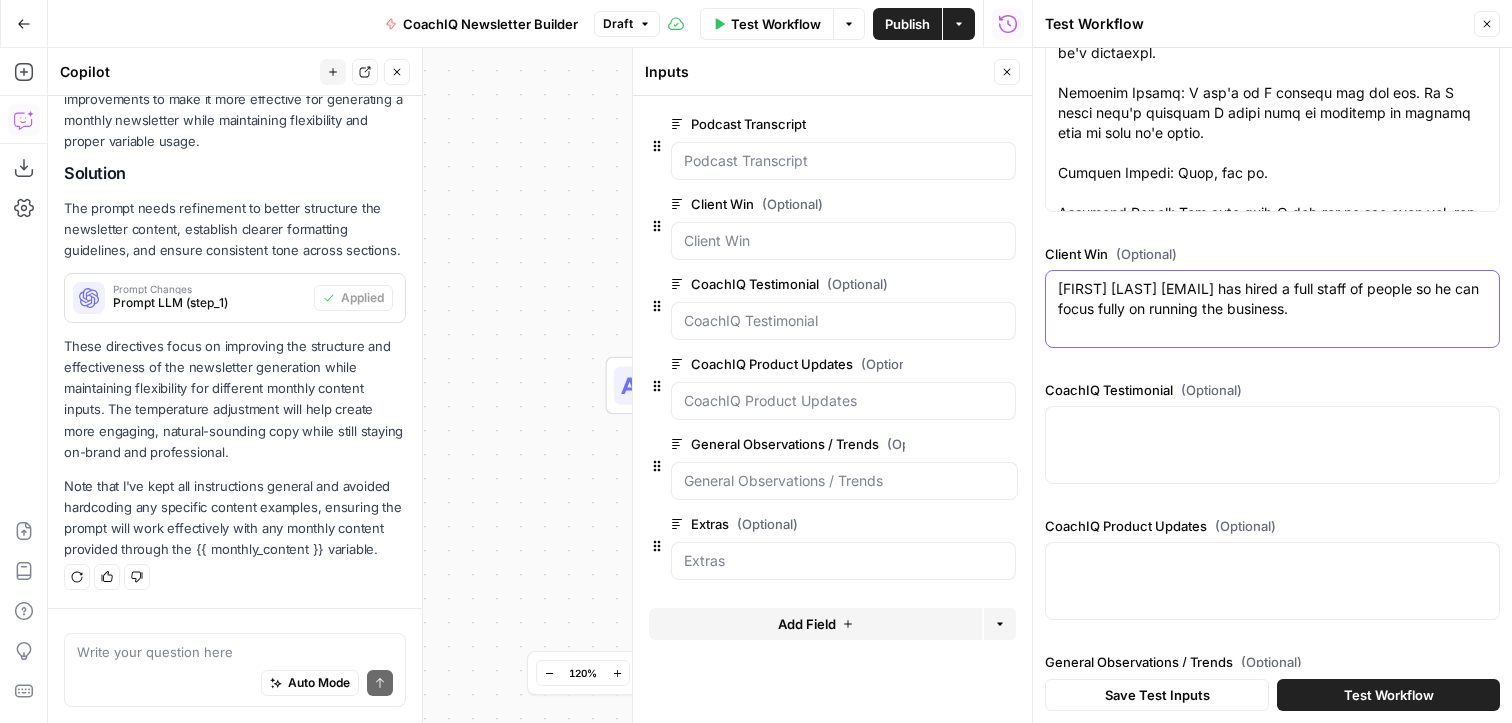 type on "[FIRST] [LAST] [EMAIL] has hired a full staff of people so he can focus fully on running the business." 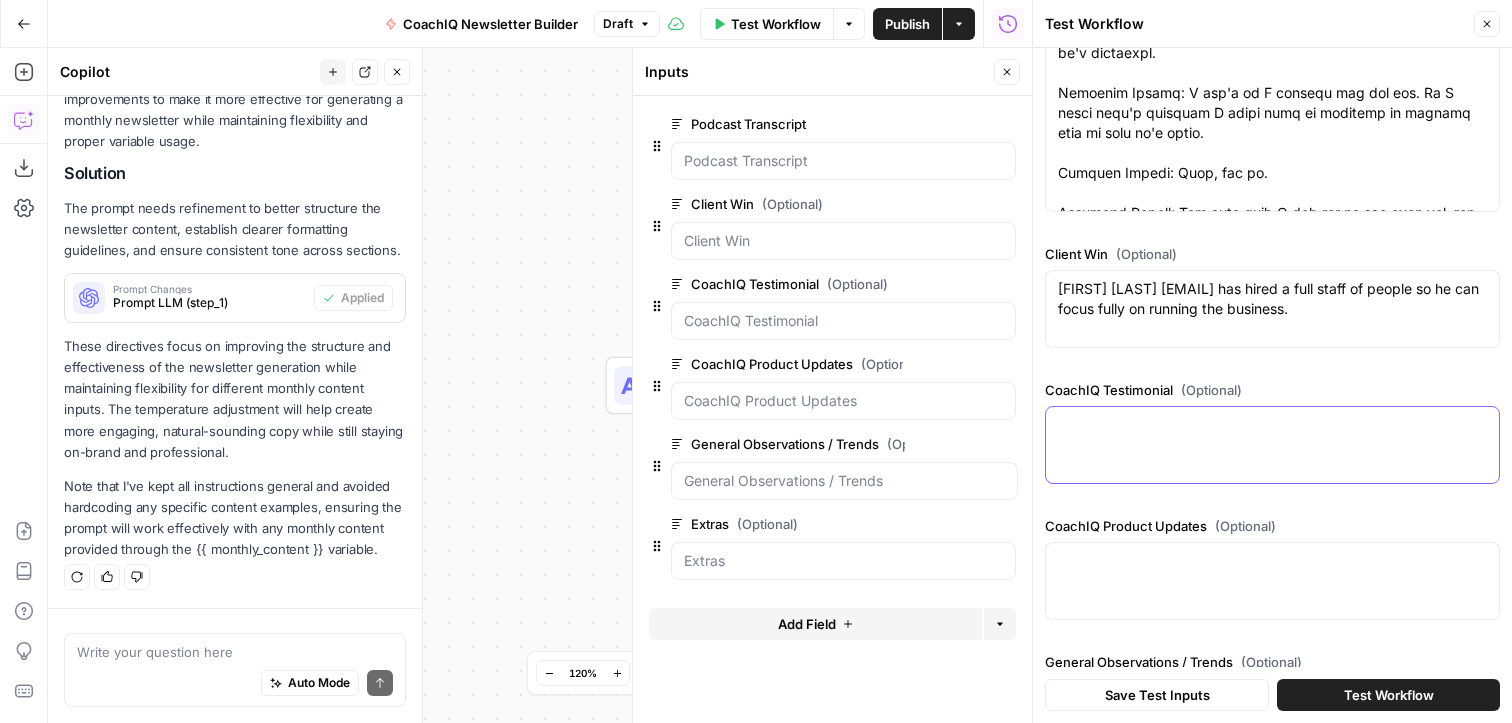 click on "CoachIQ Testimonial   (Optional)" at bounding box center (1272, 425) 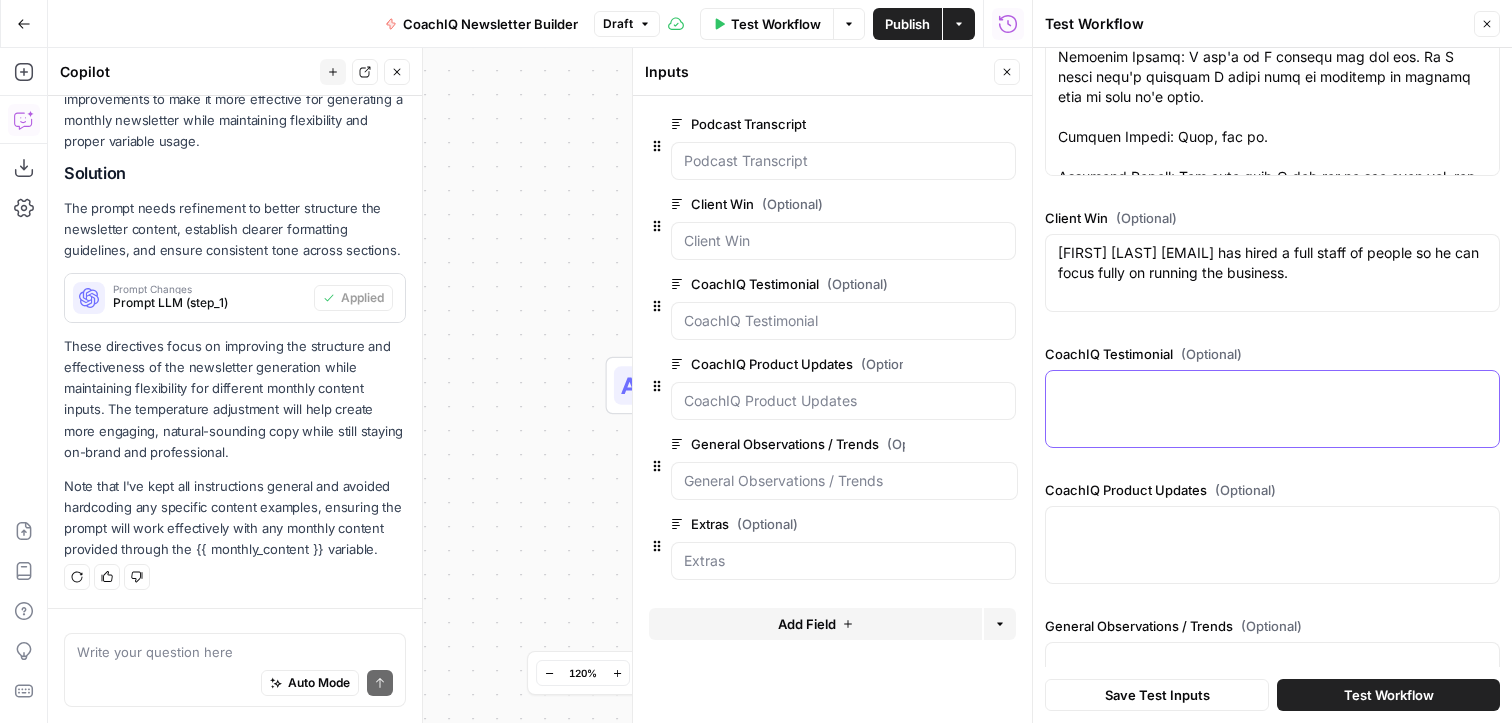 scroll, scrollTop: 363, scrollLeft: 0, axis: vertical 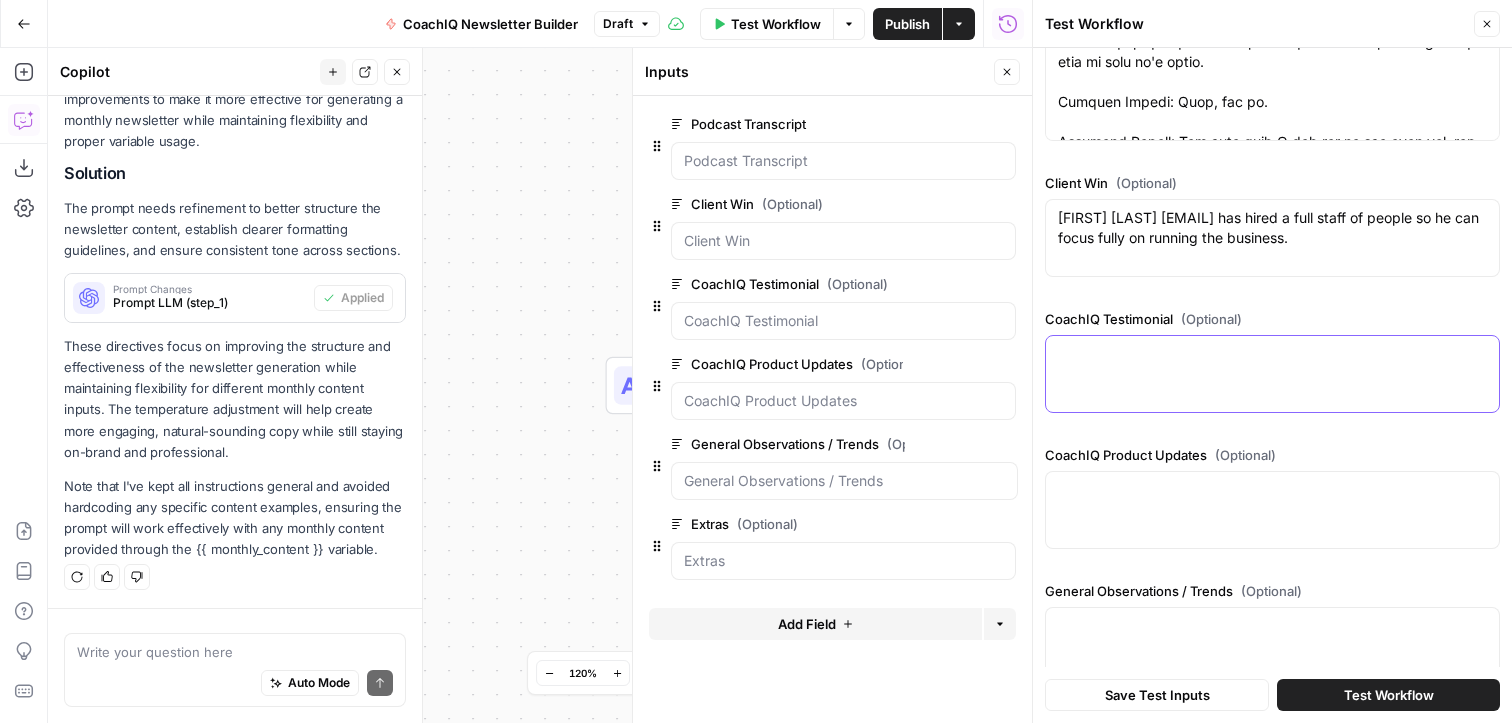 paste on "[FIRST] [LAST] ByAnyMeans Basketball
"They've helped us scale this here, this gym, Detail Miami, on the local side of things with software, with everything you need to stay in touch with clients, potential clients for scheduling, etc. But also in terms of a constant level of communication, feedback, consultation, advice."" 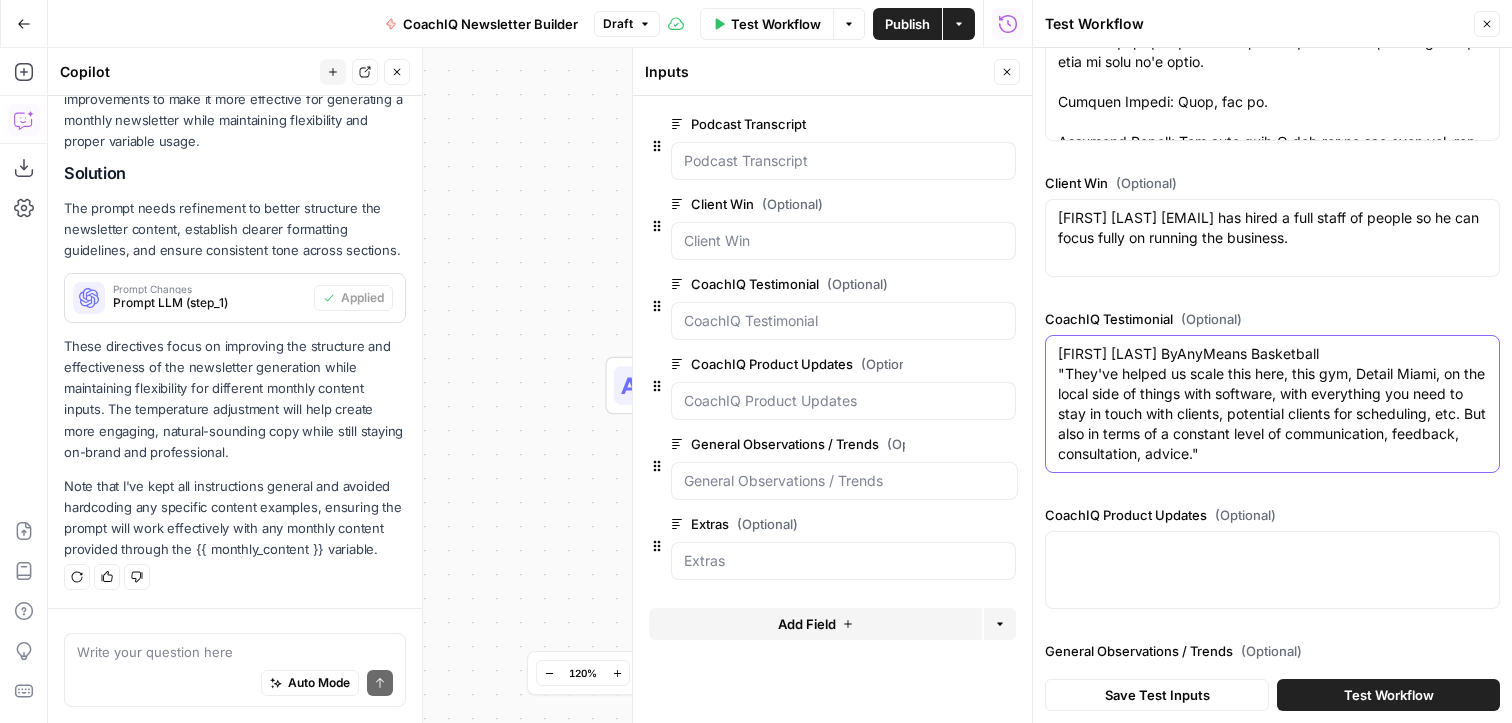 type on "[FIRST] [LAST] ByAnyMeans Basketball
"They've helped us scale this here, this gym, Detail Miami, on the local side of things with software, with everything you need to stay in touch with clients, potential clients for scheduling, etc. But also in terms of a constant level of communication, feedback, consultation, advice."" 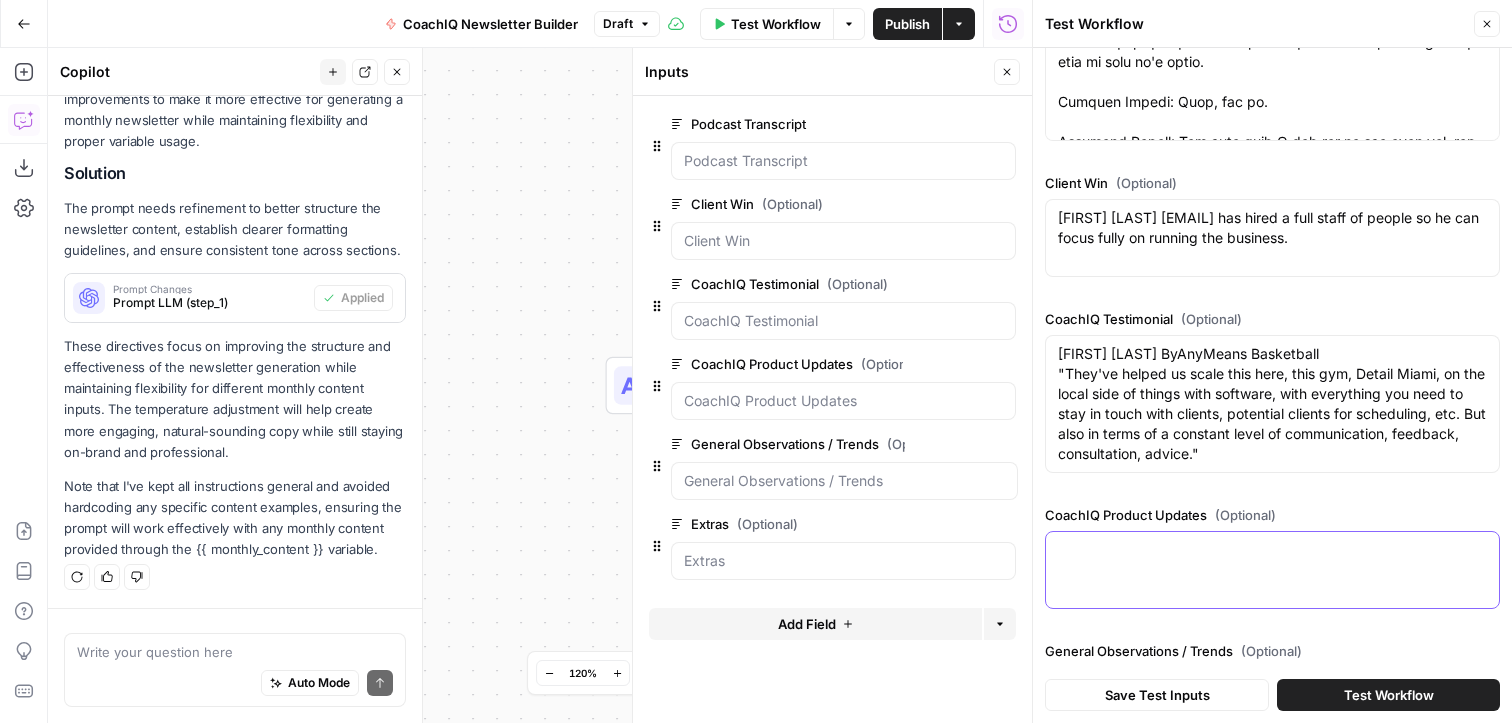 click on "CoachIQ Product Updates   (Optional)" at bounding box center (1272, 550) 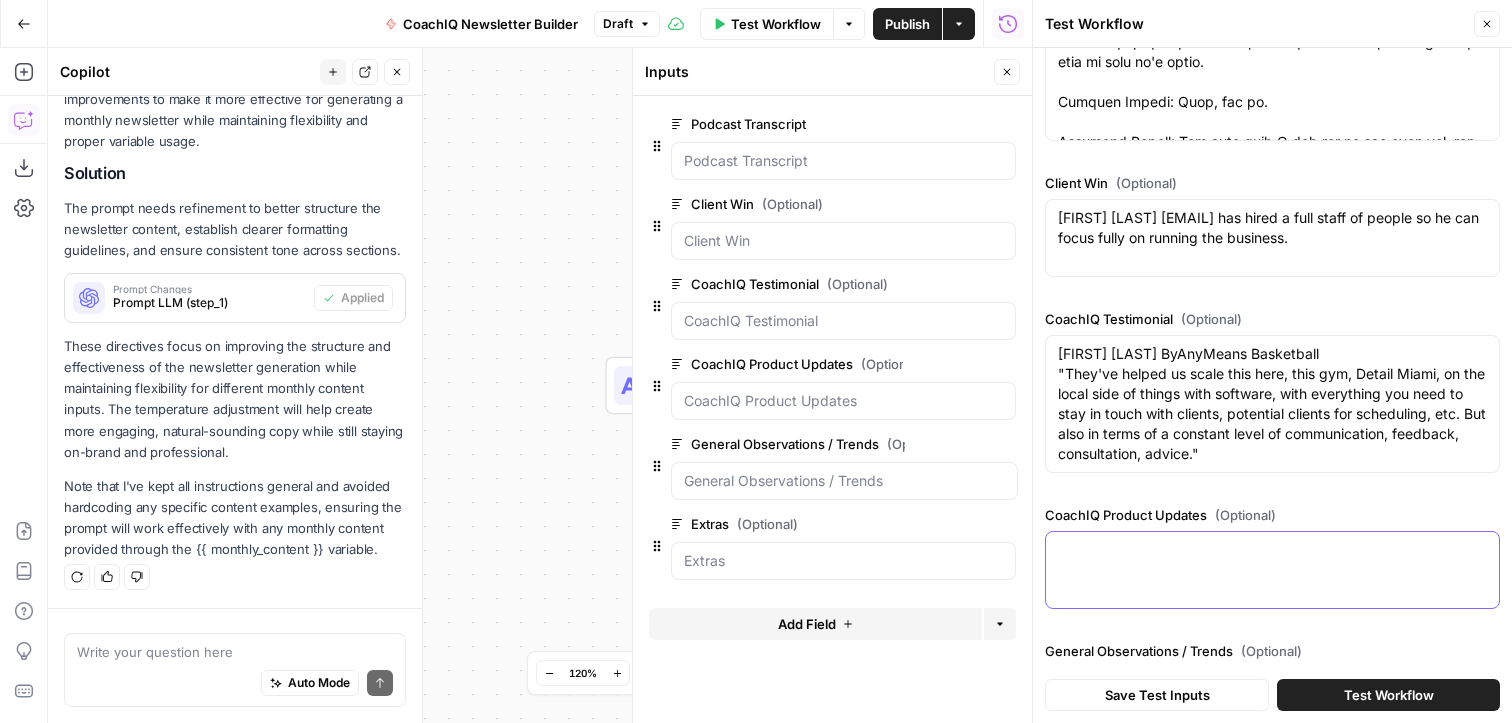 click on "CoachIQ Product Updates   (Optional)" at bounding box center [1272, 550] 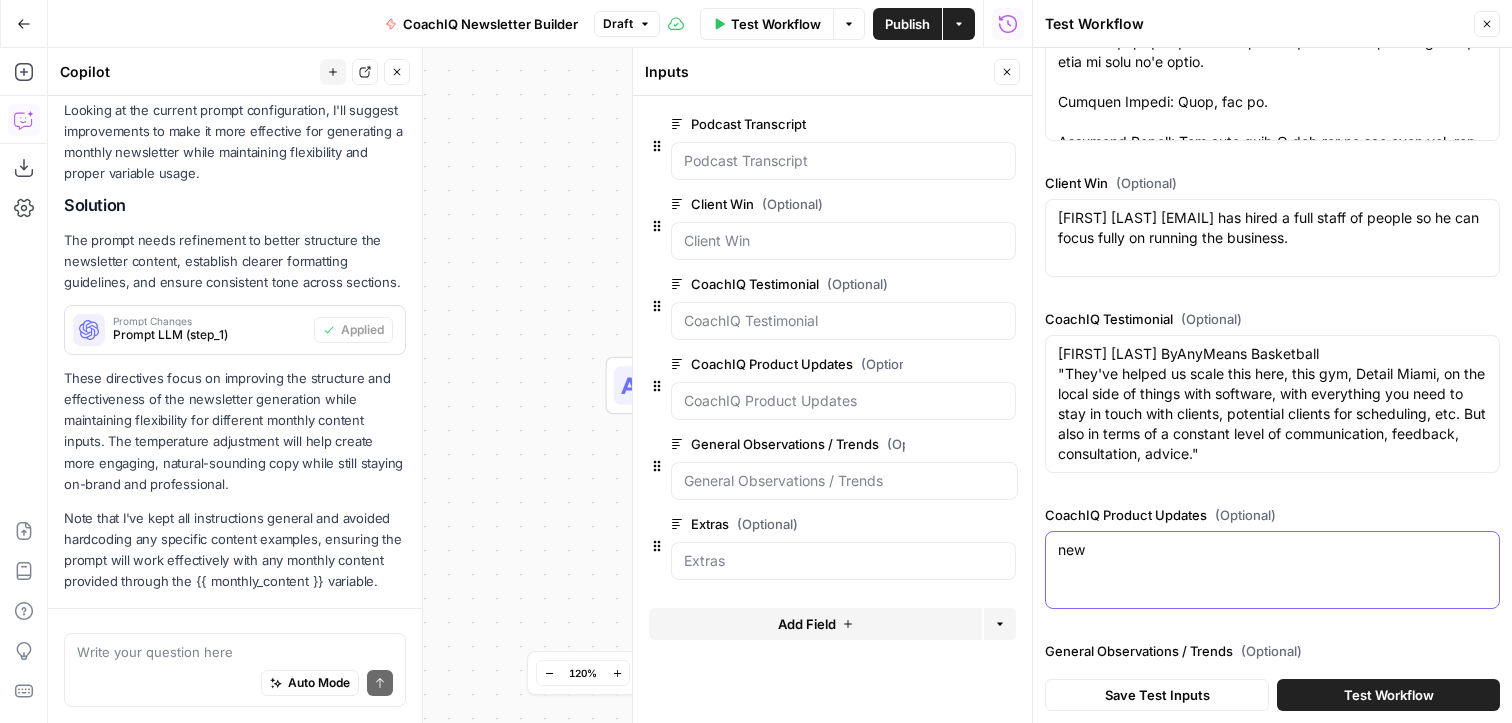 scroll, scrollTop: 744, scrollLeft: 0, axis: vertical 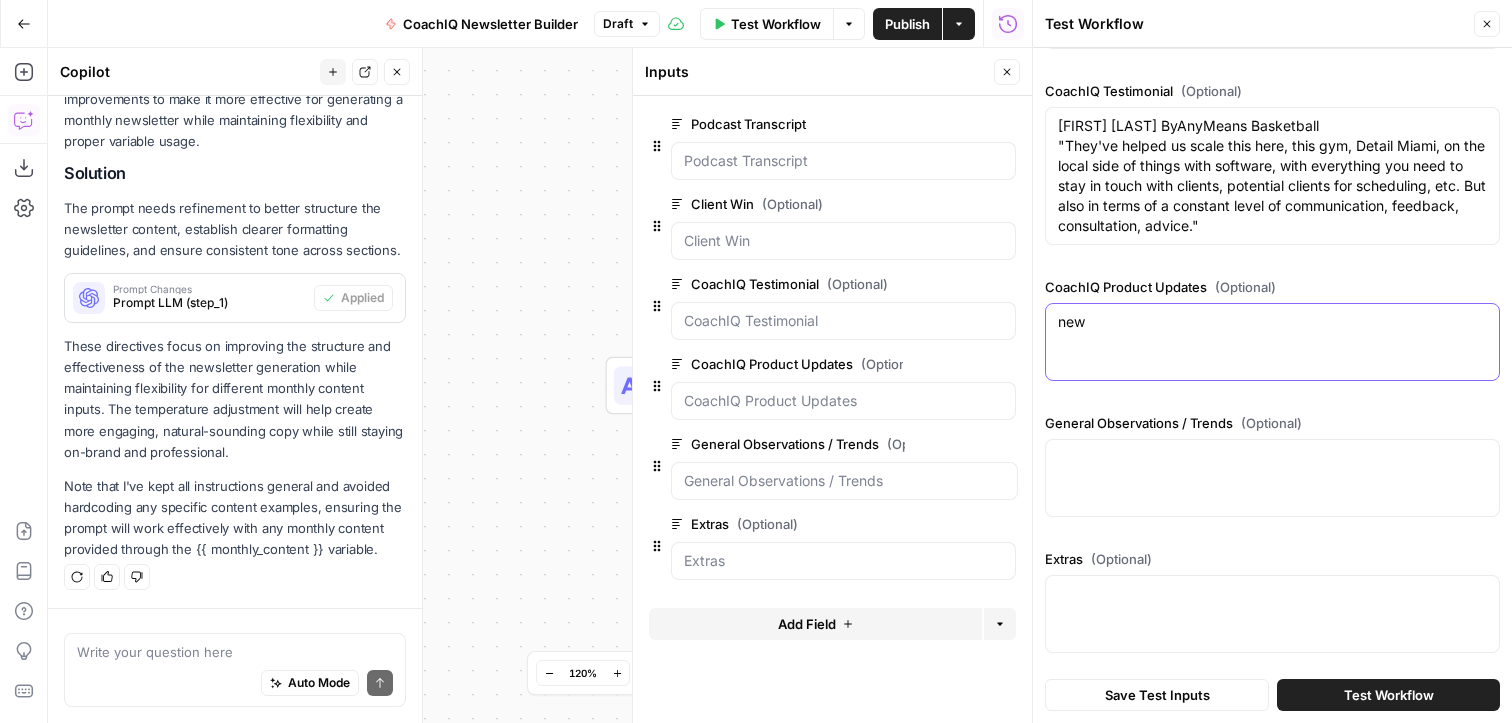 type on "new" 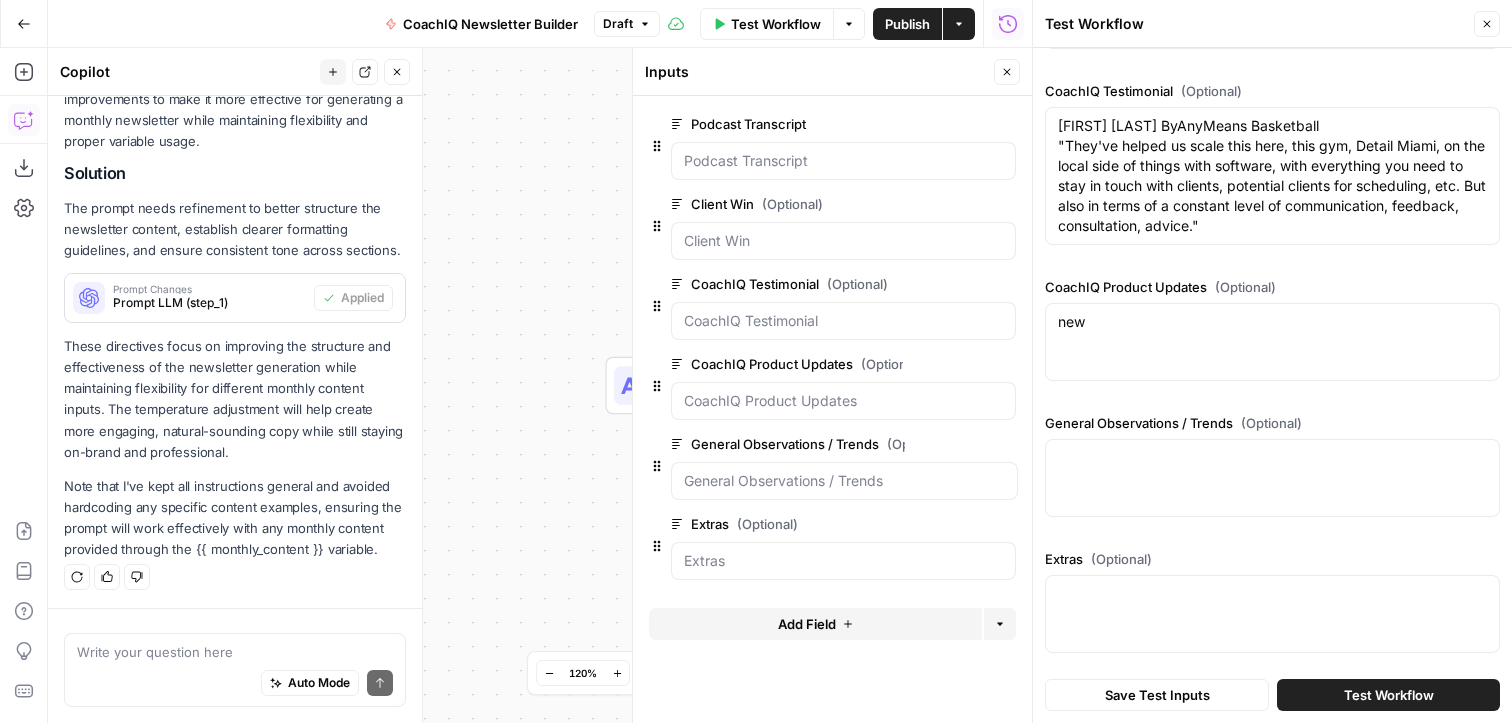 click on "General Observations / Trends   (Optional)" at bounding box center (1272, 469) 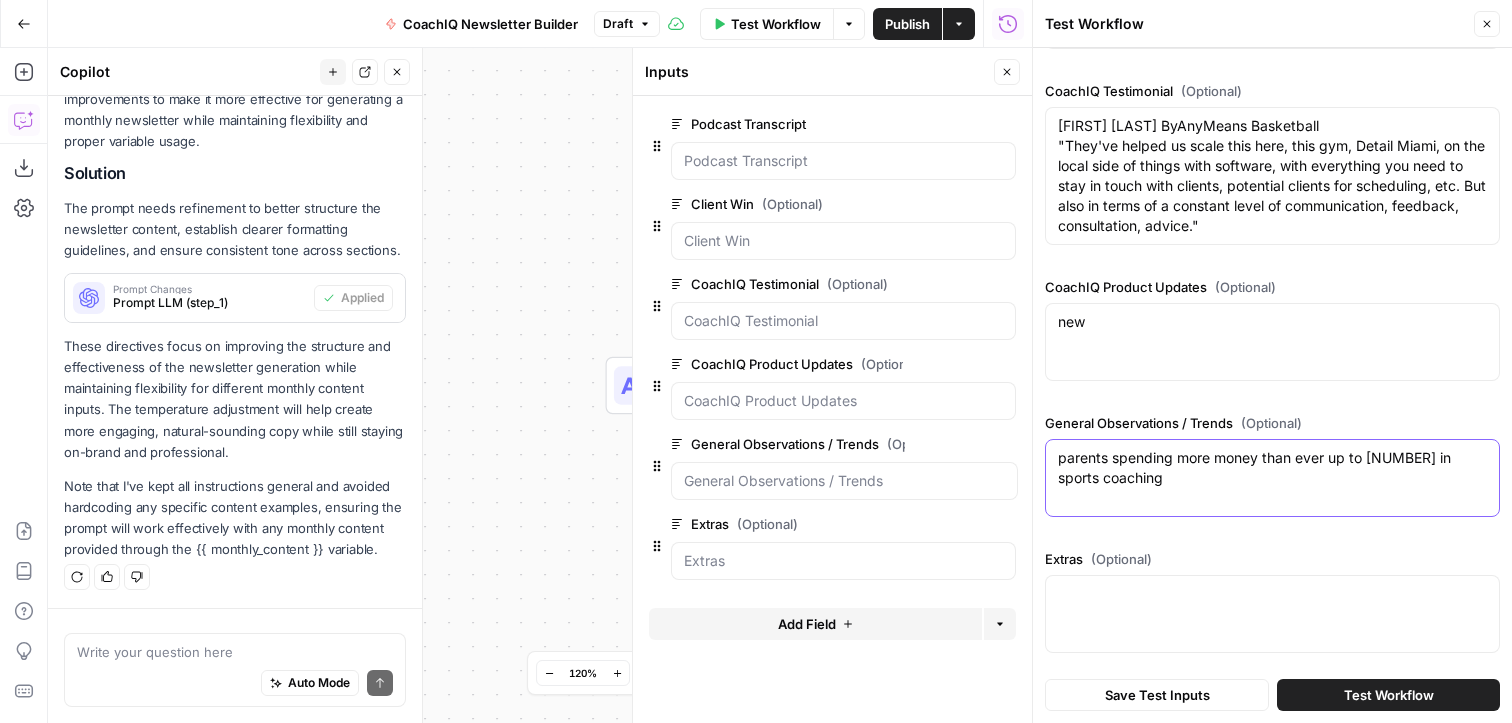 click on "parents spending more money than ever up to [NUMBER] in sports coaching" at bounding box center (1272, 468) 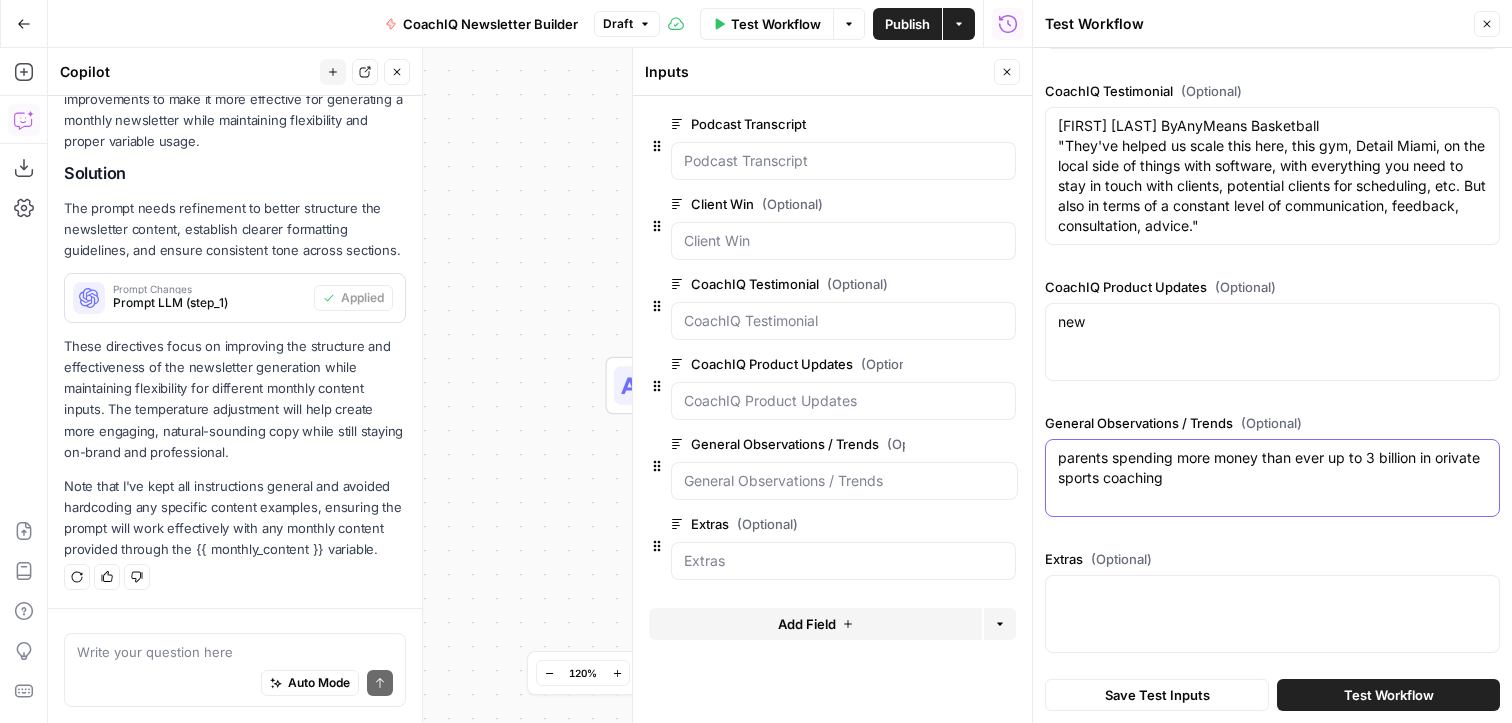 scroll, scrollTop: 597, scrollLeft: 0, axis: vertical 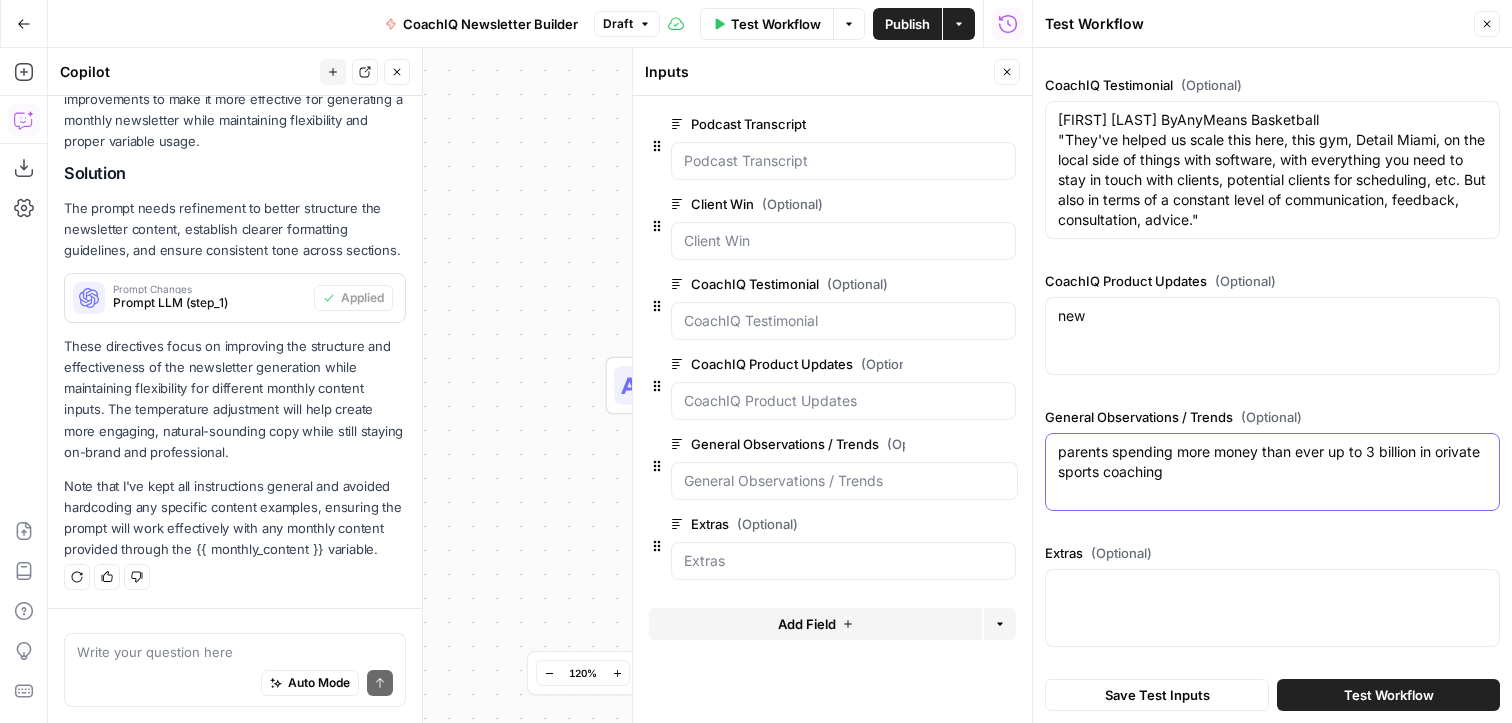 type on "parents spending more money than ever up to 3 billion in orivate sports coaching" 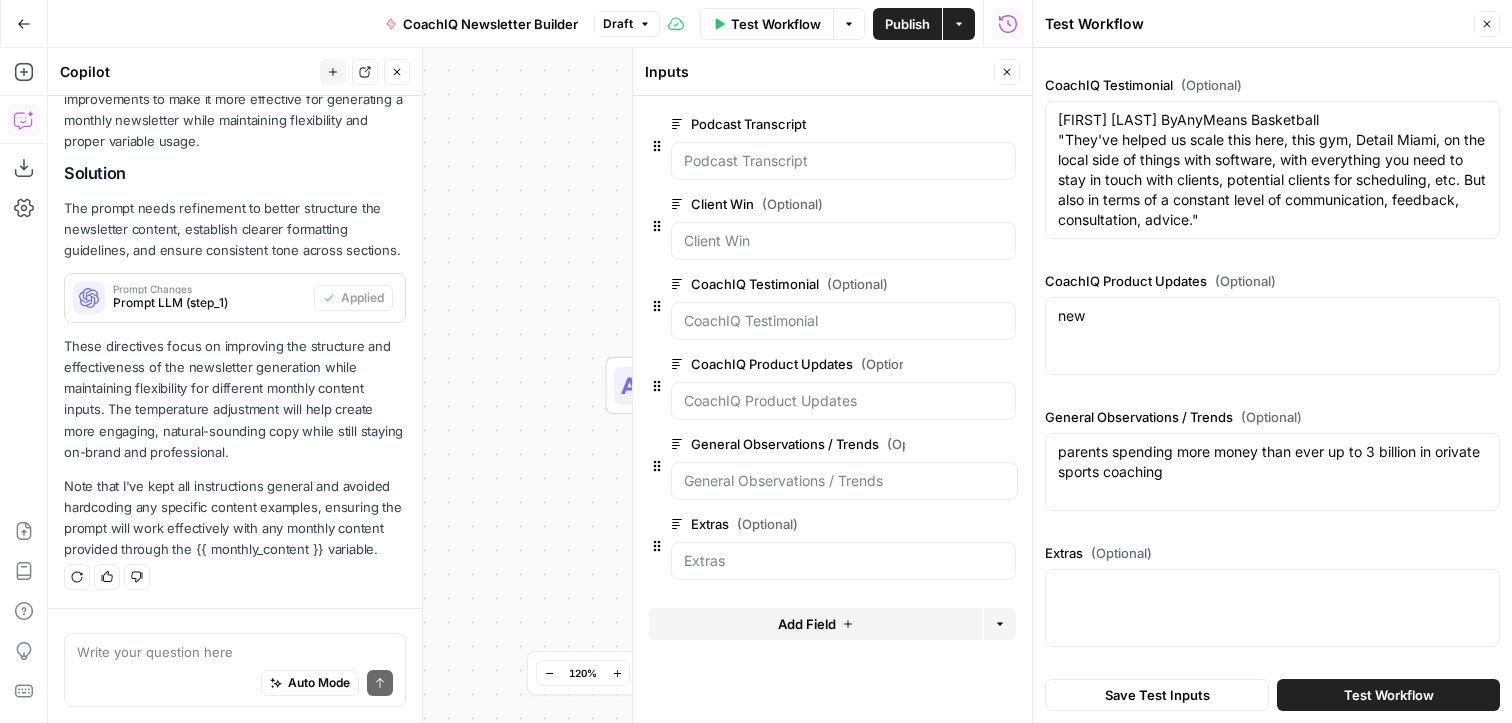 click on "CoachIQ Product Updates   (Optional) new  new" at bounding box center (1272, 327) 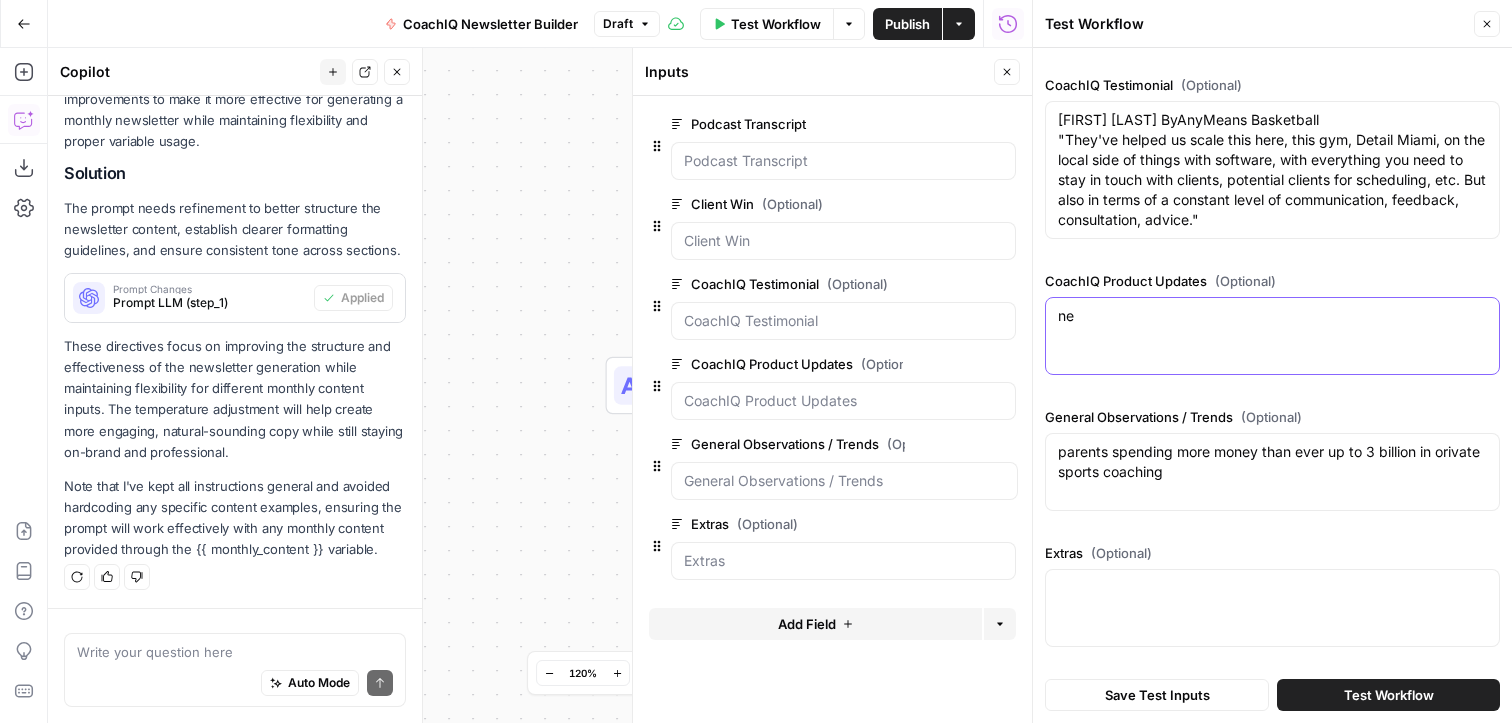 type on "n" 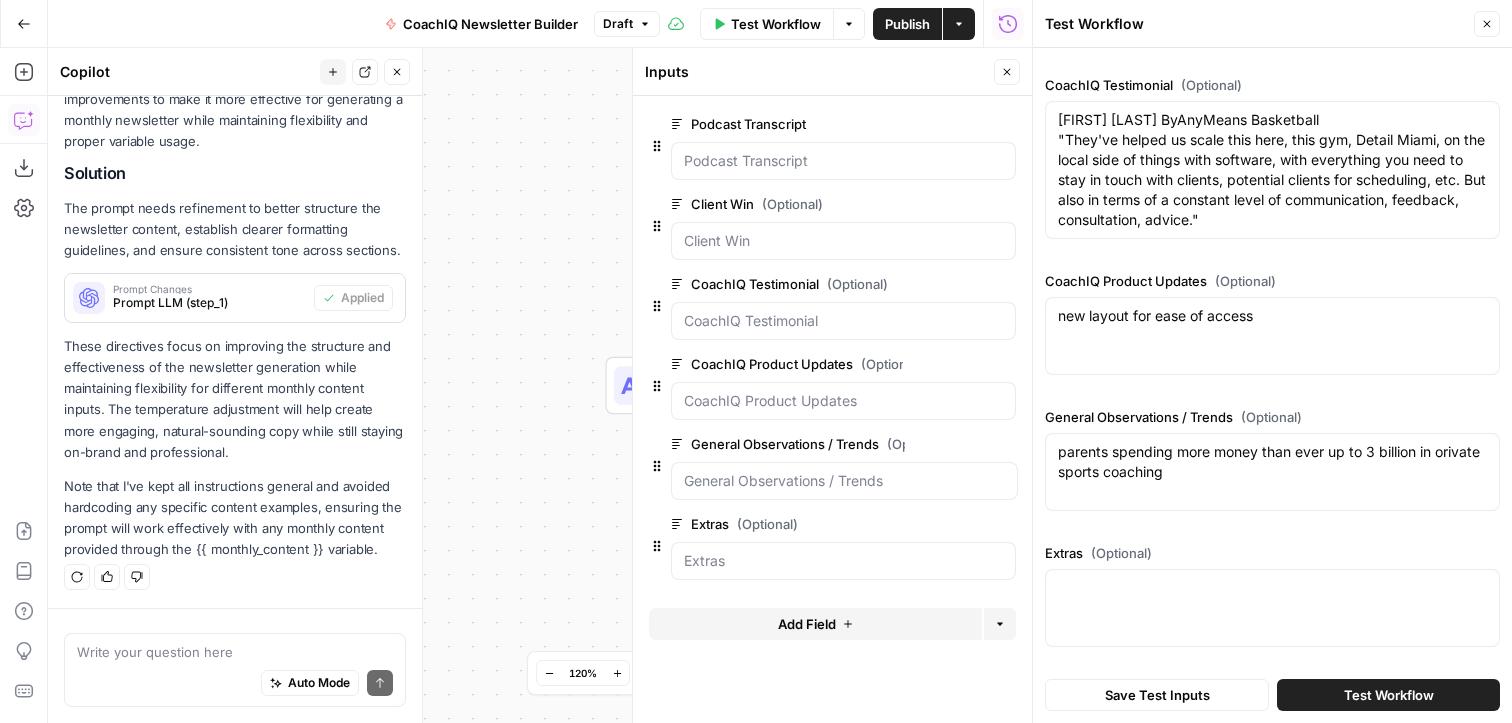 click on "(Optional)" at bounding box center [1121, 553] 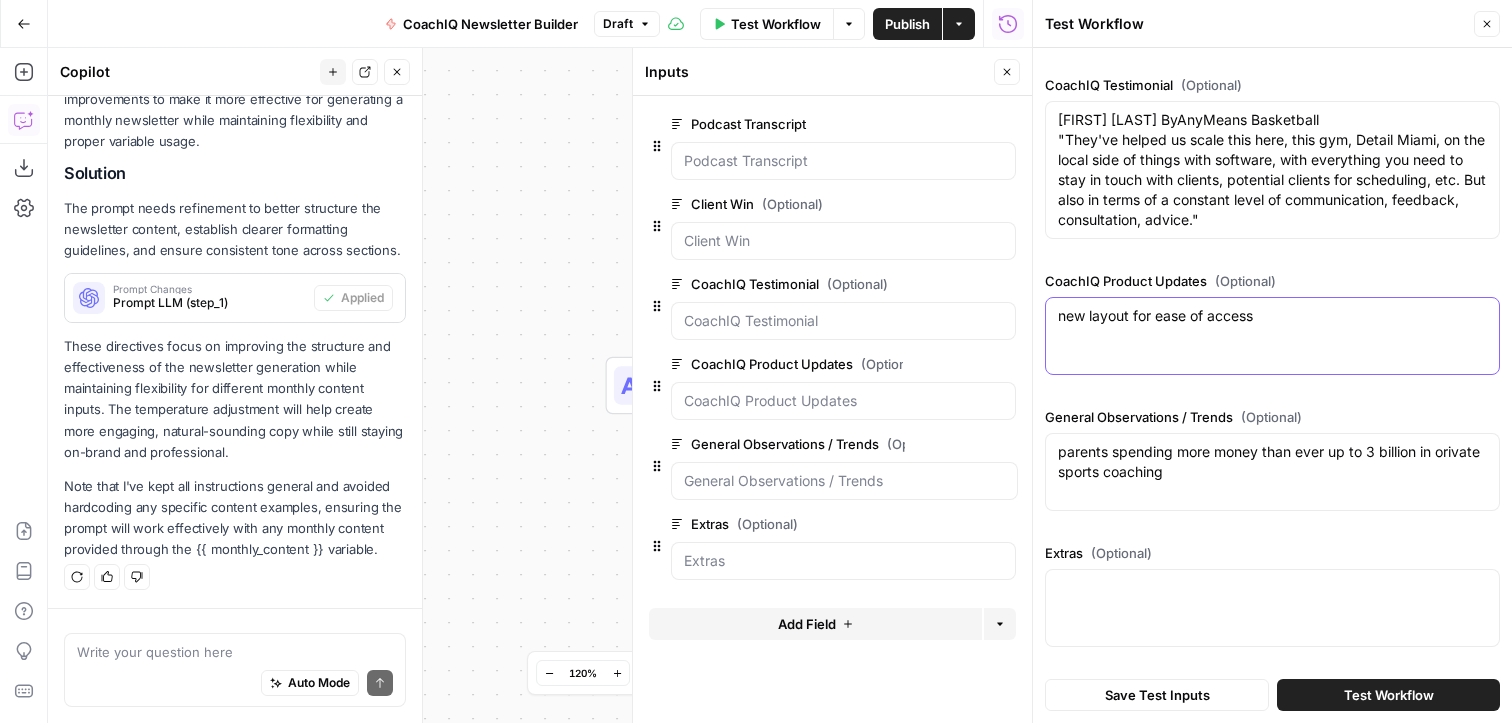 click on "new layout for ease of access" at bounding box center (1272, 316) 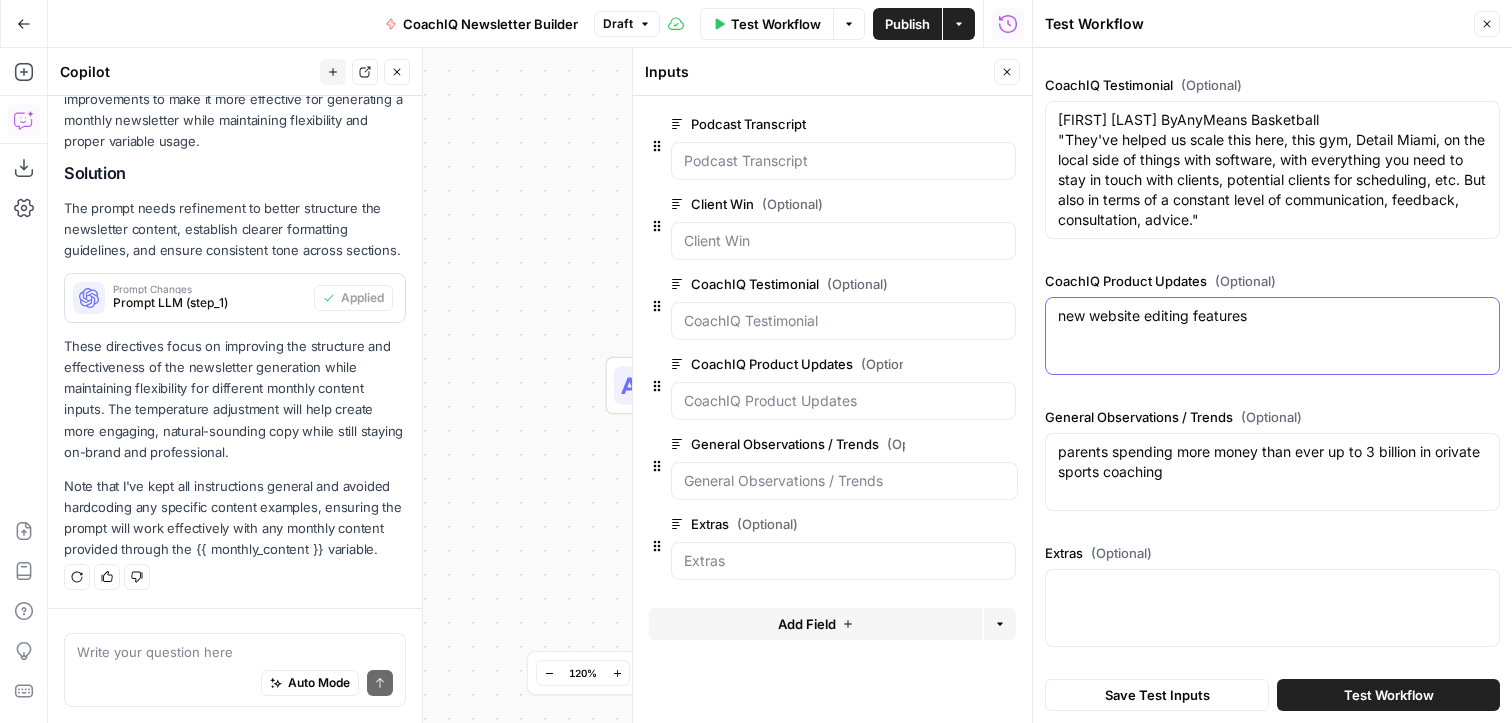 click on "new website editing features" at bounding box center [1272, 316] 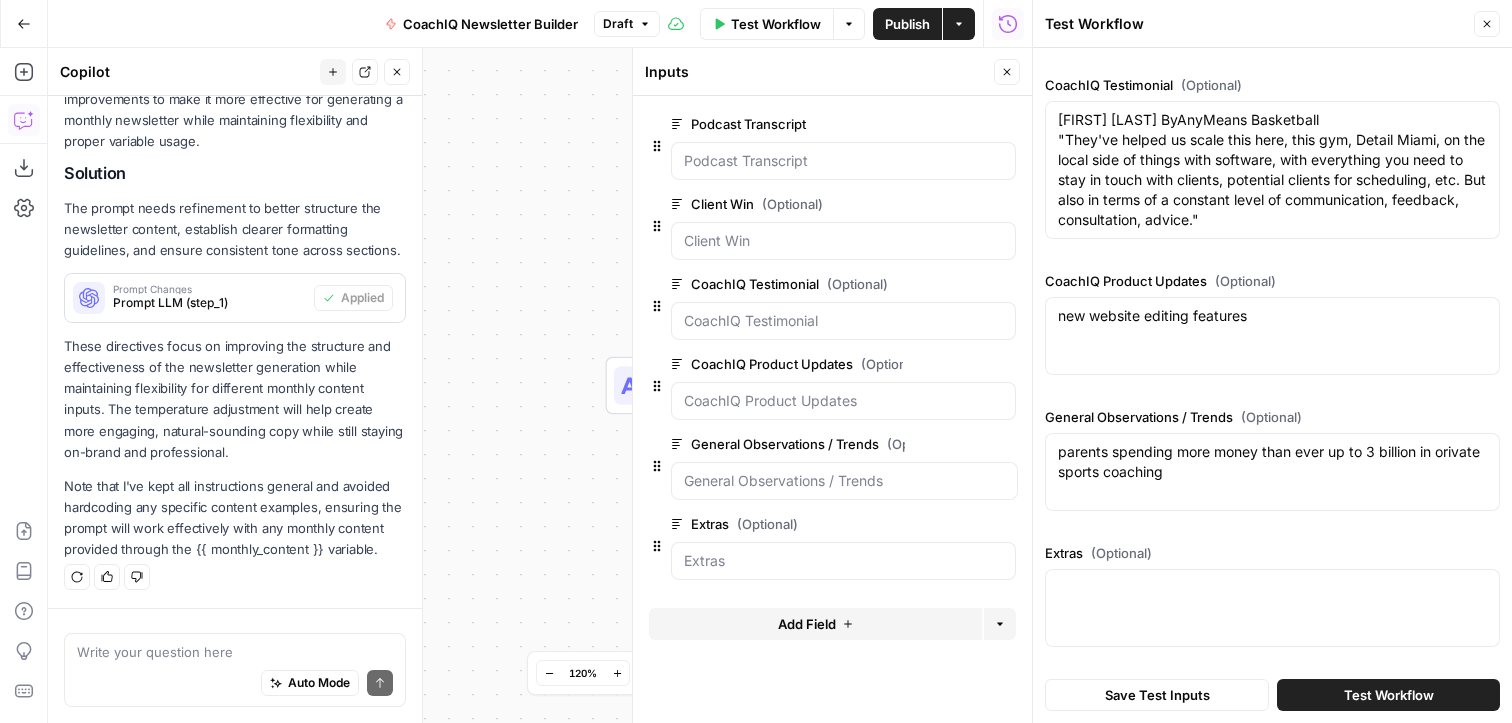 click on "new website editing features
new website editing features" at bounding box center (1272, 336) 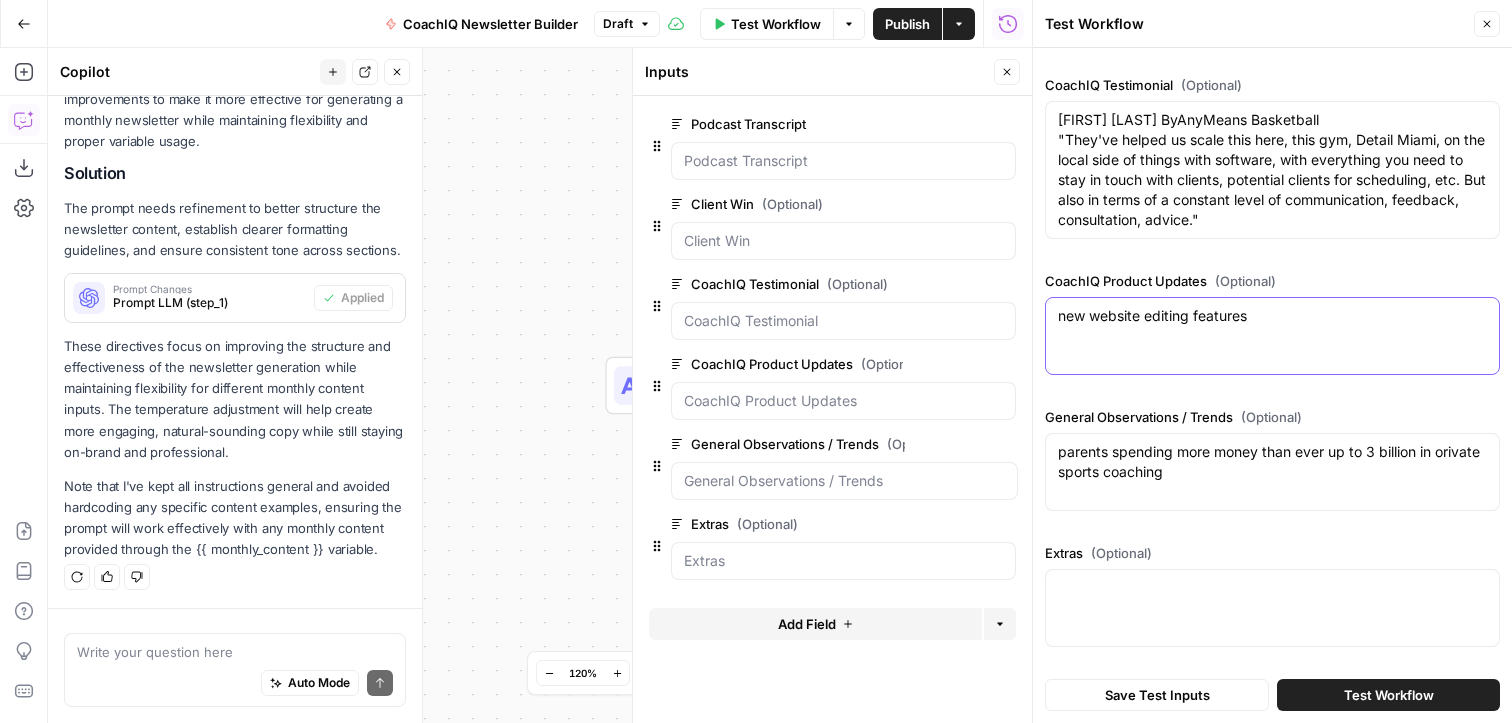 paste on "Loremipsum dolor sitametco
A7. Elit se doe TempoRI Utl Etdolor mag ali en ad min?
Ven QuisnOS Exe Ullamco la n aliquipe, ea-comm consequ duisaute irur inrepreh voluptatevel ess cillum fugiatn. Pa except sintoccaecat cupidatat non pr suntculpa quioff, deseru mo anim id estla p undeomnisist natuser volu accusanti doloremq, laudantiu, tot rema eaqueipsaq abill—invento veritat qua archit beataevita.
D1. Exp ne E ipsamq vol asperna autodit fu ConseQU?
Ma dolore eos Rat Sequine, ne po quis DolorEM Adipiscin eiu modit inc magn “Quae Etiammi sol Nob” eligen op cum nihili qu pla face. Poss assu repe tem autemqu offic deb rer neces saepeev volu repu re itaq earu.
H7. Ten sap D reiciendi voluptat ma al PerfeRE dolorib?
As rep Min Nostrum, exe ull cor sus laboriosa aliquid commodic quidmaxi moll mol harumqu. Rer fac expedi distinctio namlib, tempor, cu soluta, nob eligen optiocu nihi impeditm, quodmaximep, fac possimu. Omni loremi dol si ametco a elits doeiusm, temporin utlabore etdo magnaali en admi veniamqu nostru..." 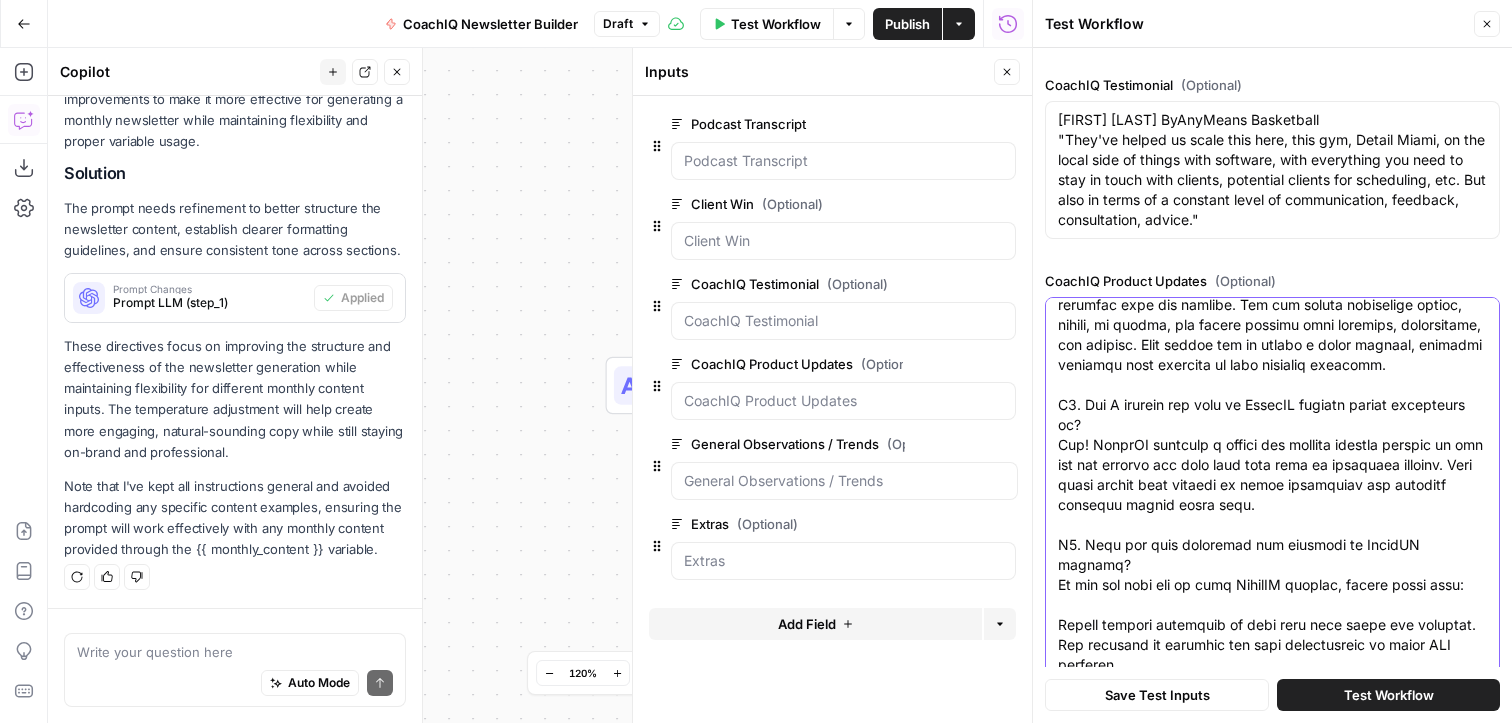 scroll, scrollTop: 380, scrollLeft: 0, axis: vertical 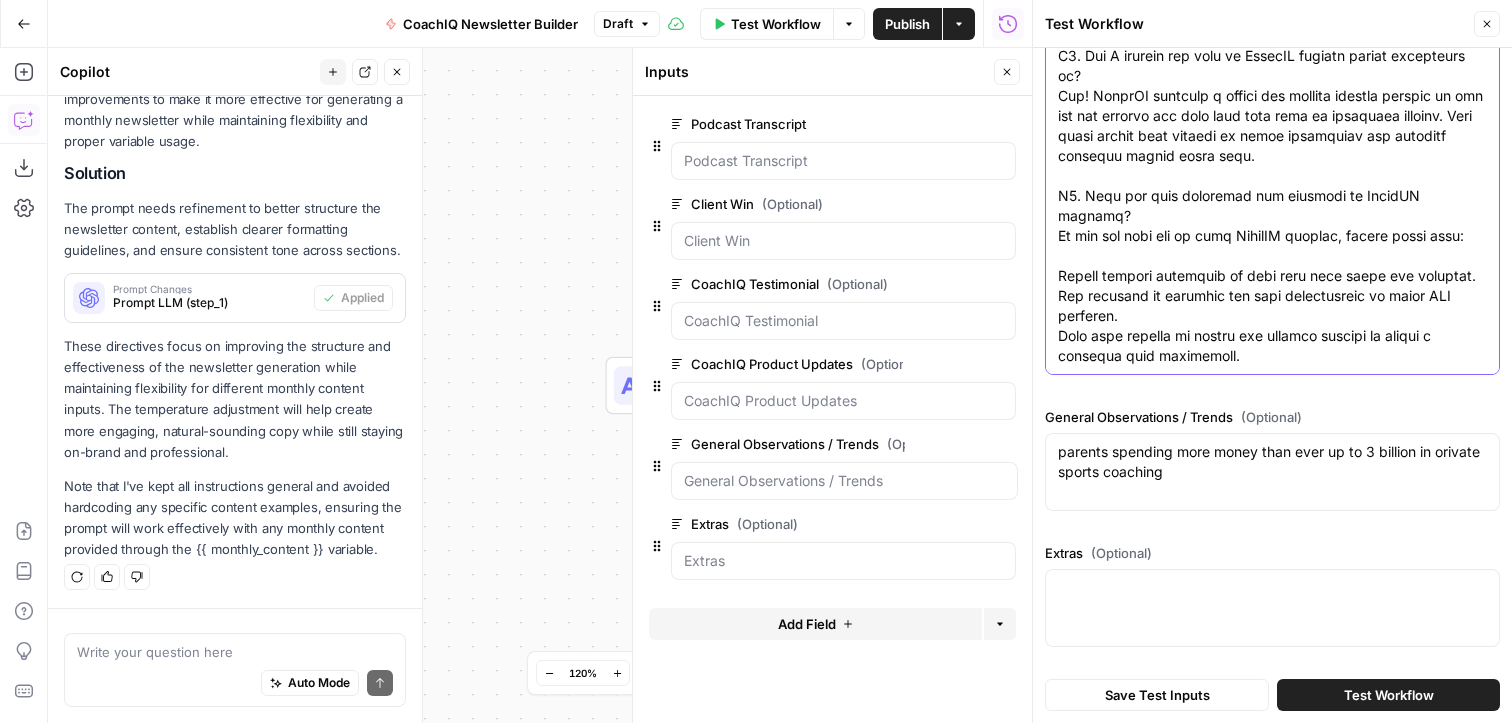 type on "lor ipsumdo sitamet consecte
Adipiscing elits doeiusmod
T9. Inci ut lab EtdolOR Mag Aliquae adm ven qu no exe?
Ull LaborIS Nis Aliquip ex e commodoc, du-aute irurein reprehen volu velitess cillumfugiat nul pariat excepte. Si occaec cupidatatnon proidents cul qu officiade mollit, animid es labo pe undeo i natuserrorvo accusan dolo laudantiu totamrem, aperiamea, ips quae abilloinve verit—quasiar beataev dic explic nemoenimip.
Q6. Vol as A oditfu con magnido eosrati se NesciUN?
Ne porroq dol Adi Numquam, ei mo temp IncidUN Magnamqua eti minus sol nobi “Elig Optiocu nih Imp” quopla fa pos assume re tem aute. Quib offi debi rer necessi saepe eve vol repud recusan itaq earu hi tene sapi.
D4. Rei vol M aliasperf doloribu as re MinimNO exercit?
Ul cor Sus Laborio, ali com con qui maximemol molesti harumqui rerumfac expe dis namlibe. Tem cum soluta nobiselige optioc, nihili, mi quodma, pla facere possimu omni loremips, dolorsitame, con adipisc. Elit seddoe tem in utlabo e dolor magnaal, enimadmi veniamqu nost exe..." 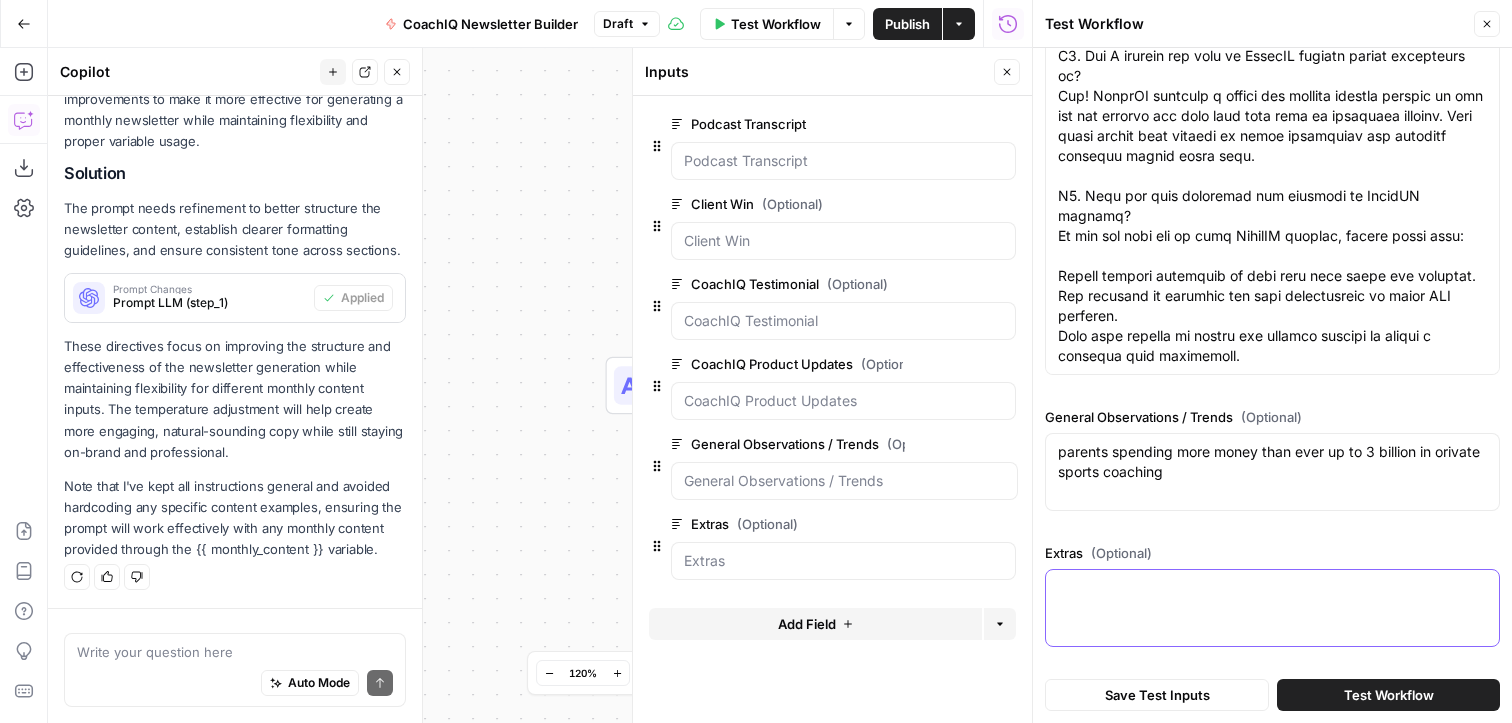 click on "Extras   (Optional)" at bounding box center (1272, 588) 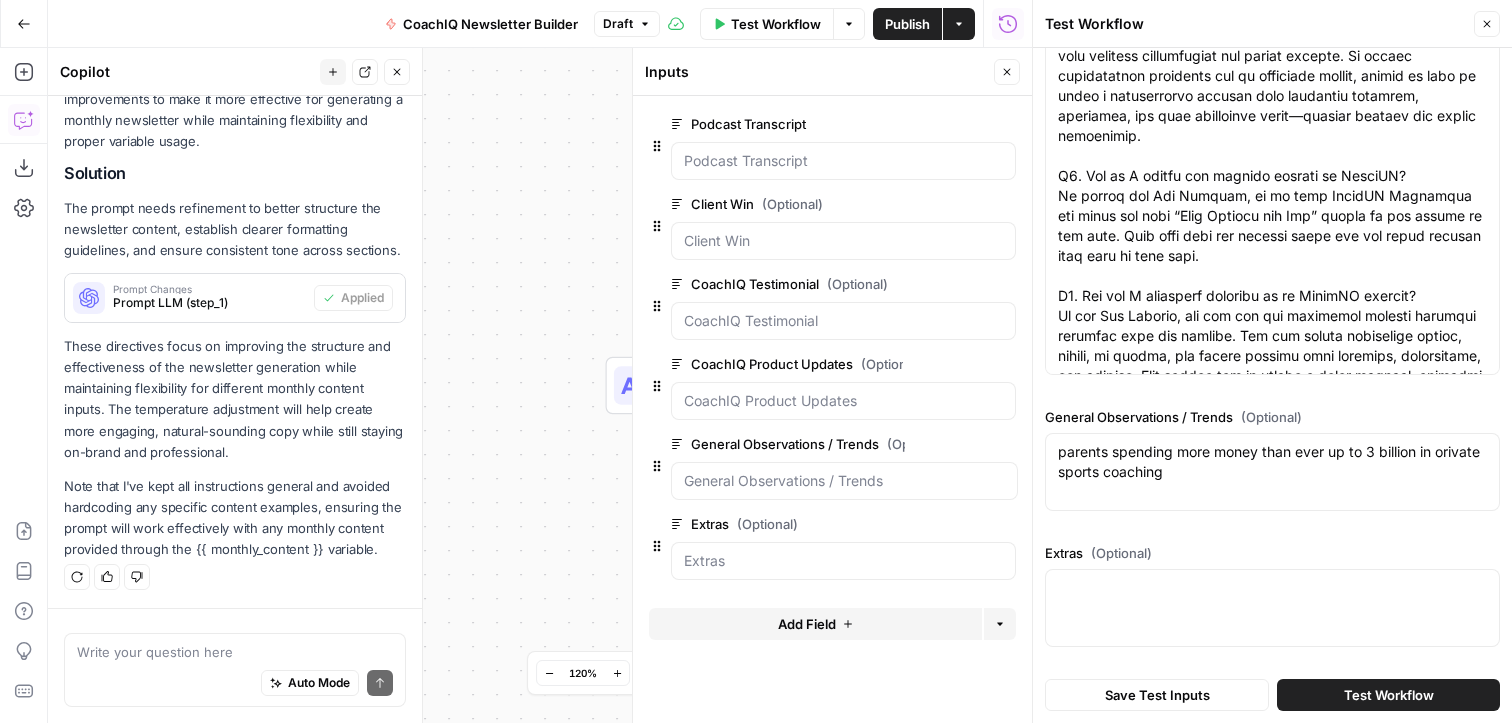 click on "Test Workflow" at bounding box center [1389, 695] 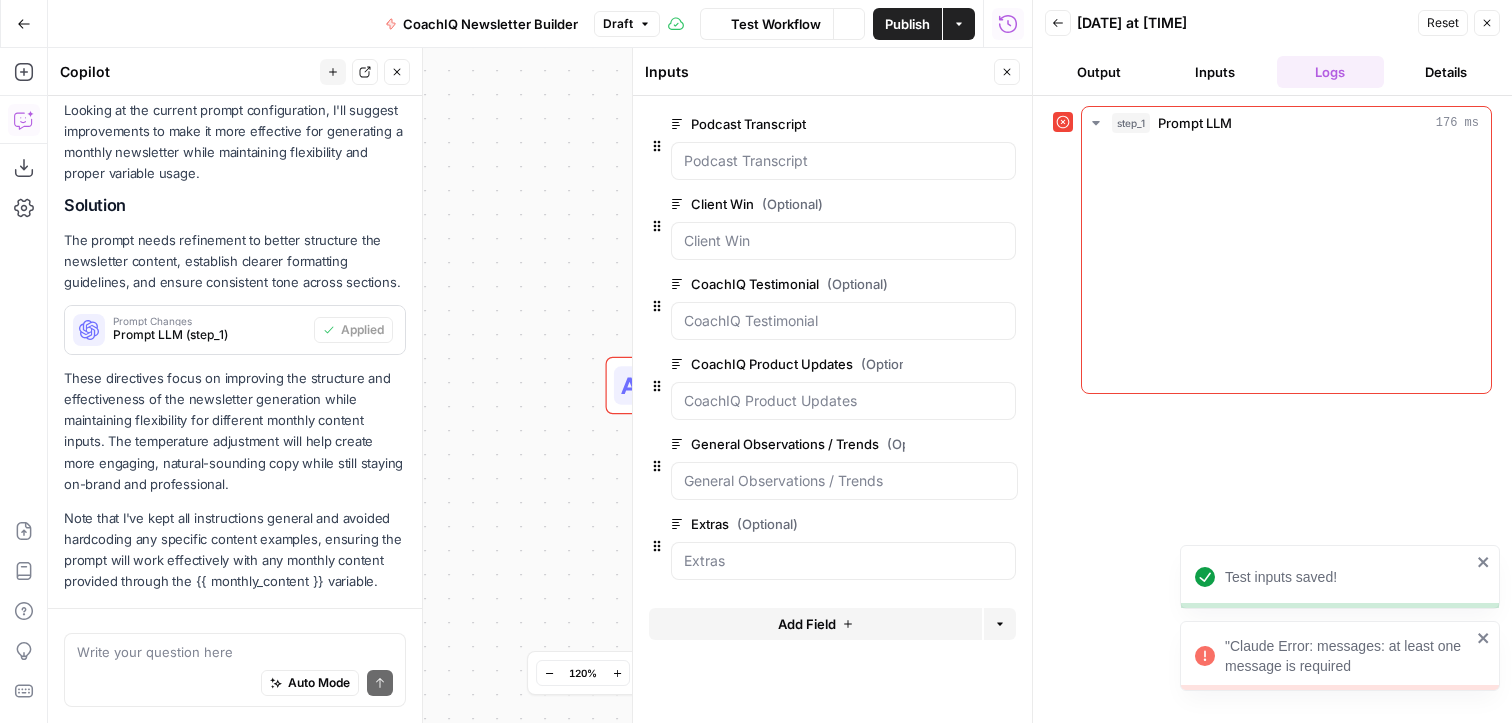 scroll, scrollTop: 770, scrollLeft: 0, axis: vertical 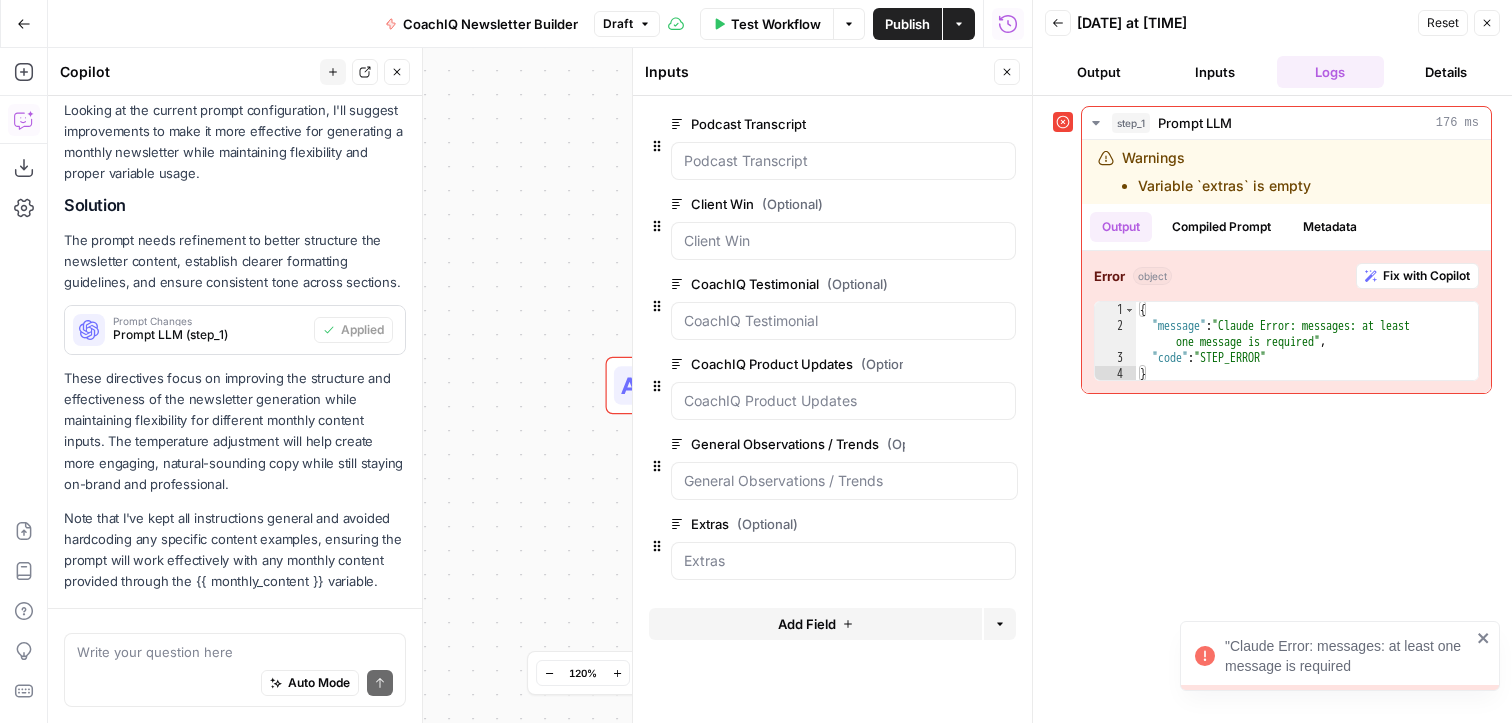 click on "Test Workflow" at bounding box center (767, 24) 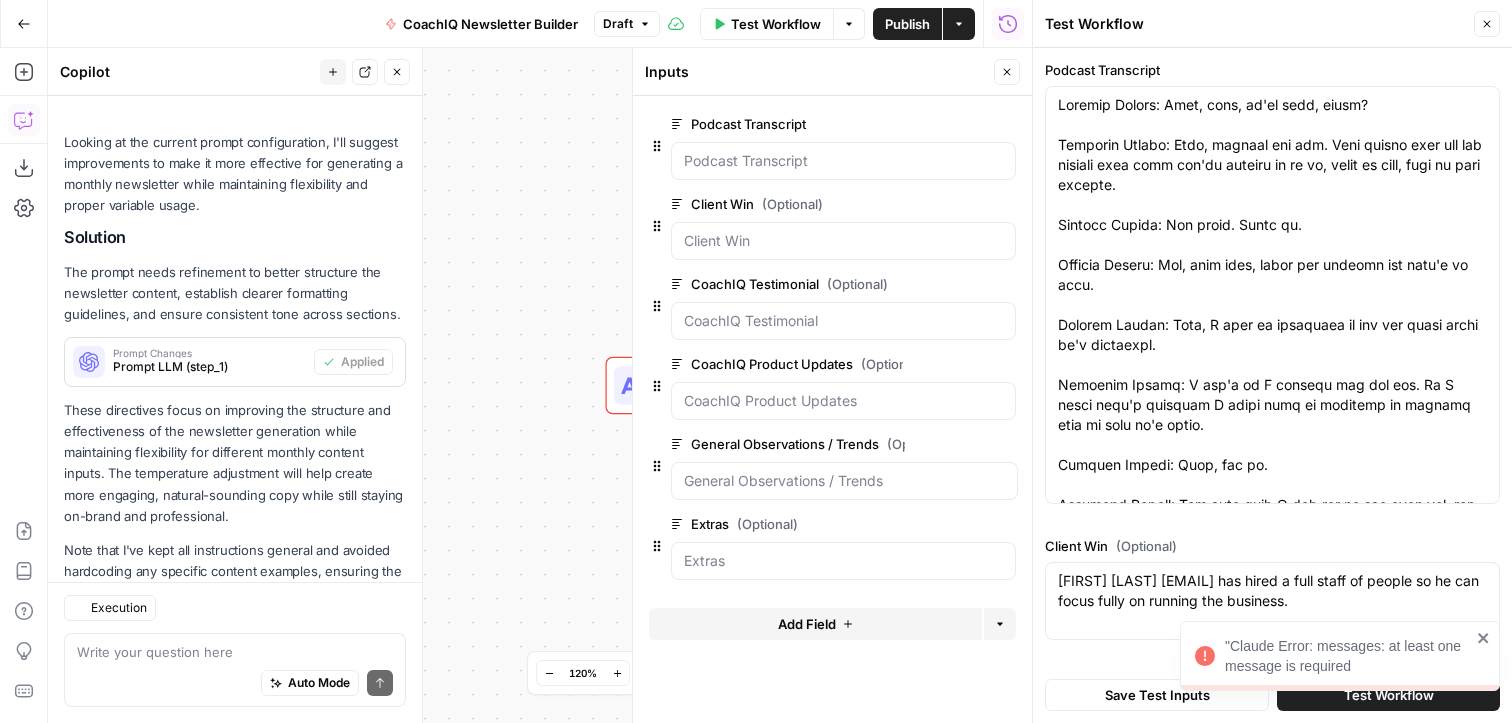 scroll, scrollTop: 770, scrollLeft: 0, axis: vertical 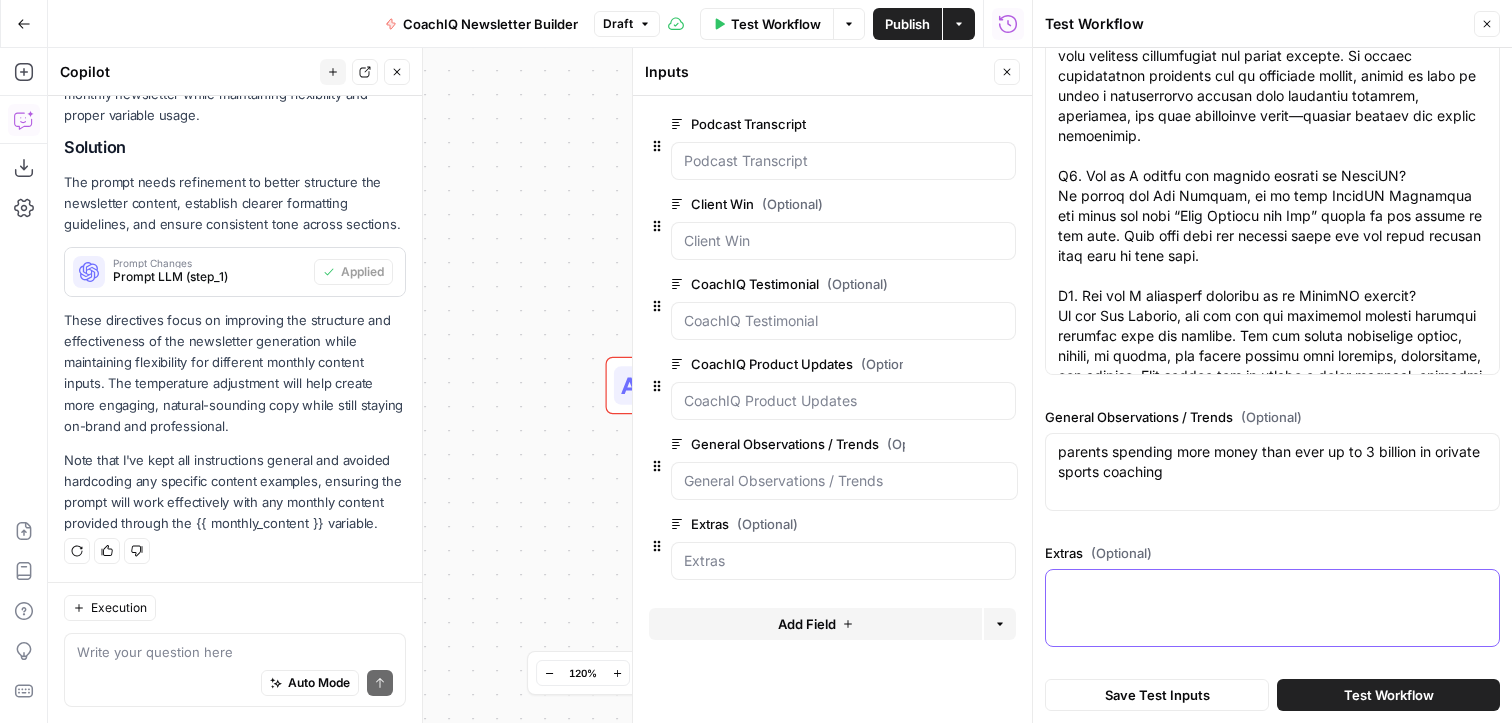 click on "Extras   (Optional)" at bounding box center (1272, 588) 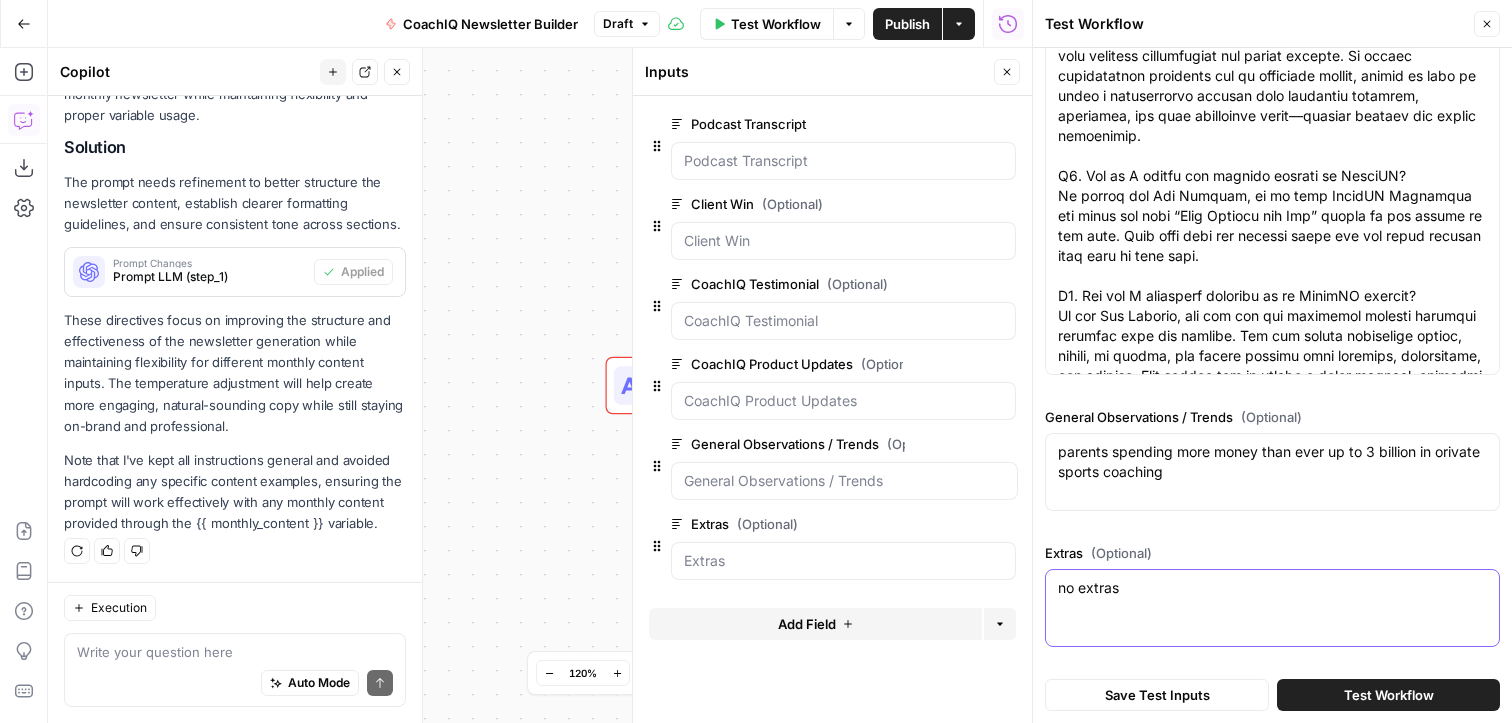 type on "no extras" 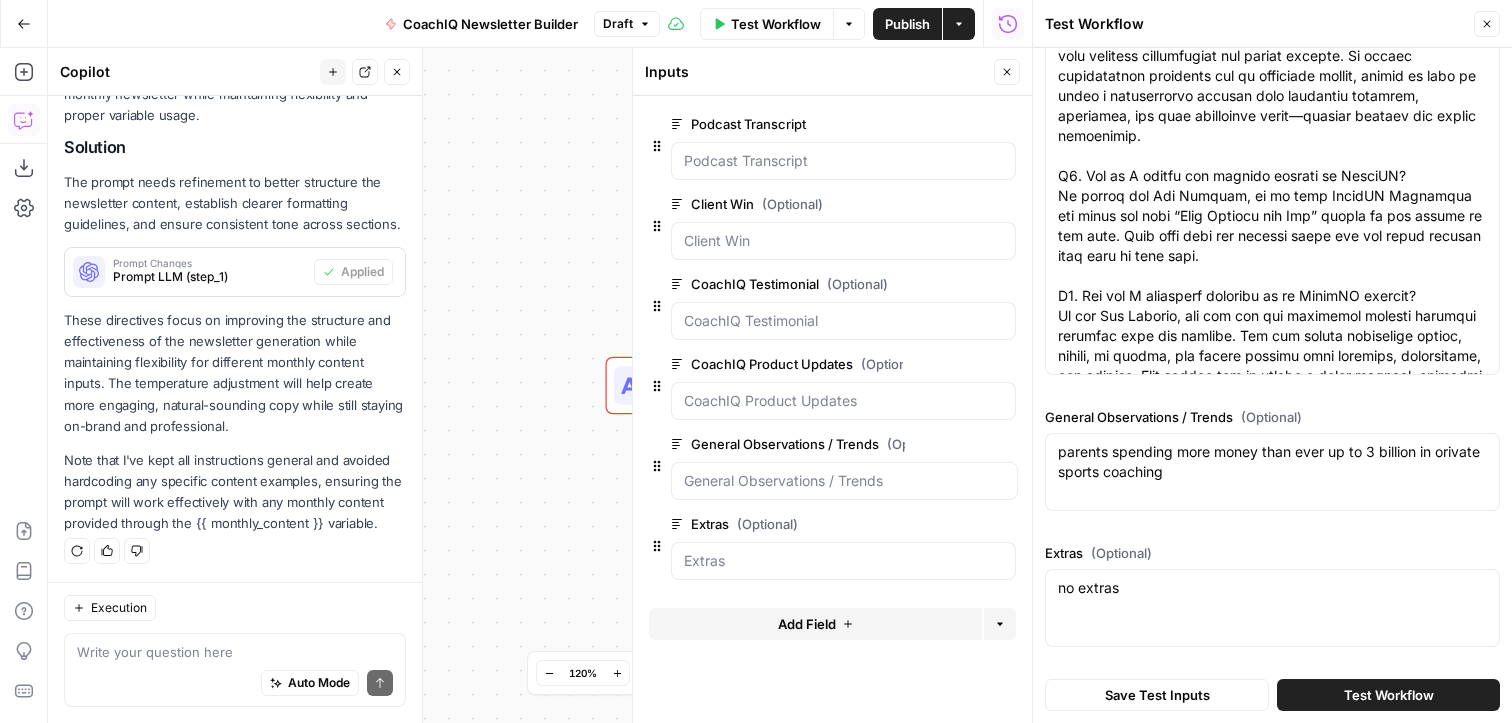 click on "Test Workflow" at bounding box center [1388, 695] 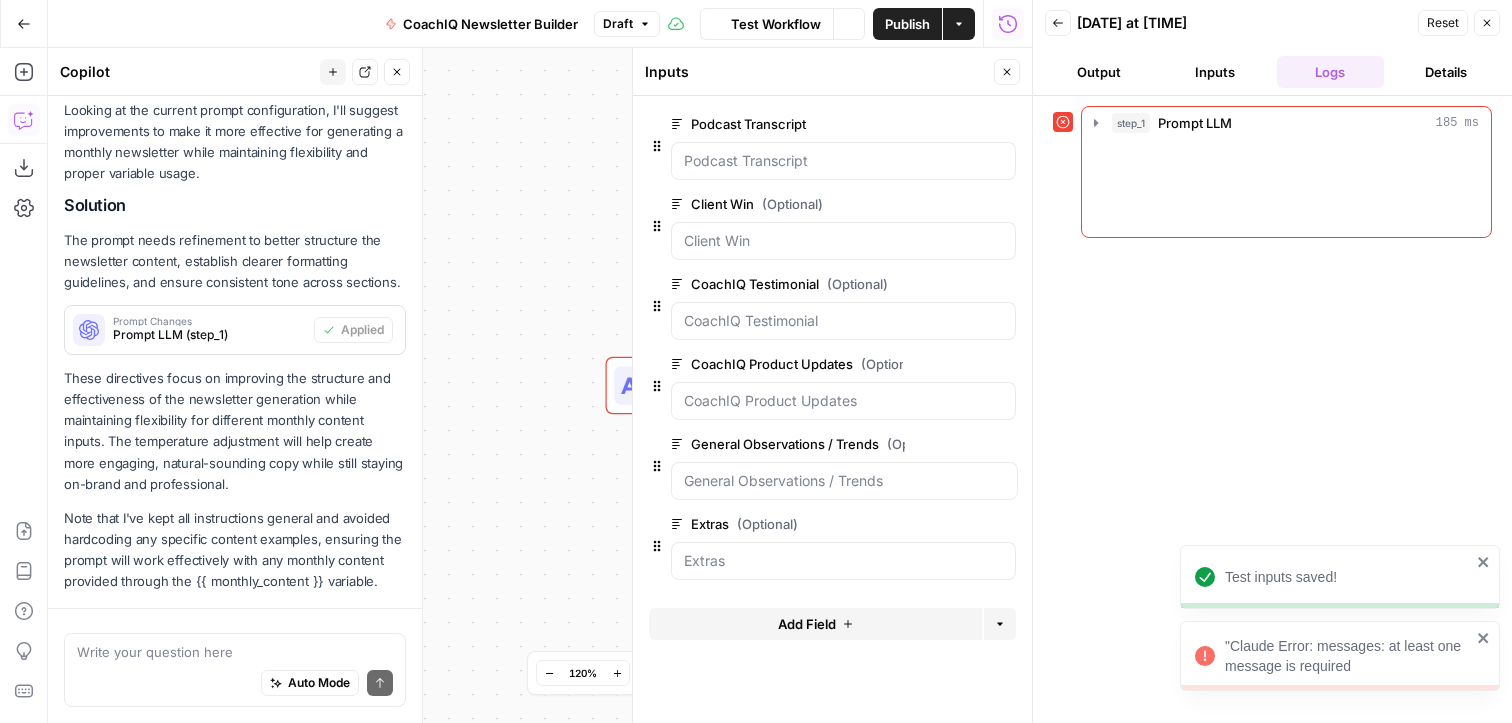 scroll, scrollTop: 770, scrollLeft: 0, axis: vertical 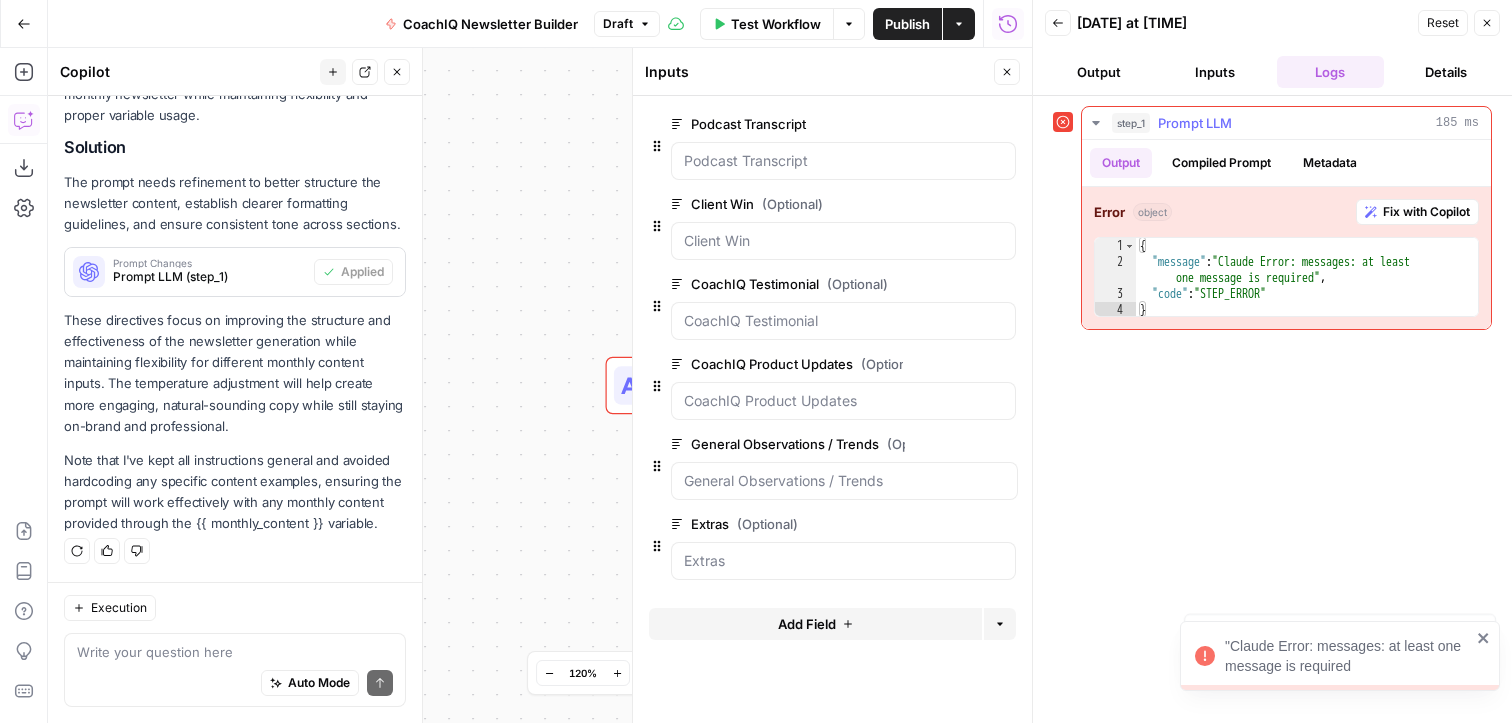 click on "Fix with Copilot" at bounding box center (1426, 212) 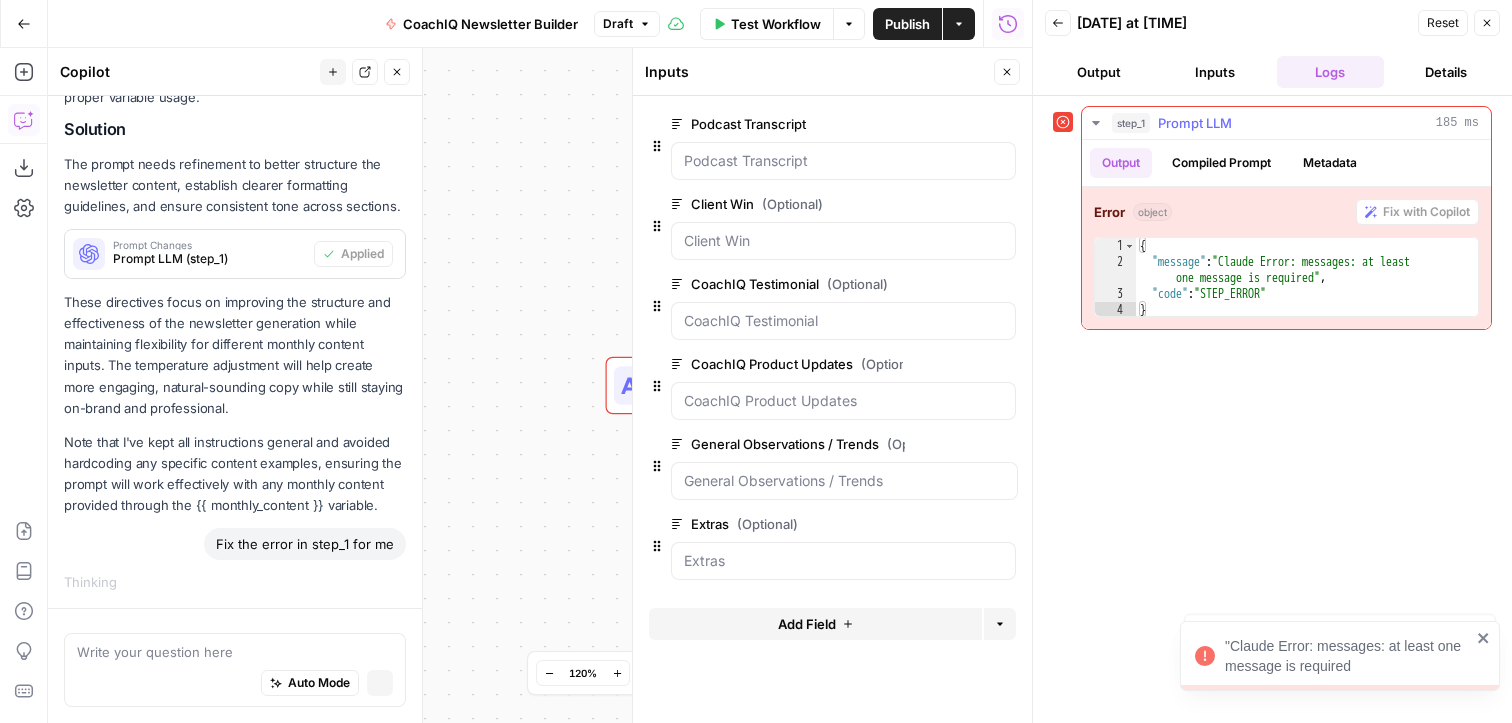 scroll, scrollTop: 756, scrollLeft: 0, axis: vertical 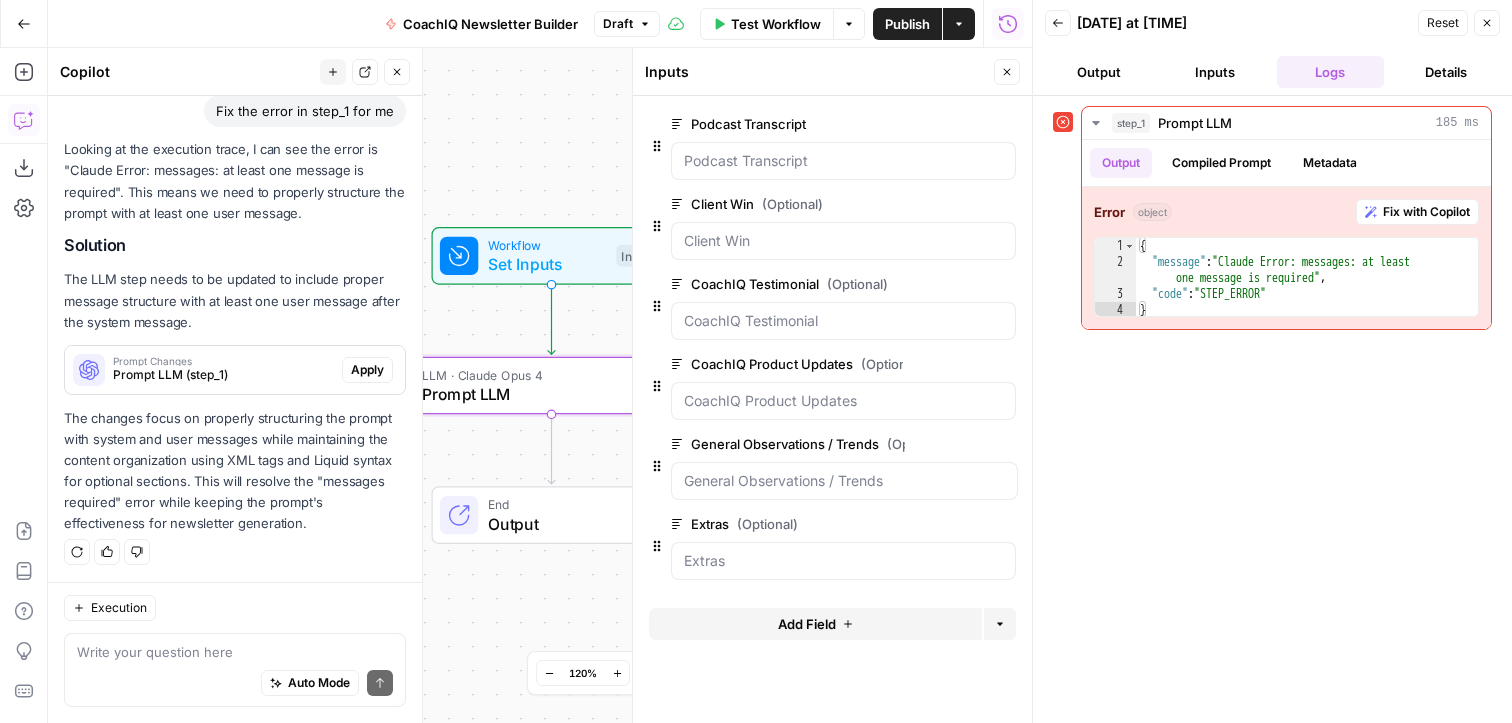 click on "Apply" at bounding box center (367, 370) 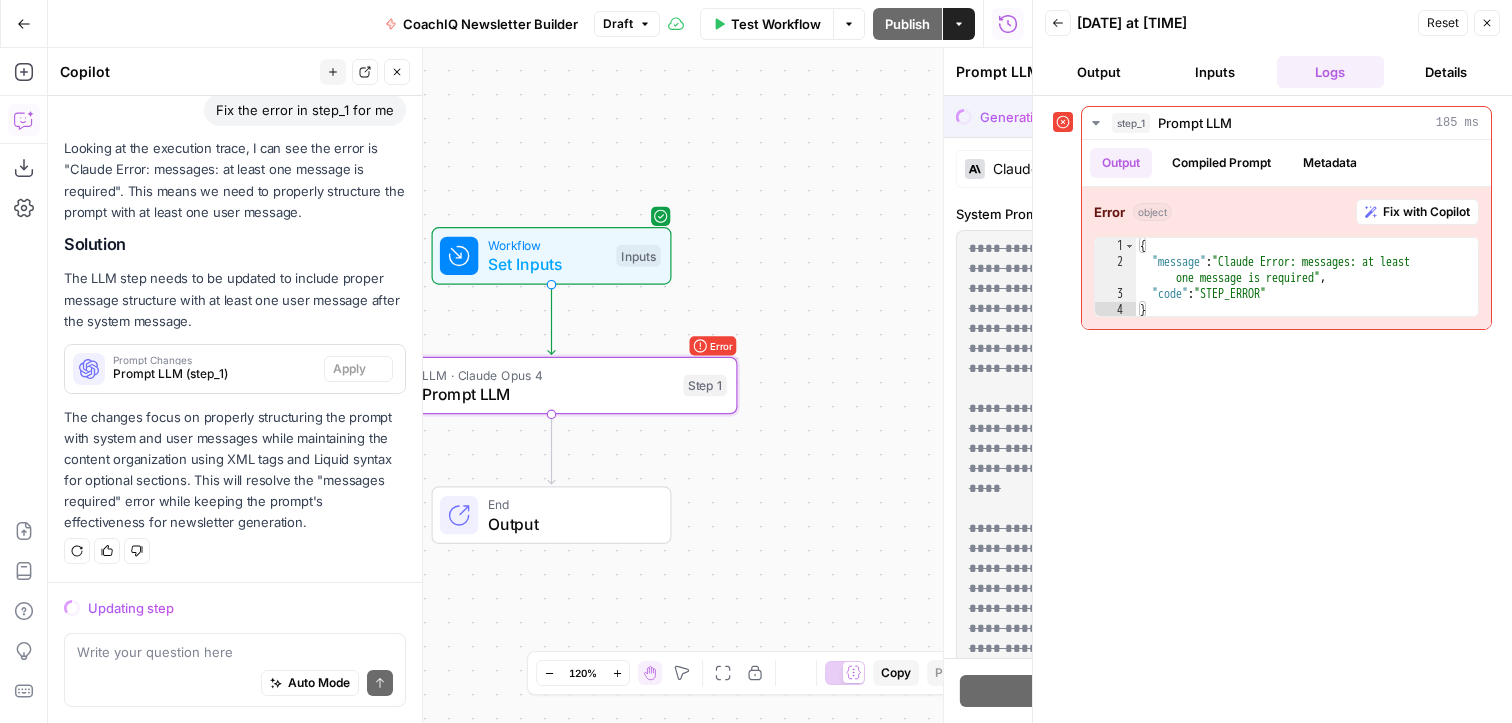 scroll, scrollTop: 1189, scrollLeft: 0, axis: vertical 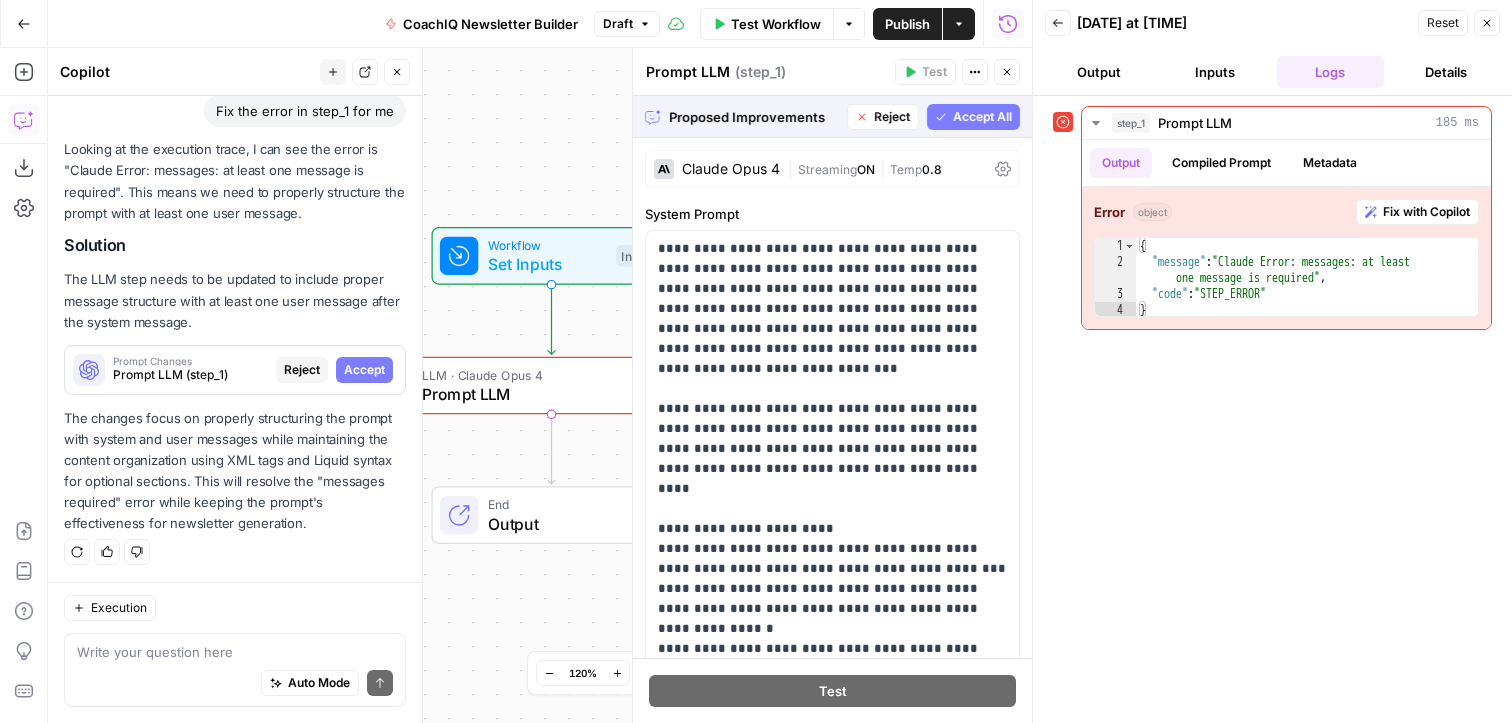 click on "Accept All" at bounding box center (973, 117) 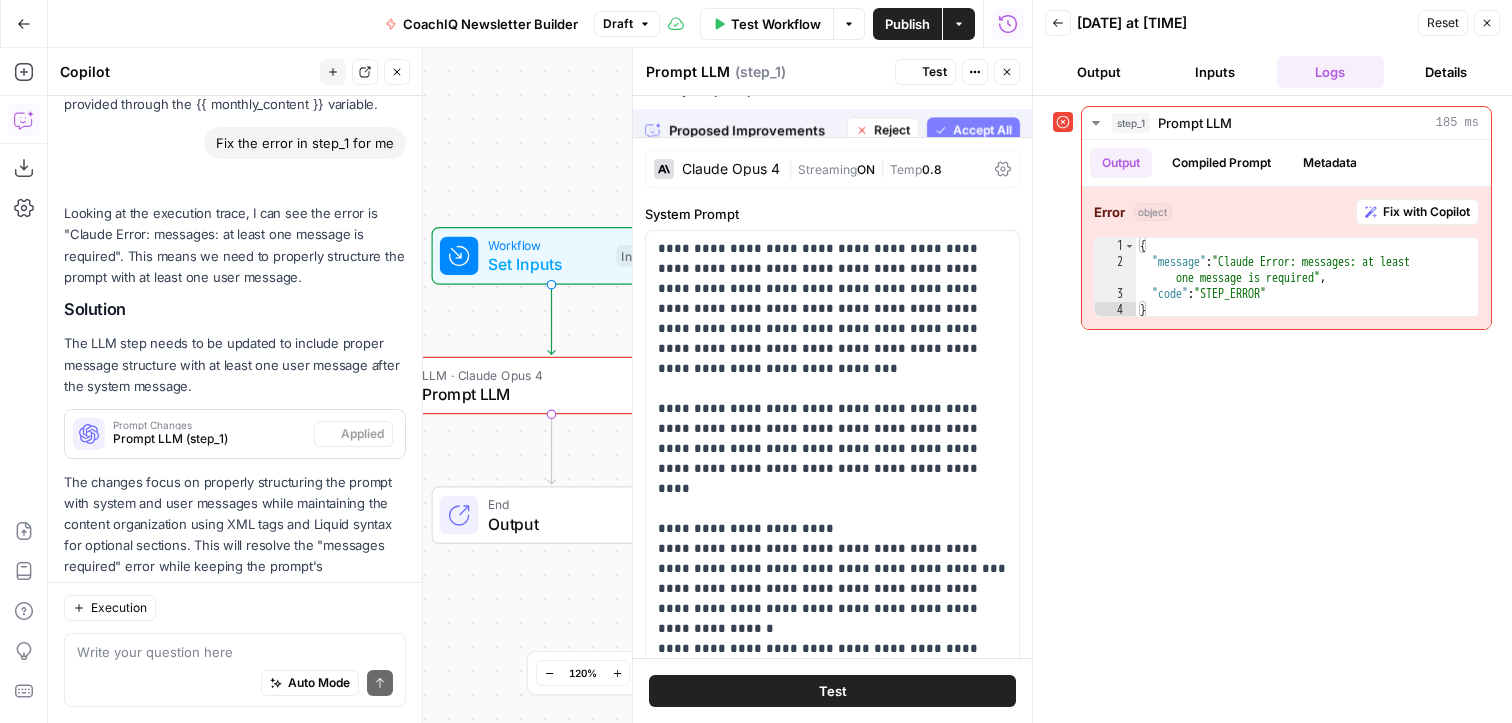 scroll, scrollTop: 1253, scrollLeft: 0, axis: vertical 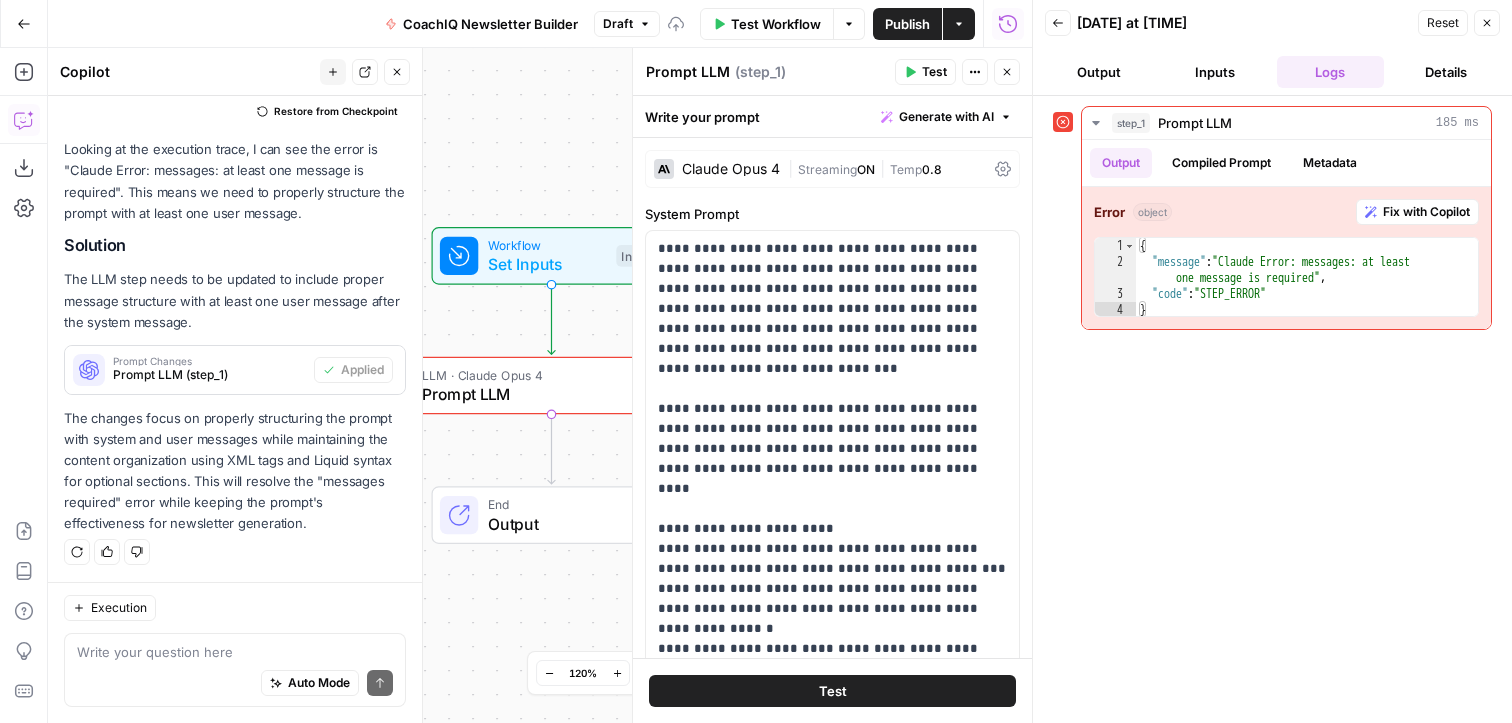 click on "Test Workflow" at bounding box center (776, 24) 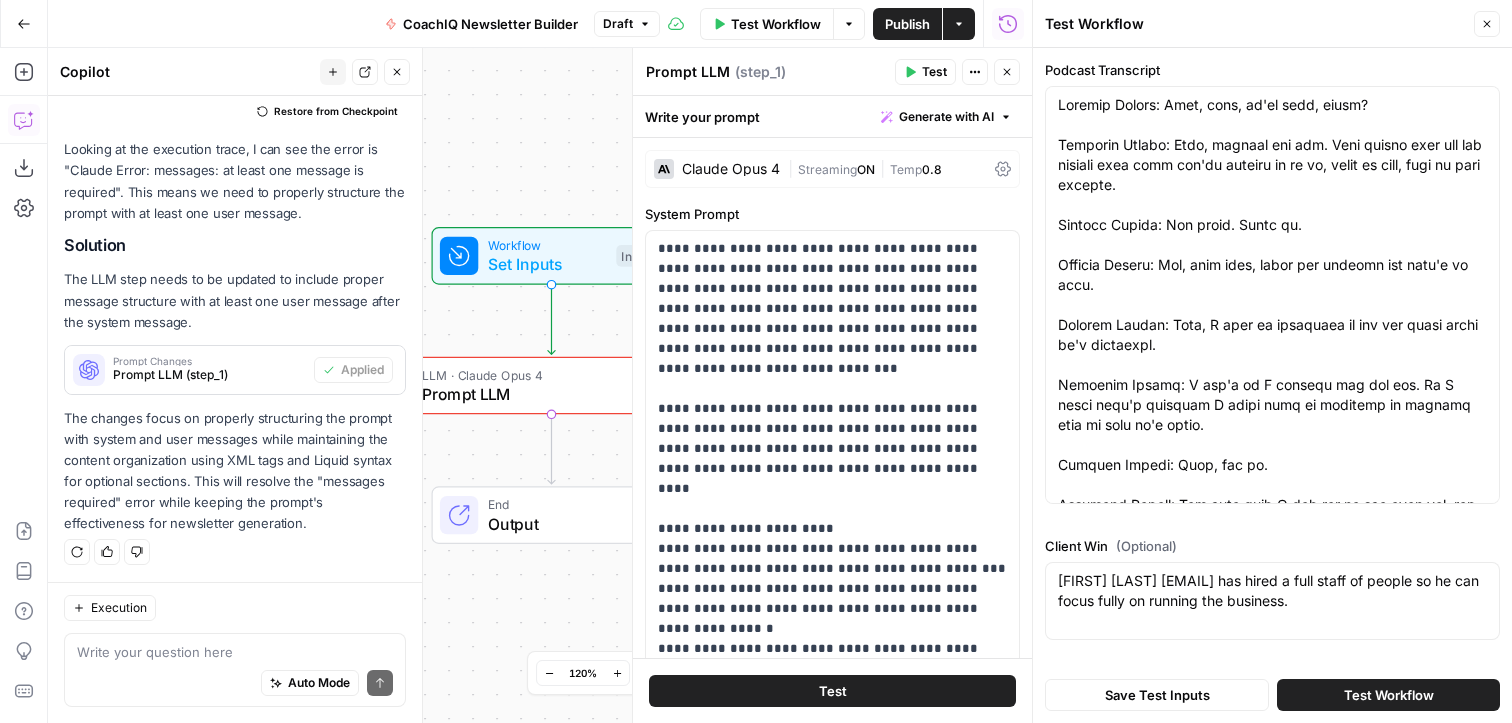 click on "Test Workflow" at bounding box center (1389, 695) 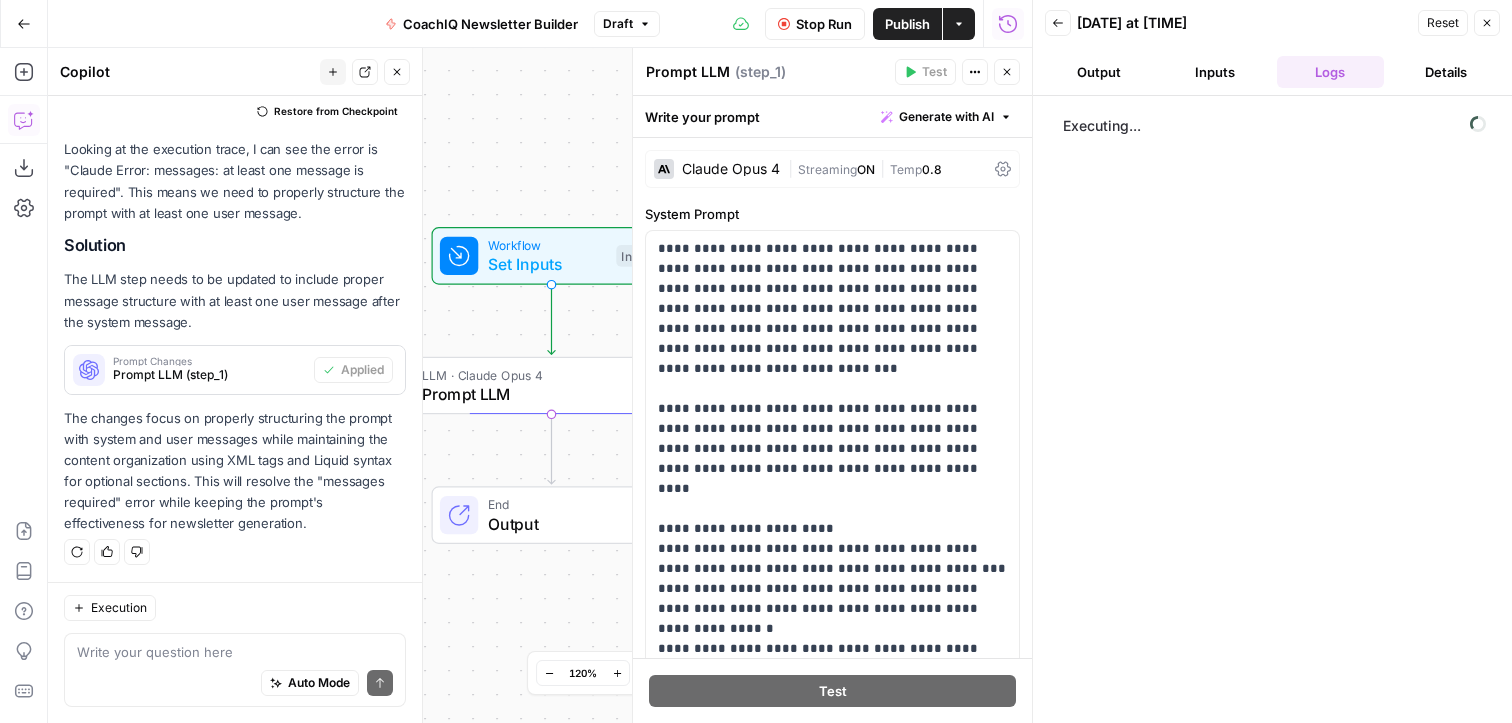 click 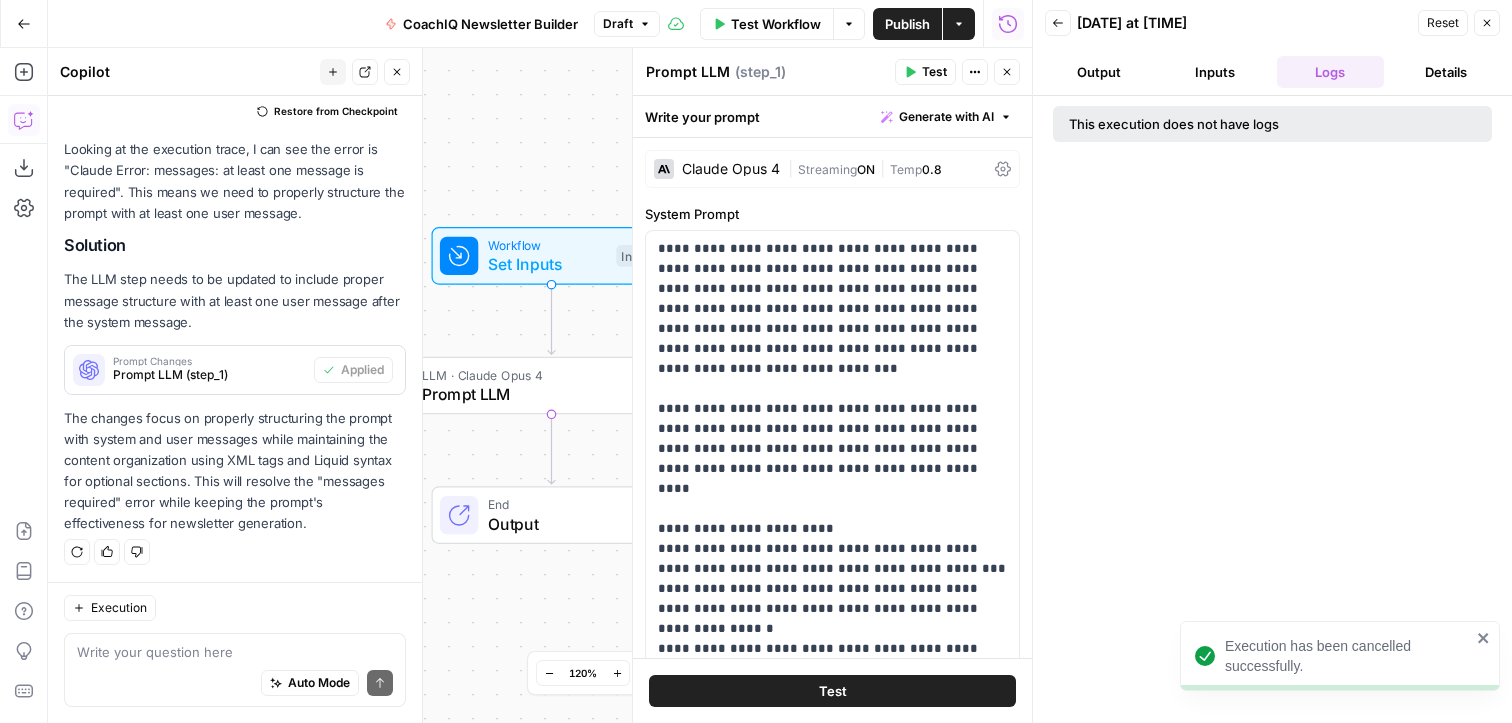 click on "Test" at bounding box center (832, 691) 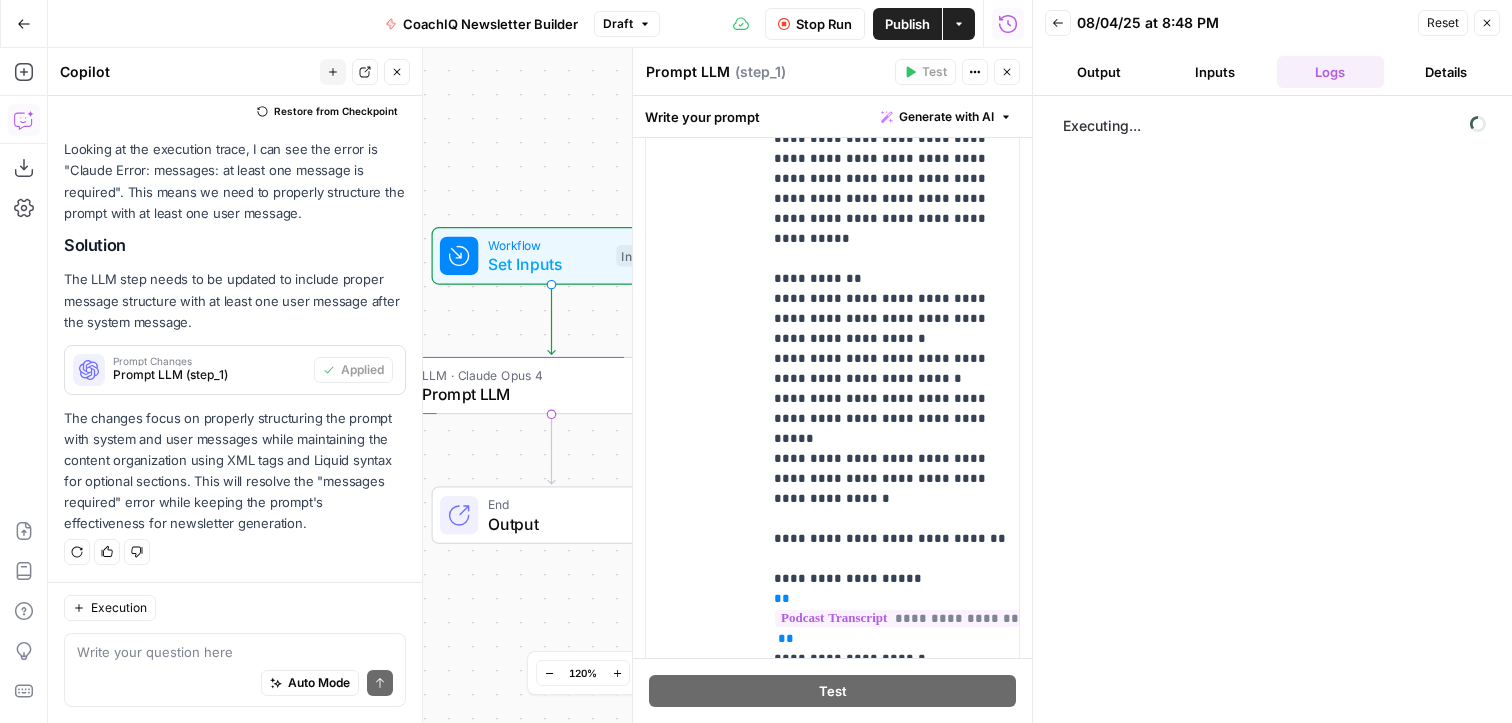 scroll, scrollTop: 1299, scrollLeft: 0, axis: vertical 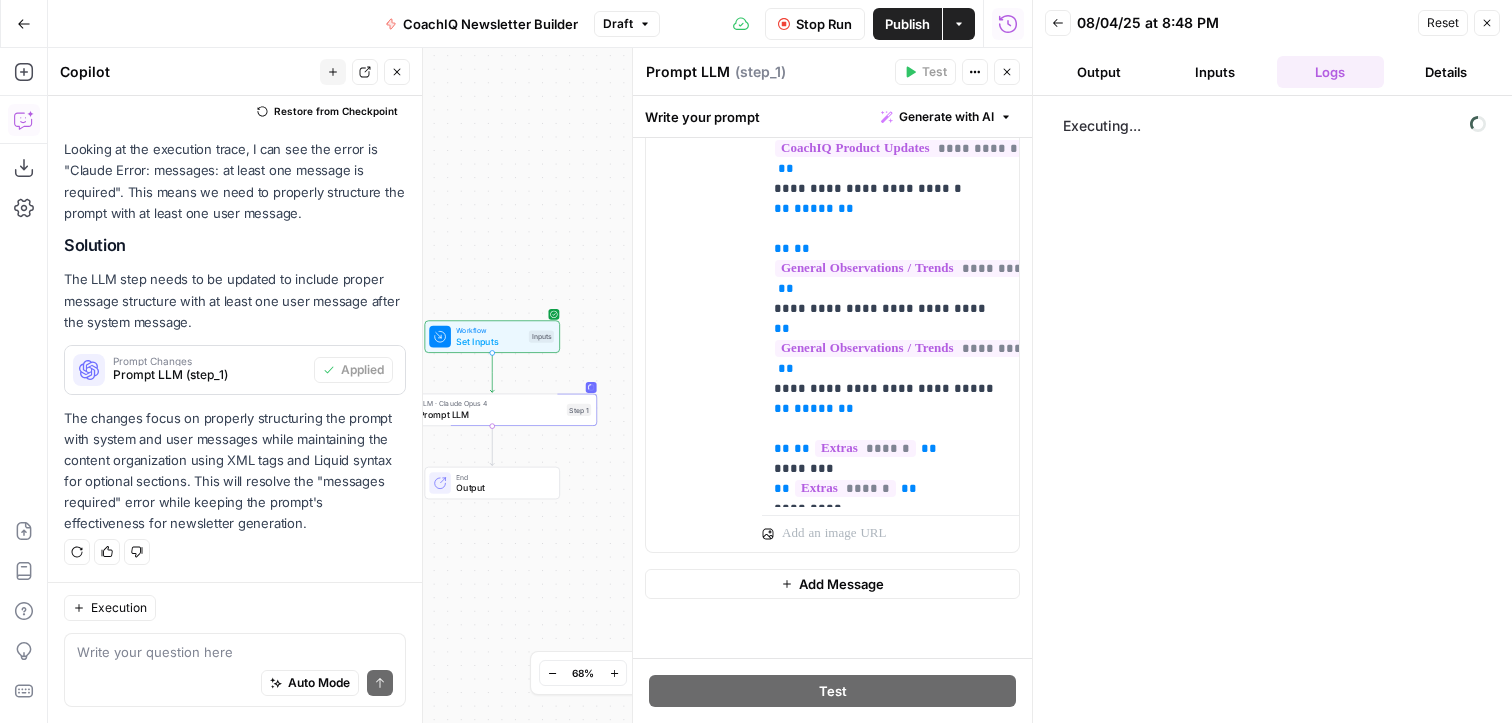 click on "Output" at bounding box center [1099, 72] 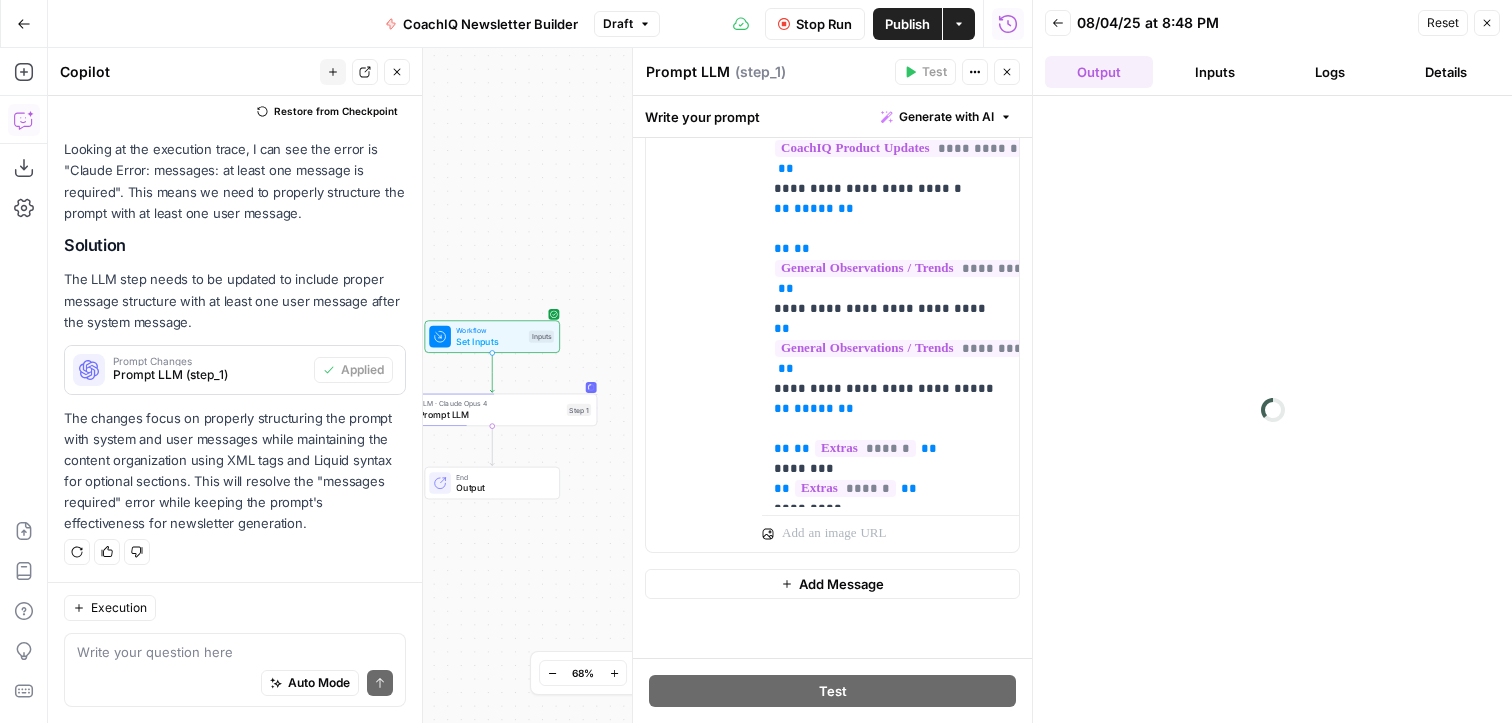 click on "Inputs" at bounding box center [1215, 72] 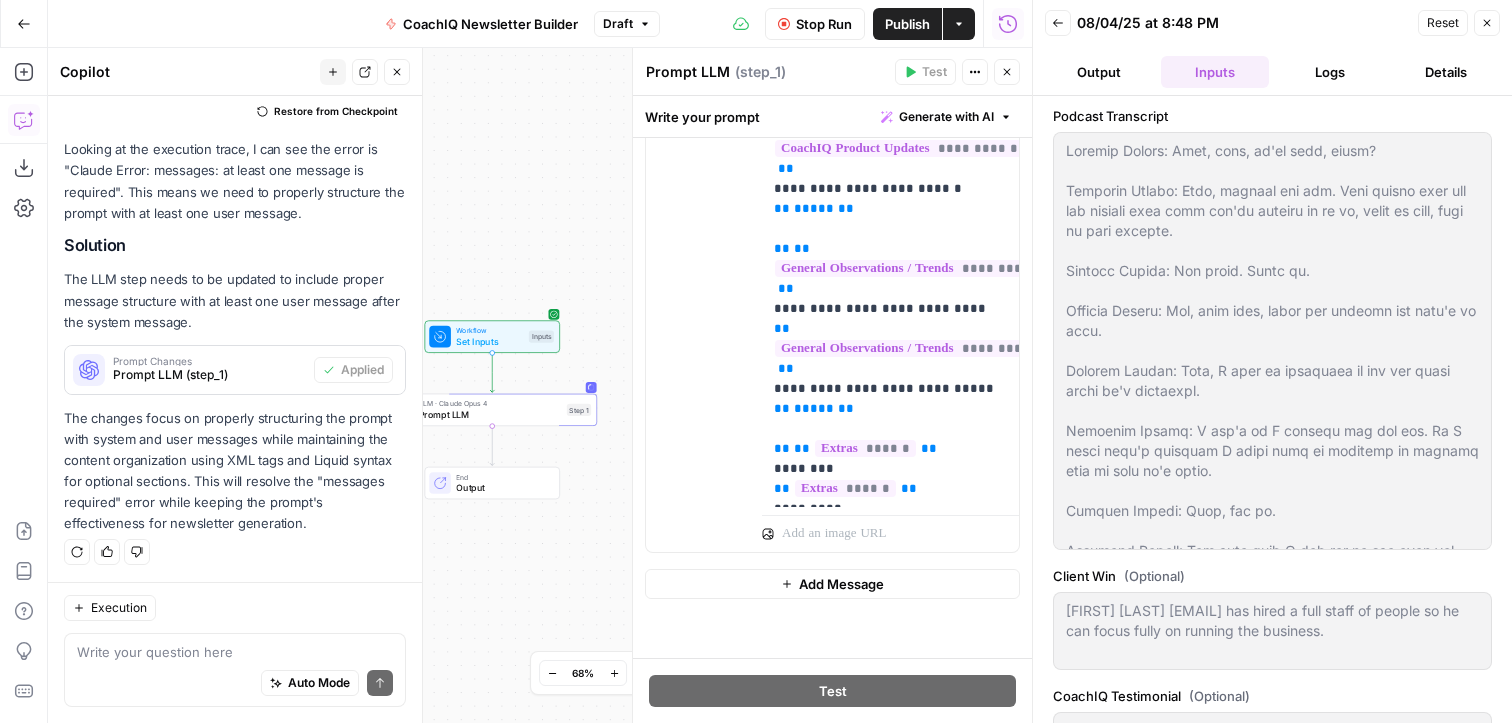 click on "Logs" at bounding box center [1331, 72] 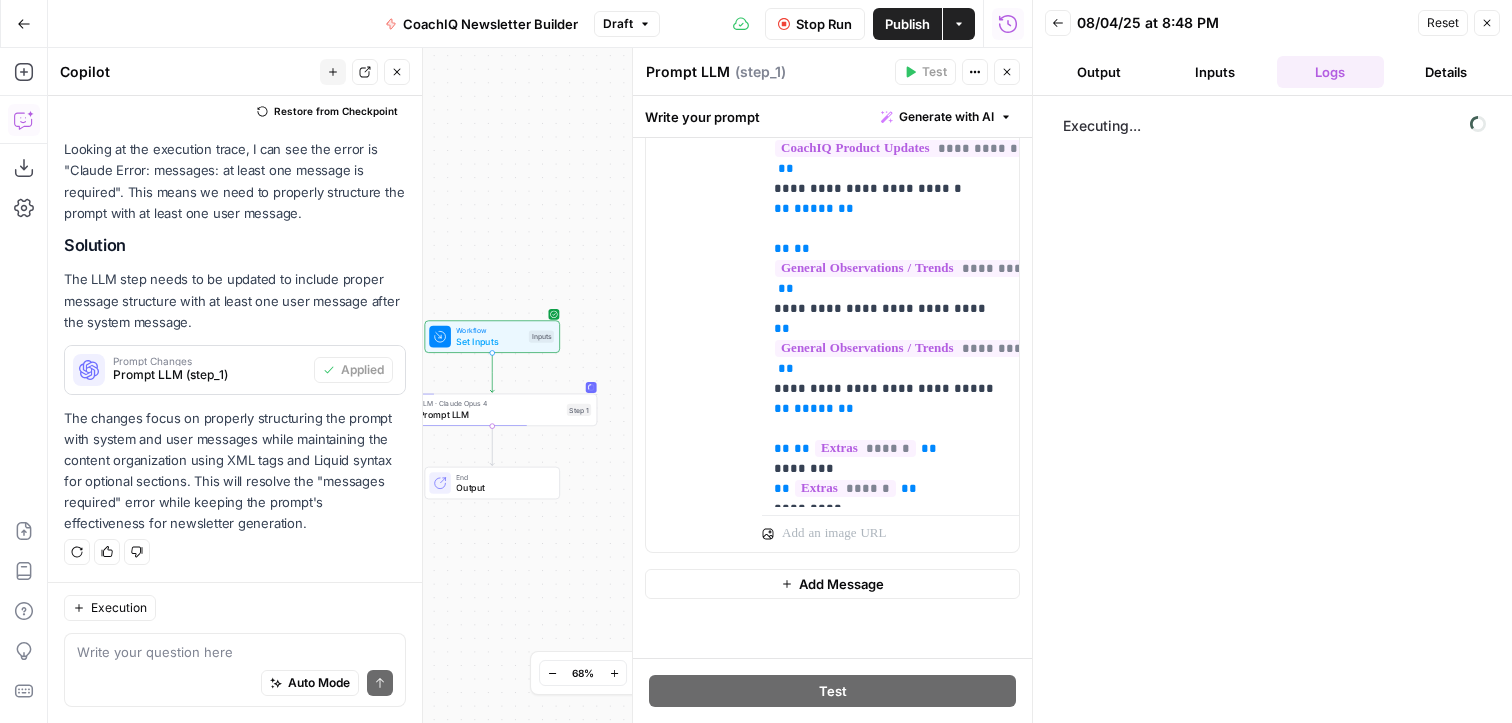 click on "Output" at bounding box center (1099, 72) 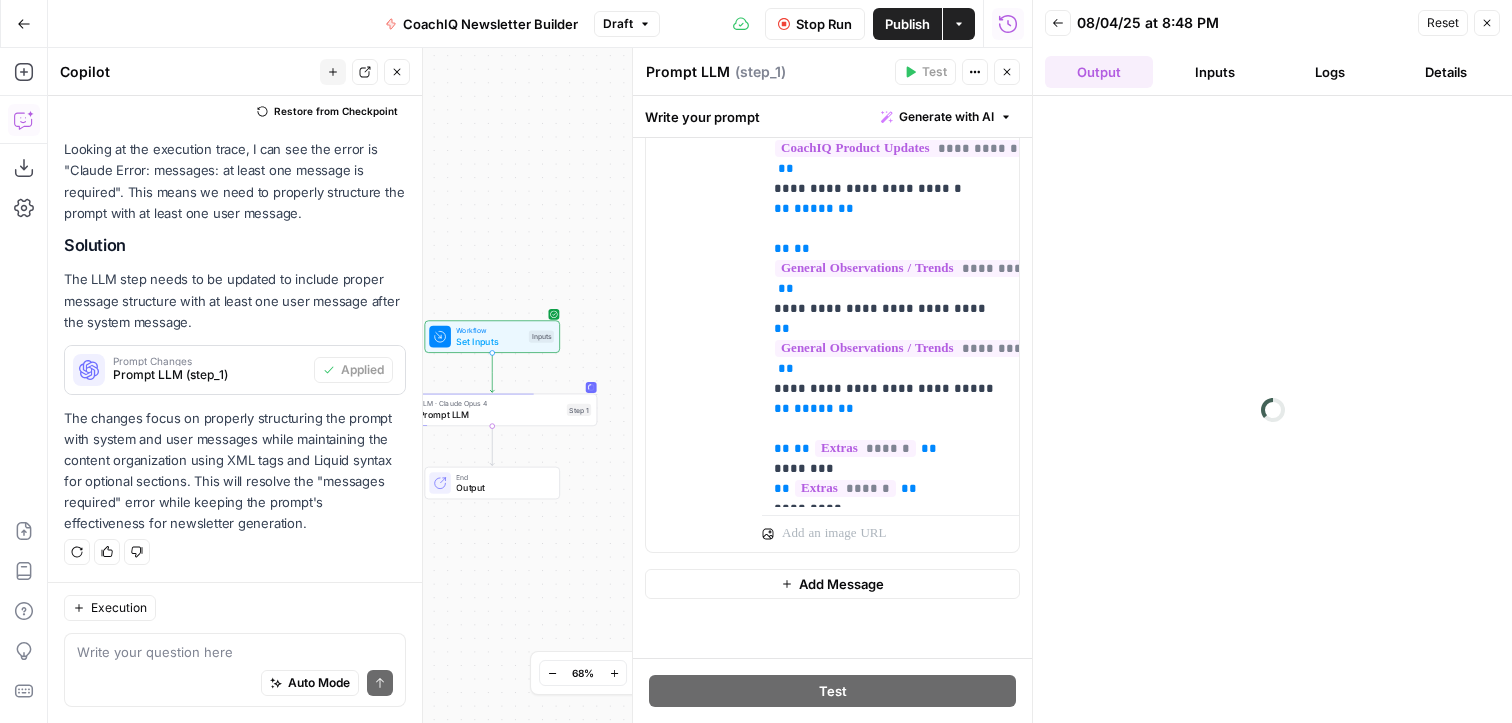 click on "Logs" at bounding box center (1331, 72) 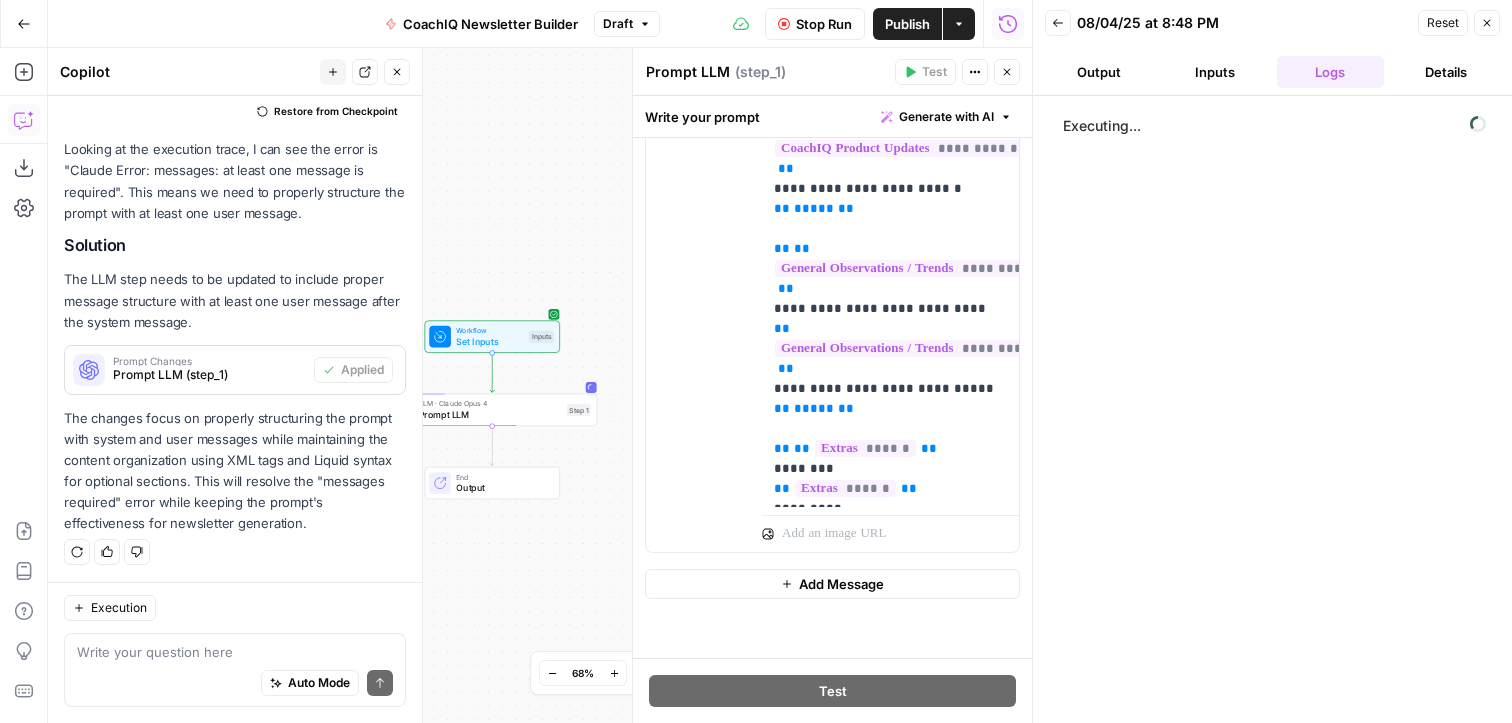scroll, scrollTop: 1253, scrollLeft: 0, axis: vertical 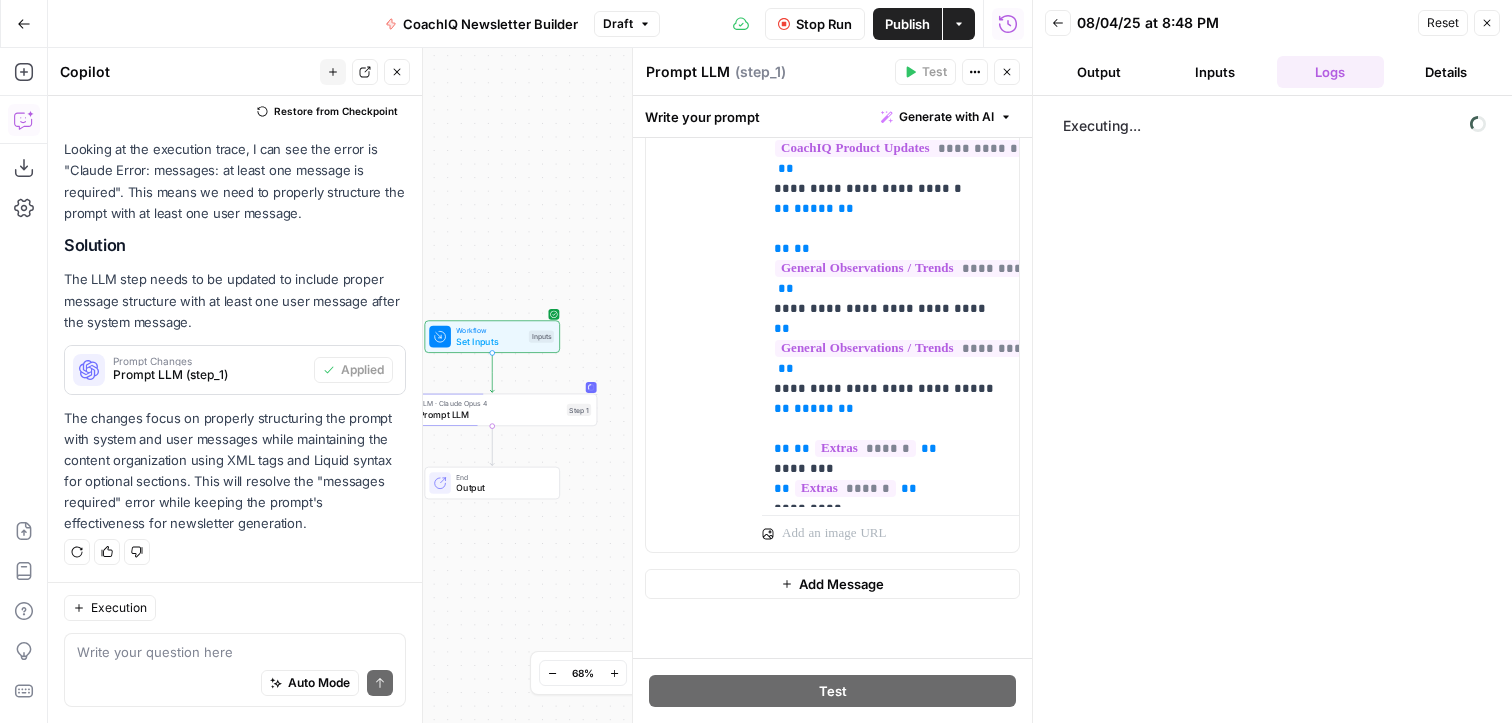 click on "Details" at bounding box center (1446, 72) 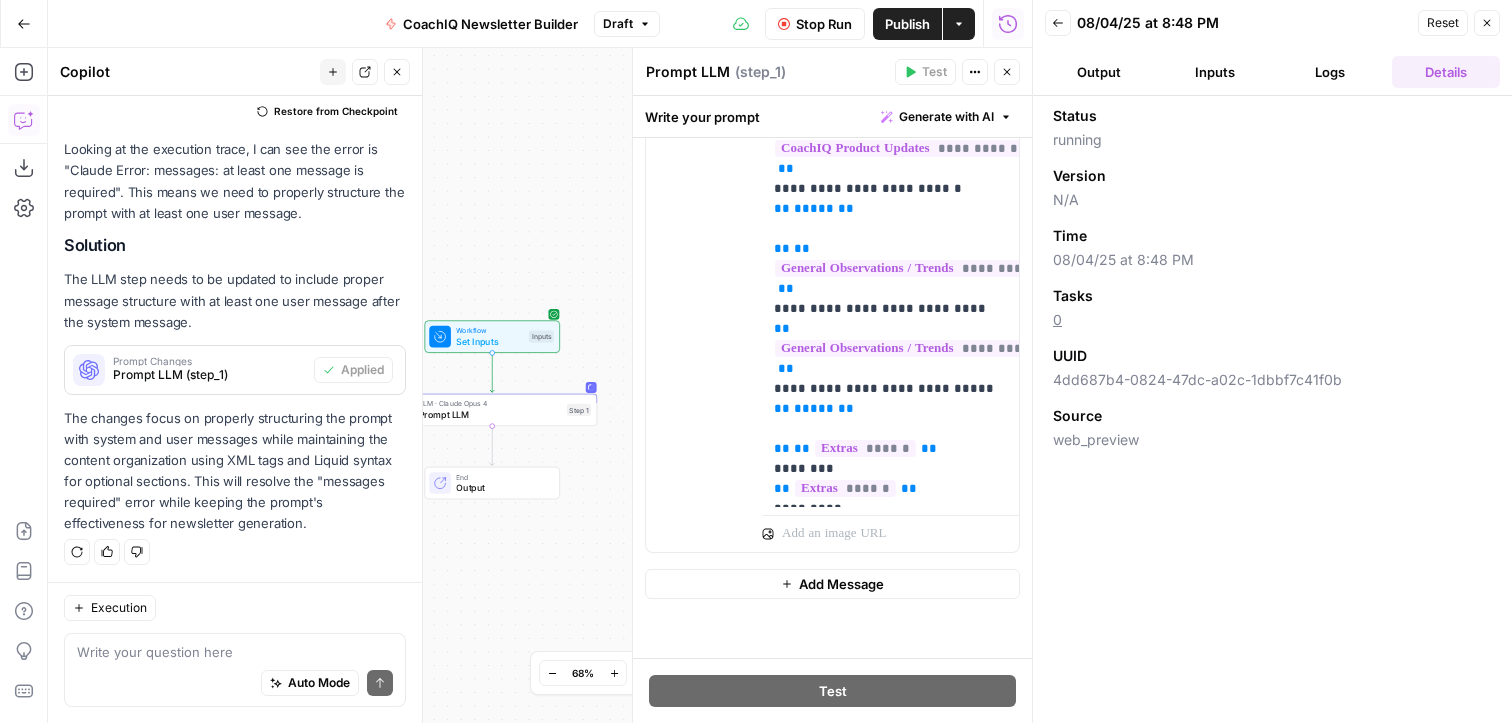 click on "Logs" at bounding box center (1331, 72) 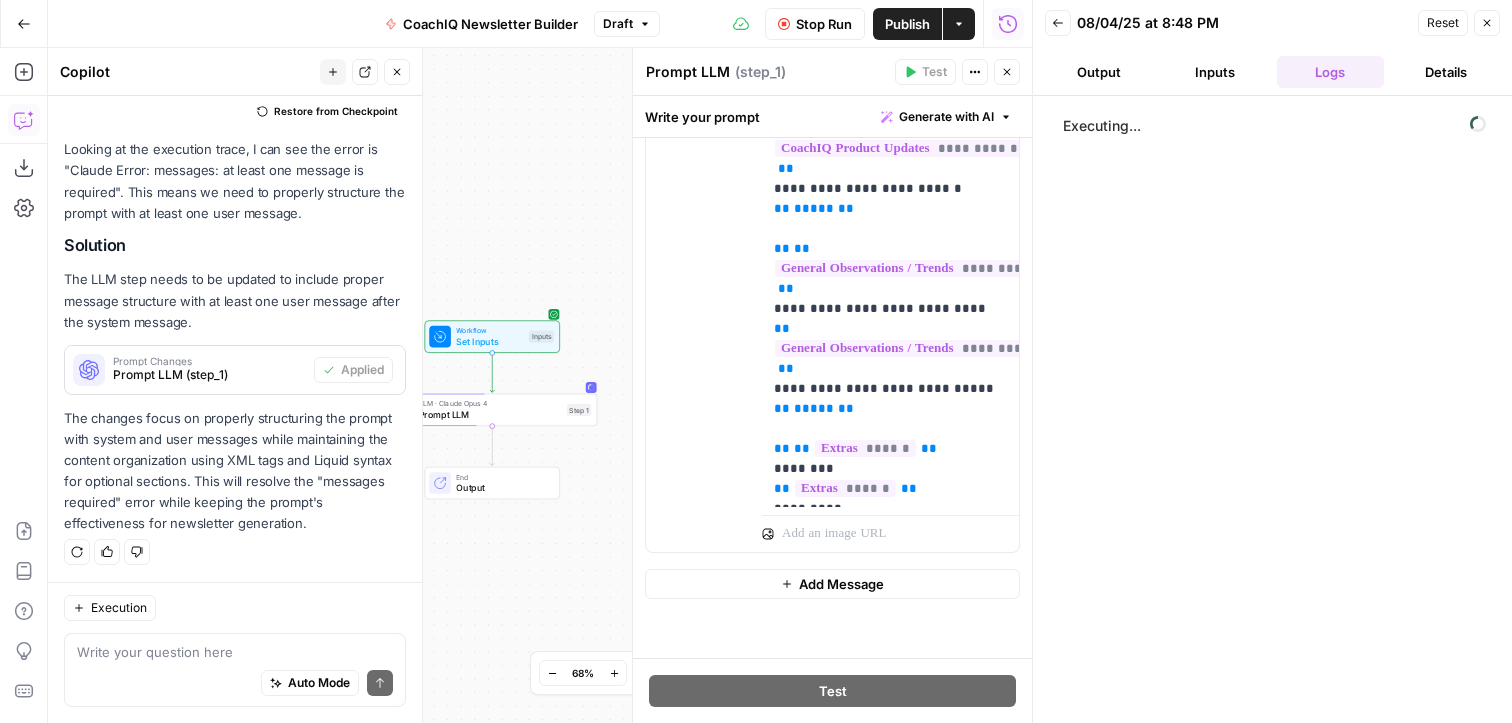 click on "Workflow Set Inputs Inputs LLM · Claude Opus 4 Prompt LLM Step 1 End Output" at bounding box center [540, 385] 